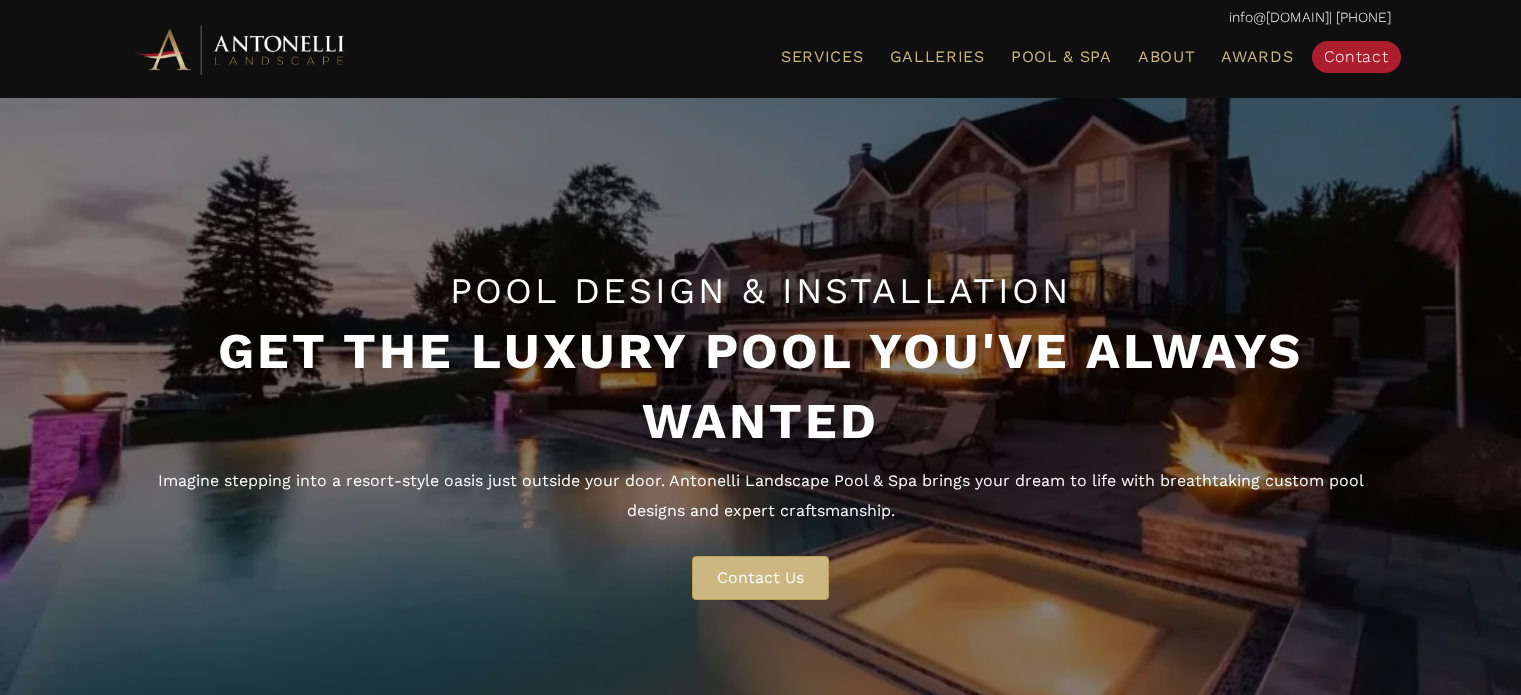 scroll, scrollTop: 200, scrollLeft: 0, axis: vertical 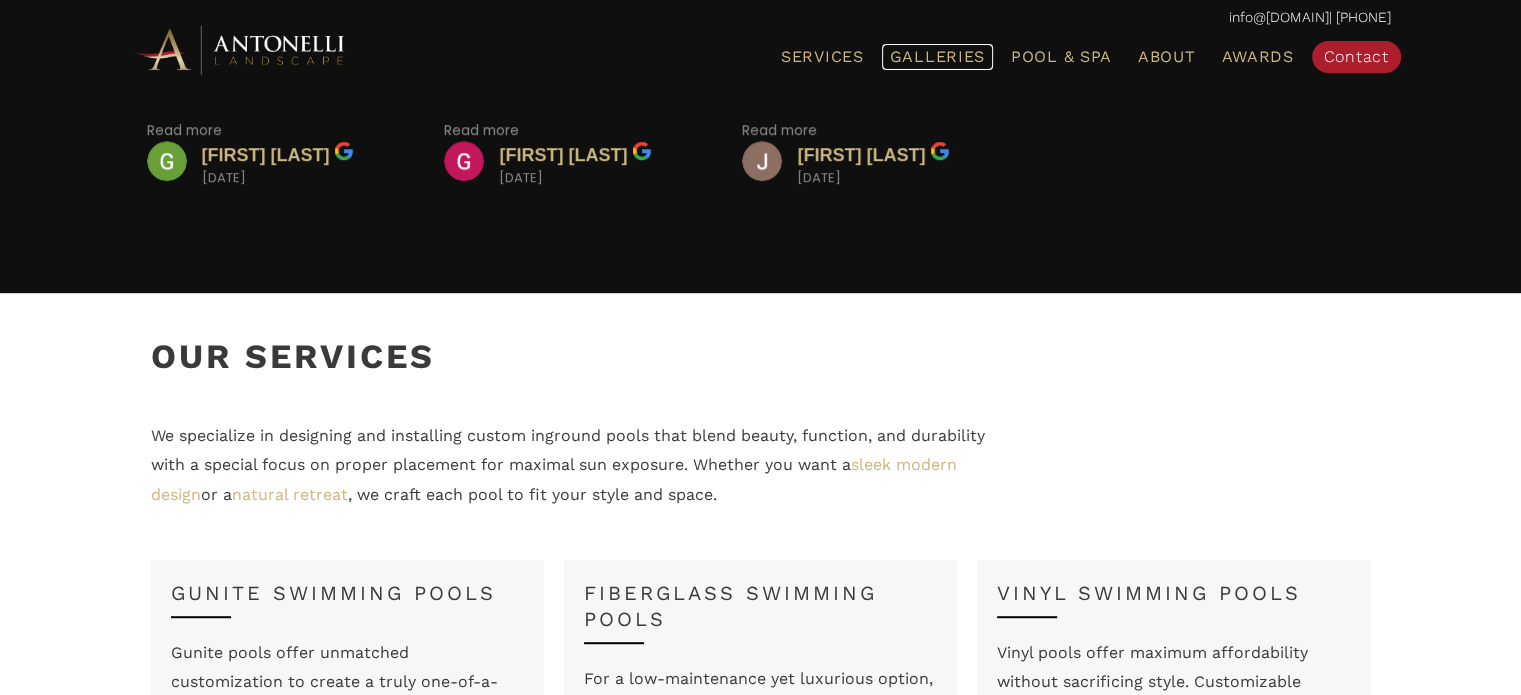 click on "Galleries" at bounding box center [937, 56] 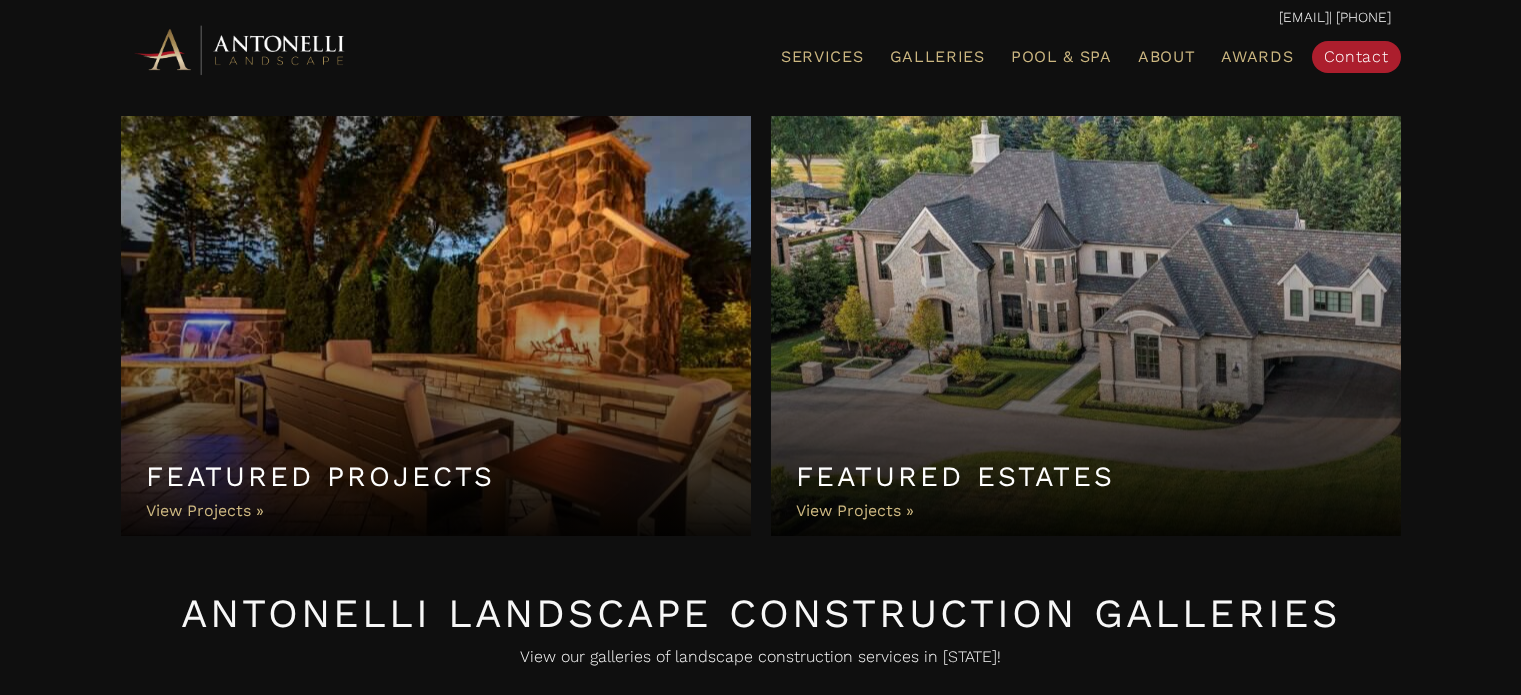 scroll, scrollTop: 0, scrollLeft: 0, axis: both 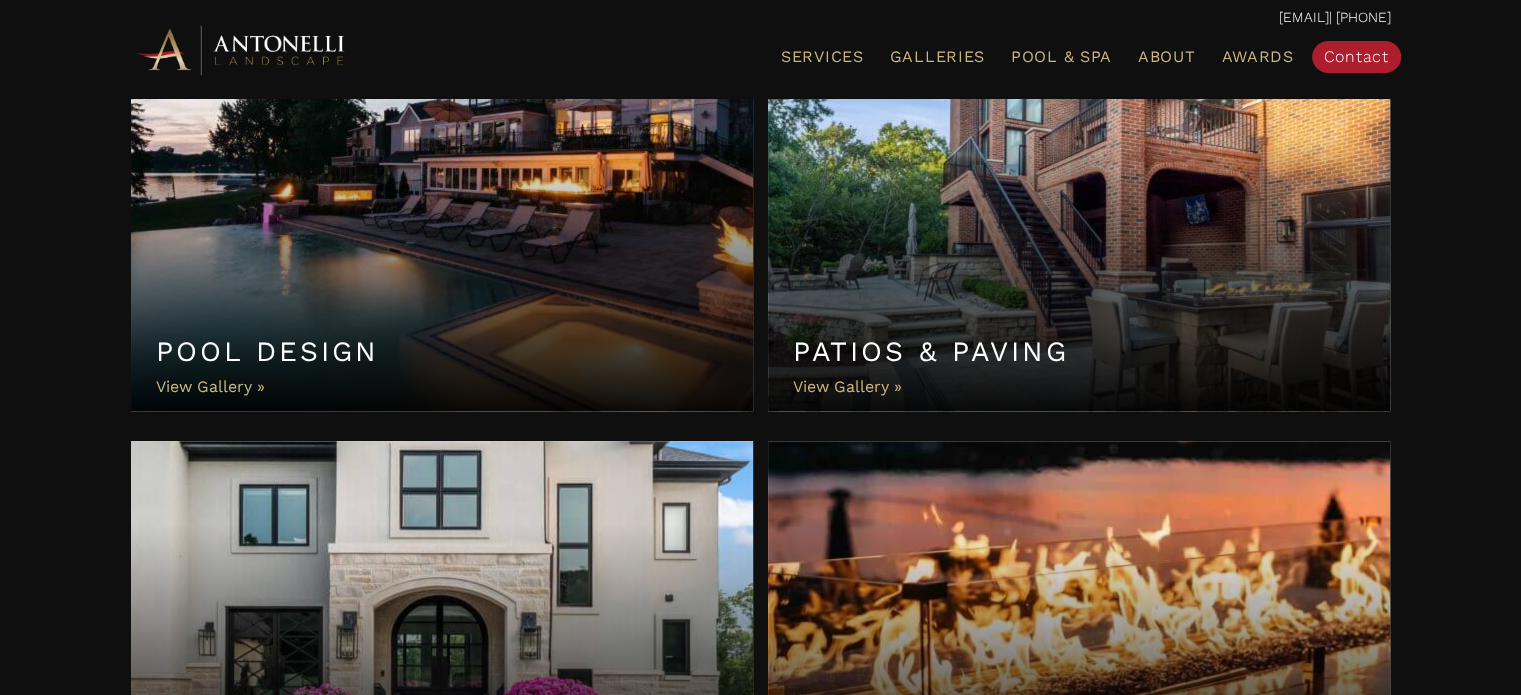 click on "Pool Design" at bounding box center [442, 231] 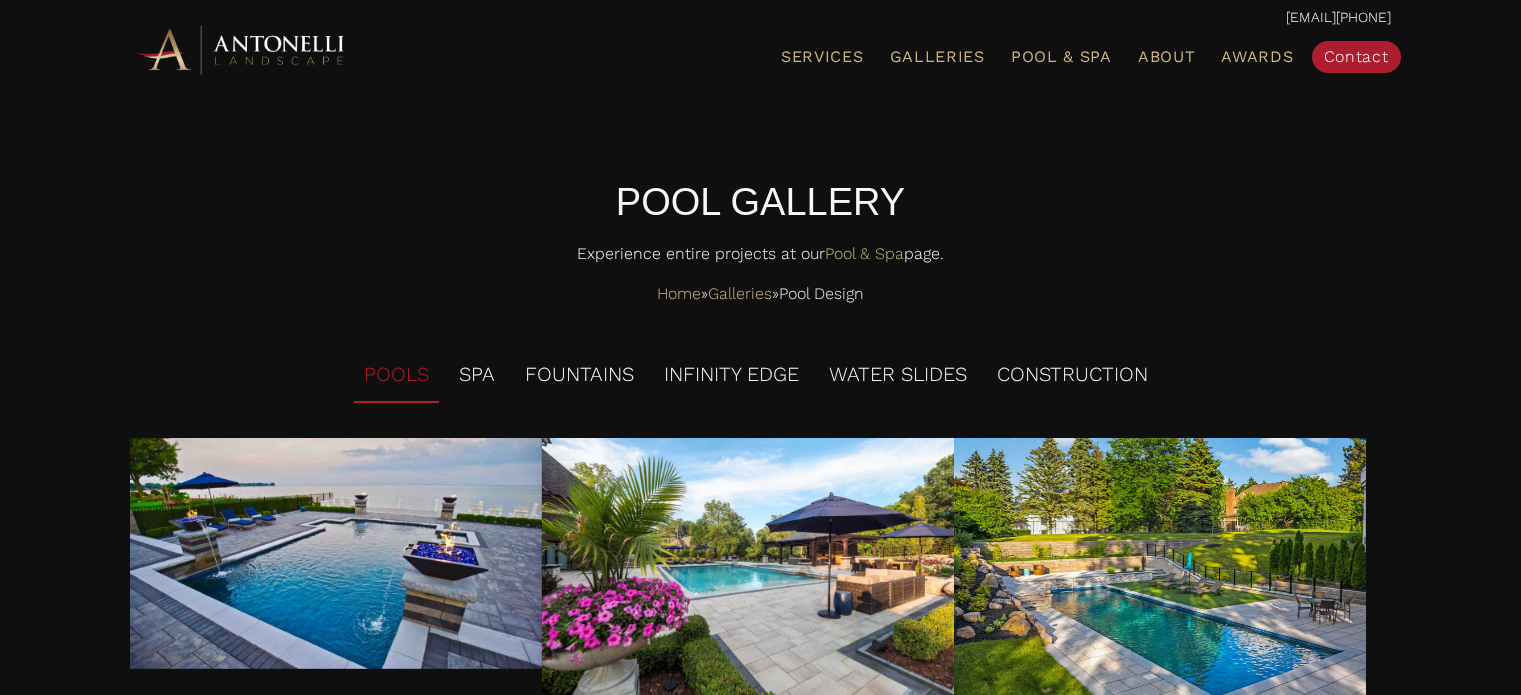 scroll, scrollTop: 0, scrollLeft: 0, axis: both 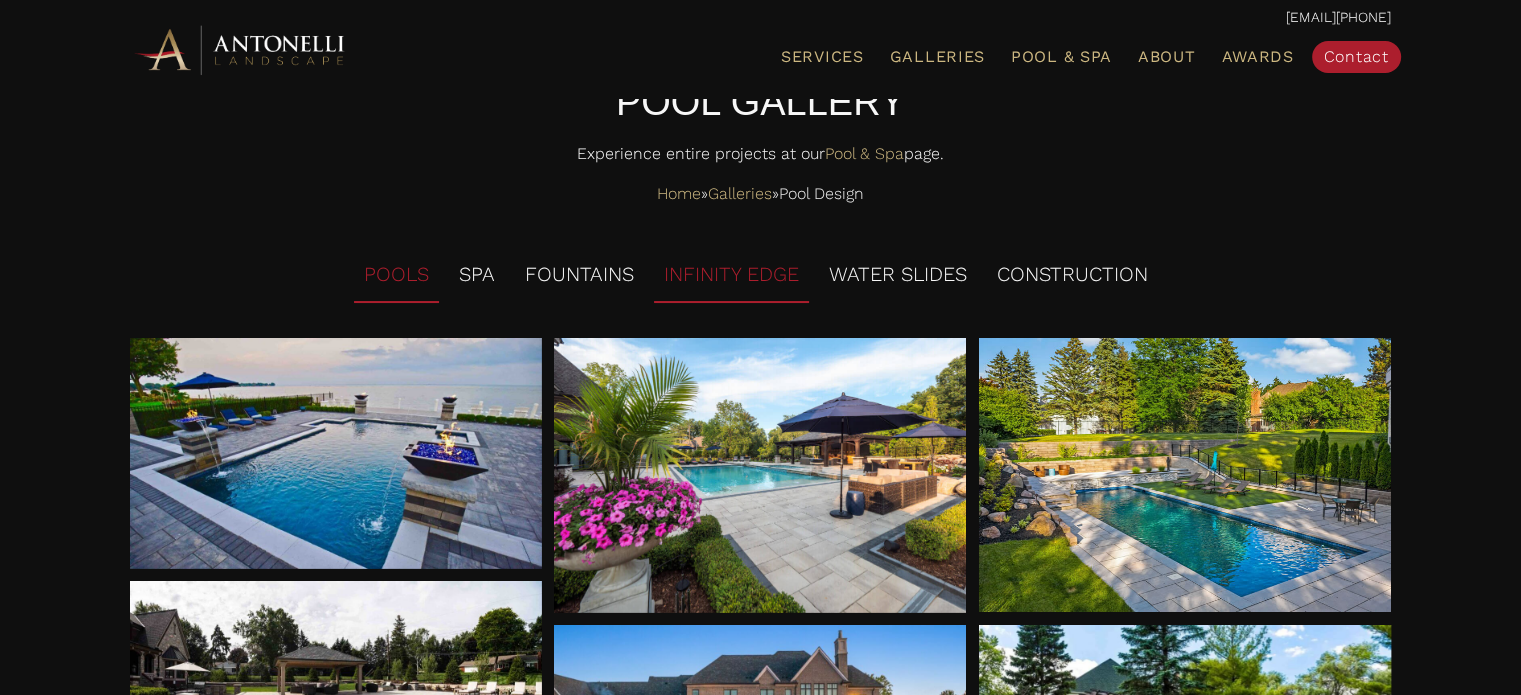 click on "INFINITY EDGE" at bounding box center (731, 275) 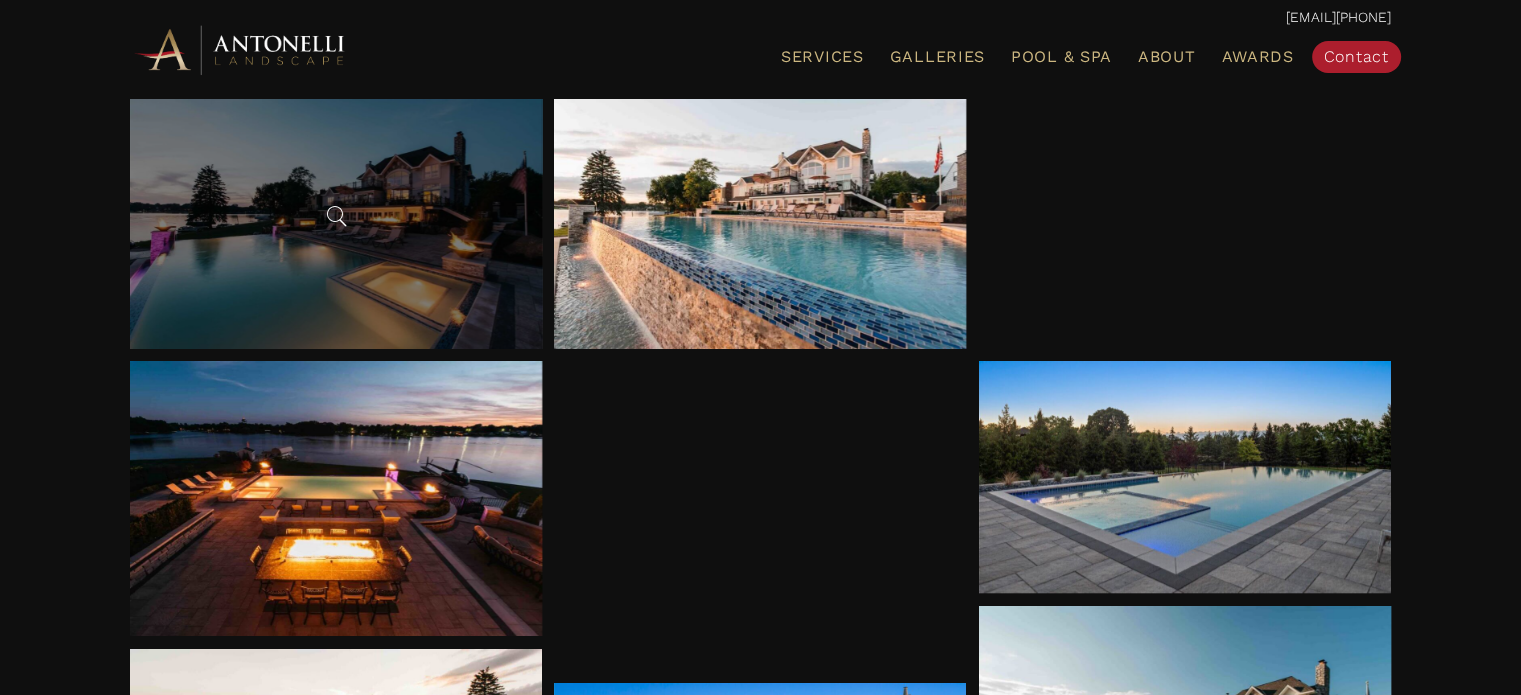 scroll, scrollTop: 400, scrollLeft: 0, axis: vertical 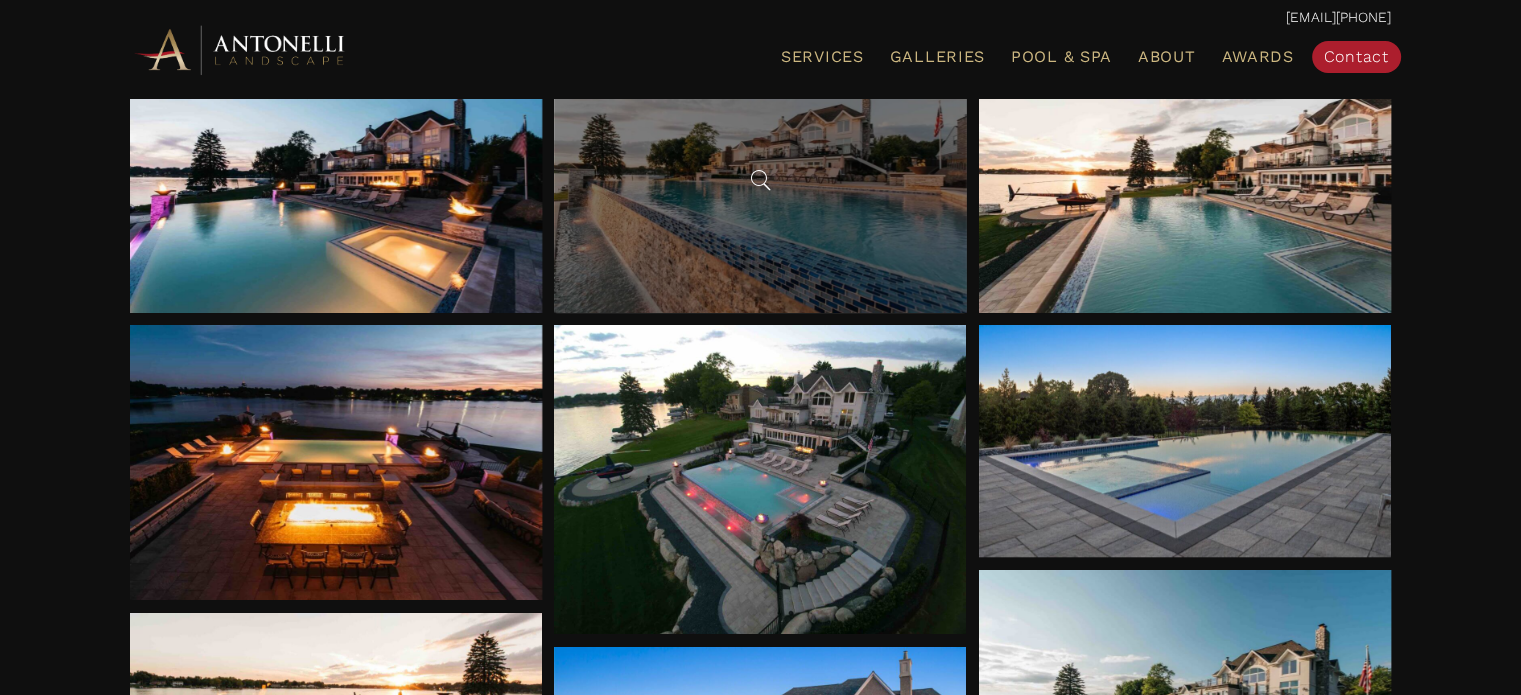click at bounding box center [760, 180] 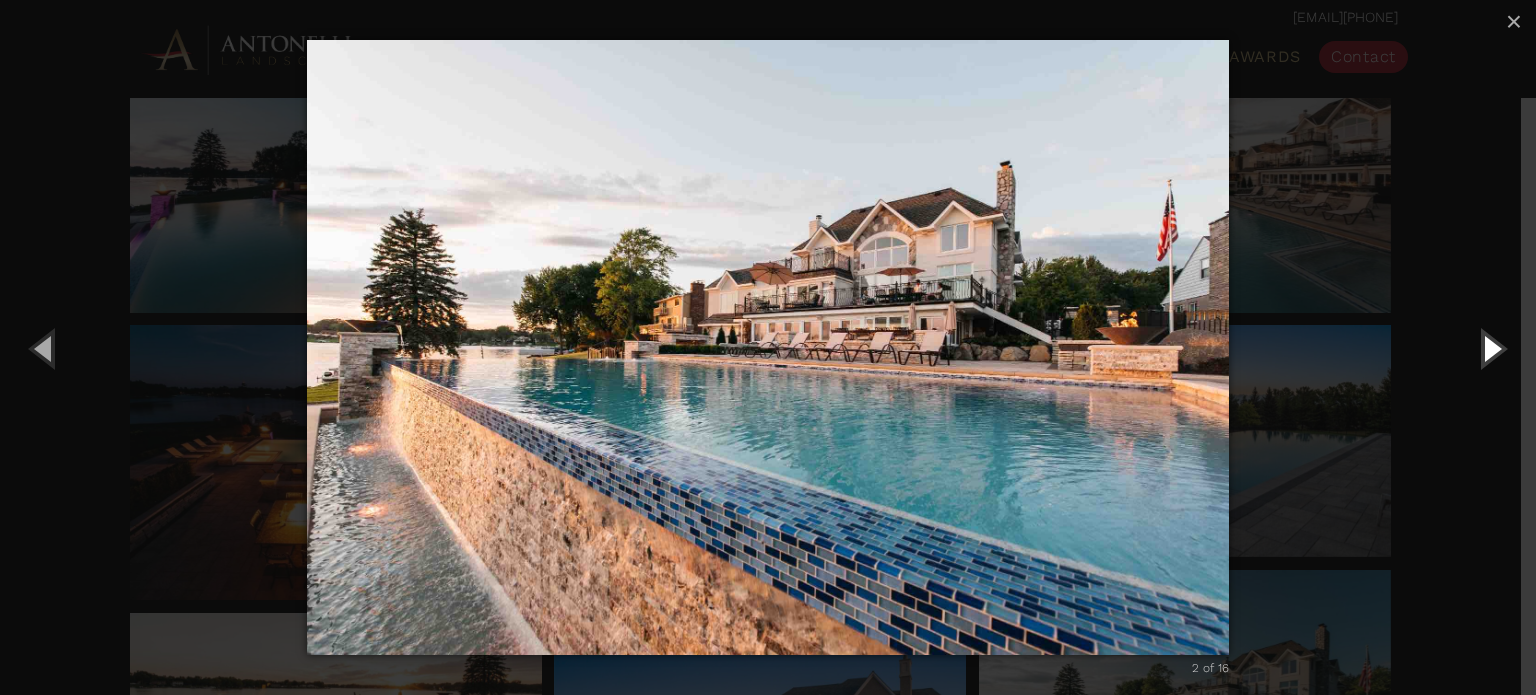 click at bounding box center (1491, 348) 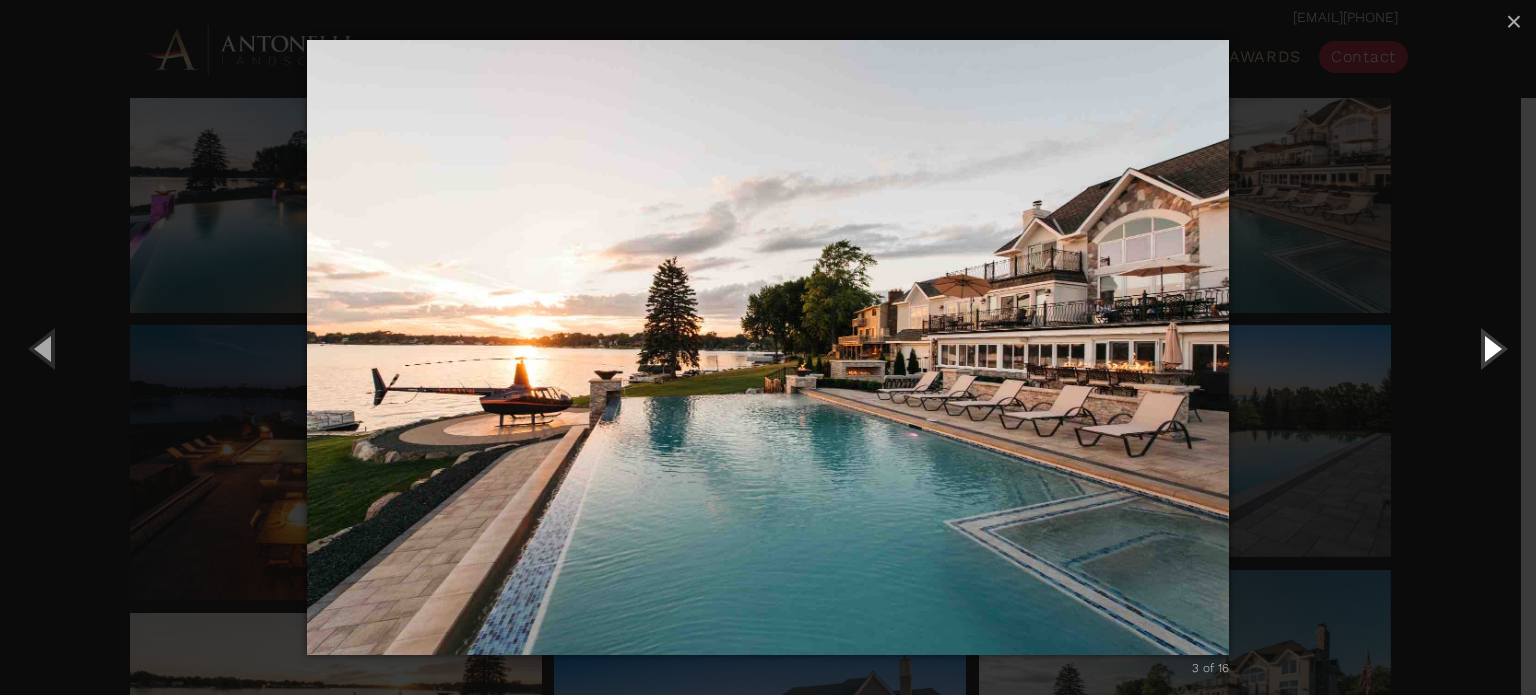 click at bounding box center (1491, 348) 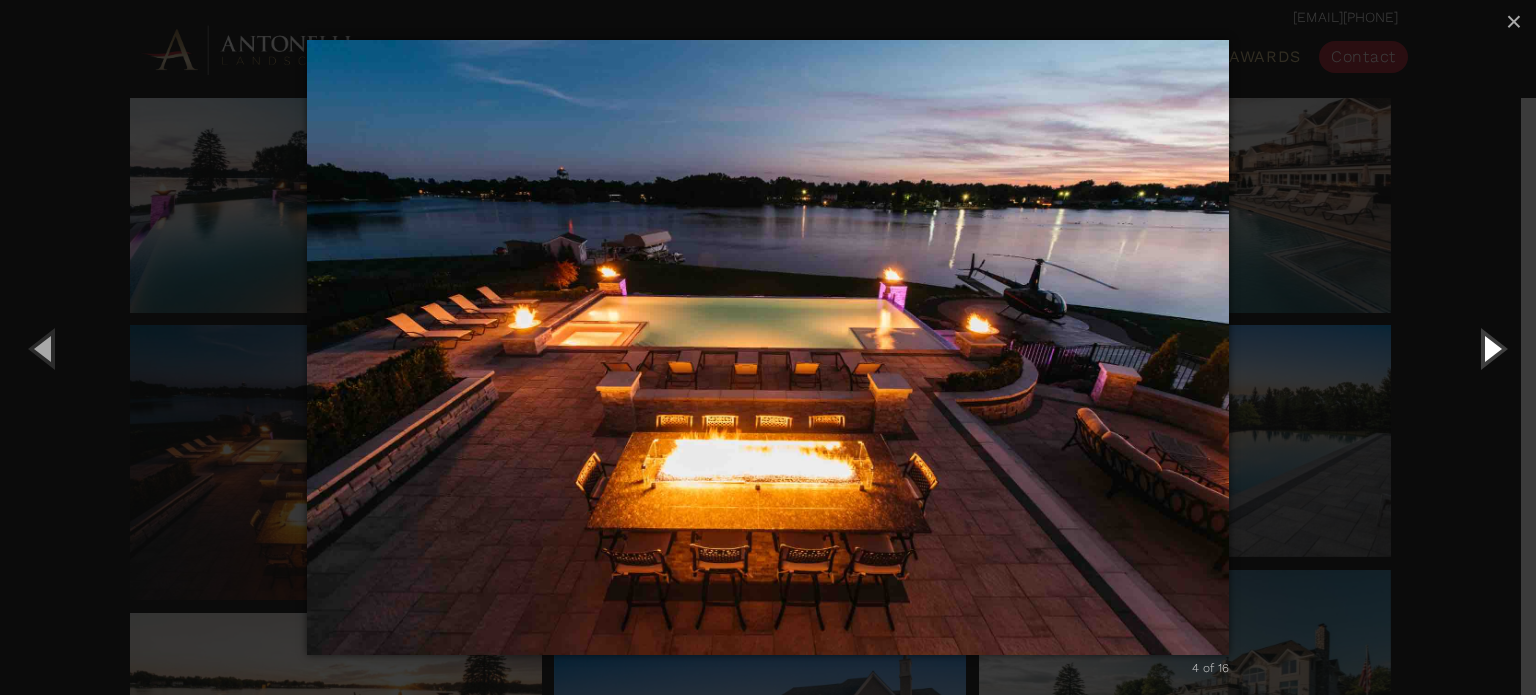 click at bounding box center [1491, 348] 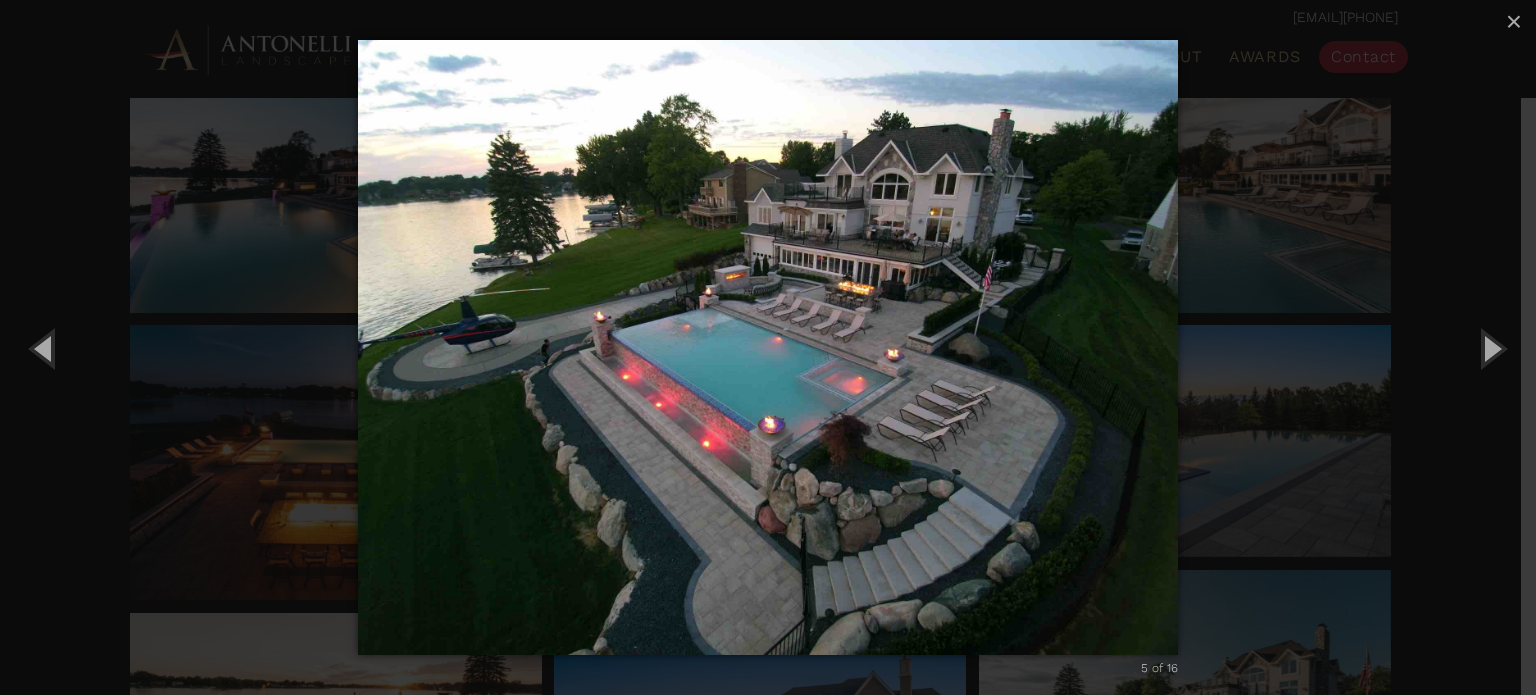 click at bounding box center (768, 347) 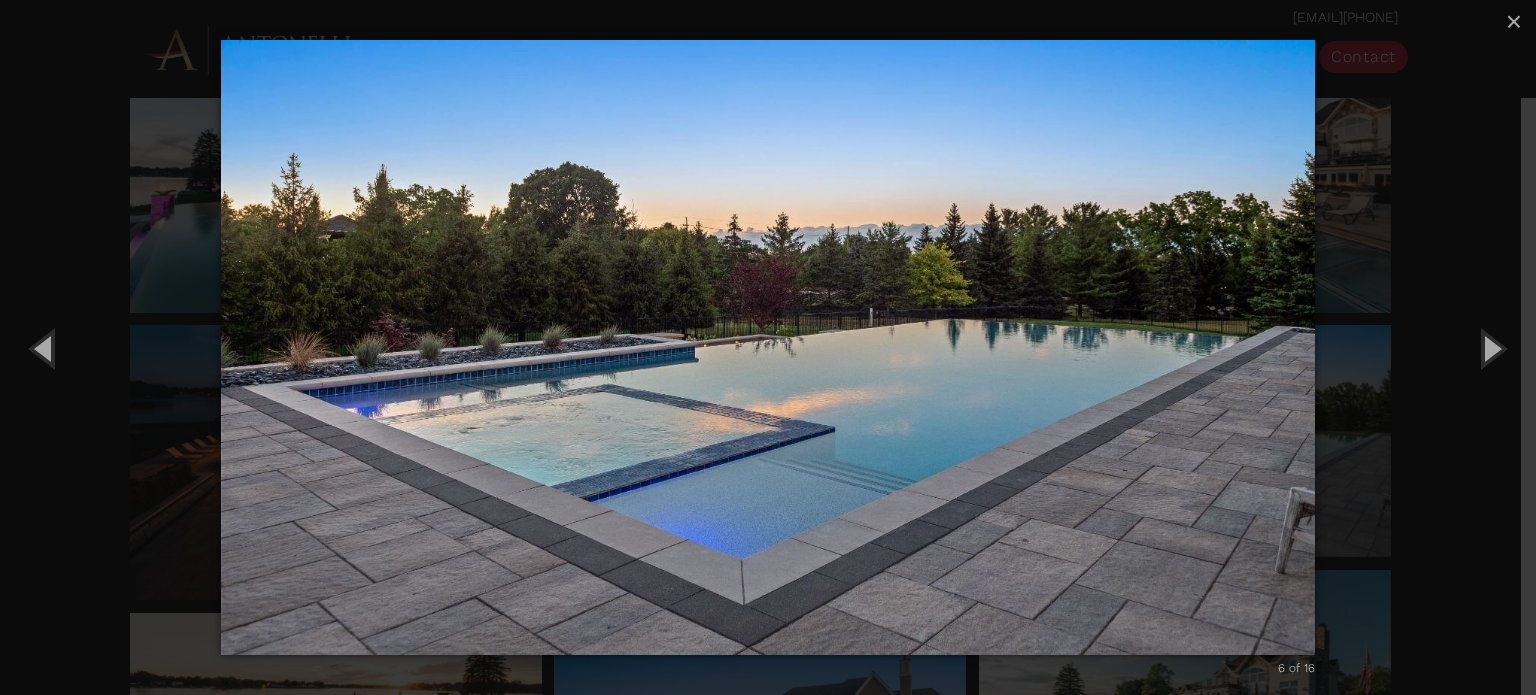 click at bounding box center (767, 347) 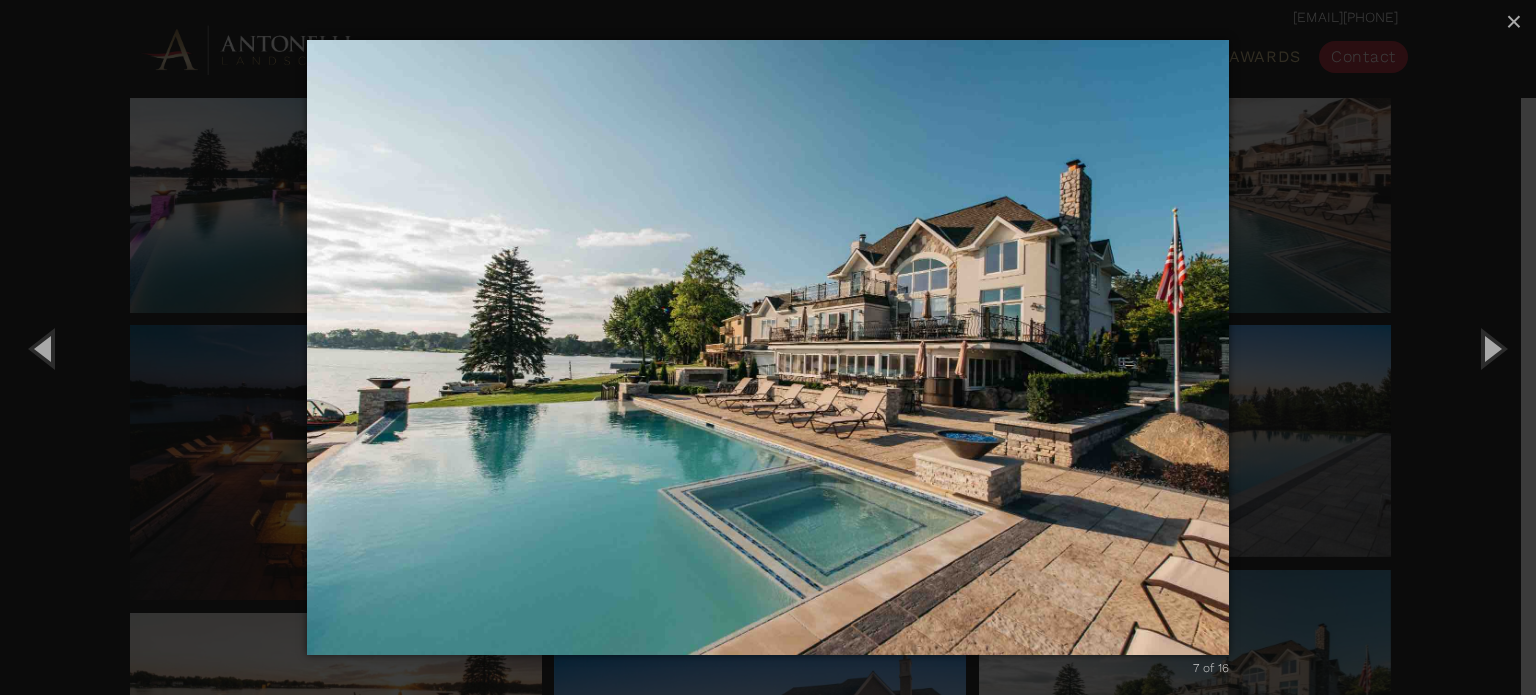 click at bounding box center (767, 347) 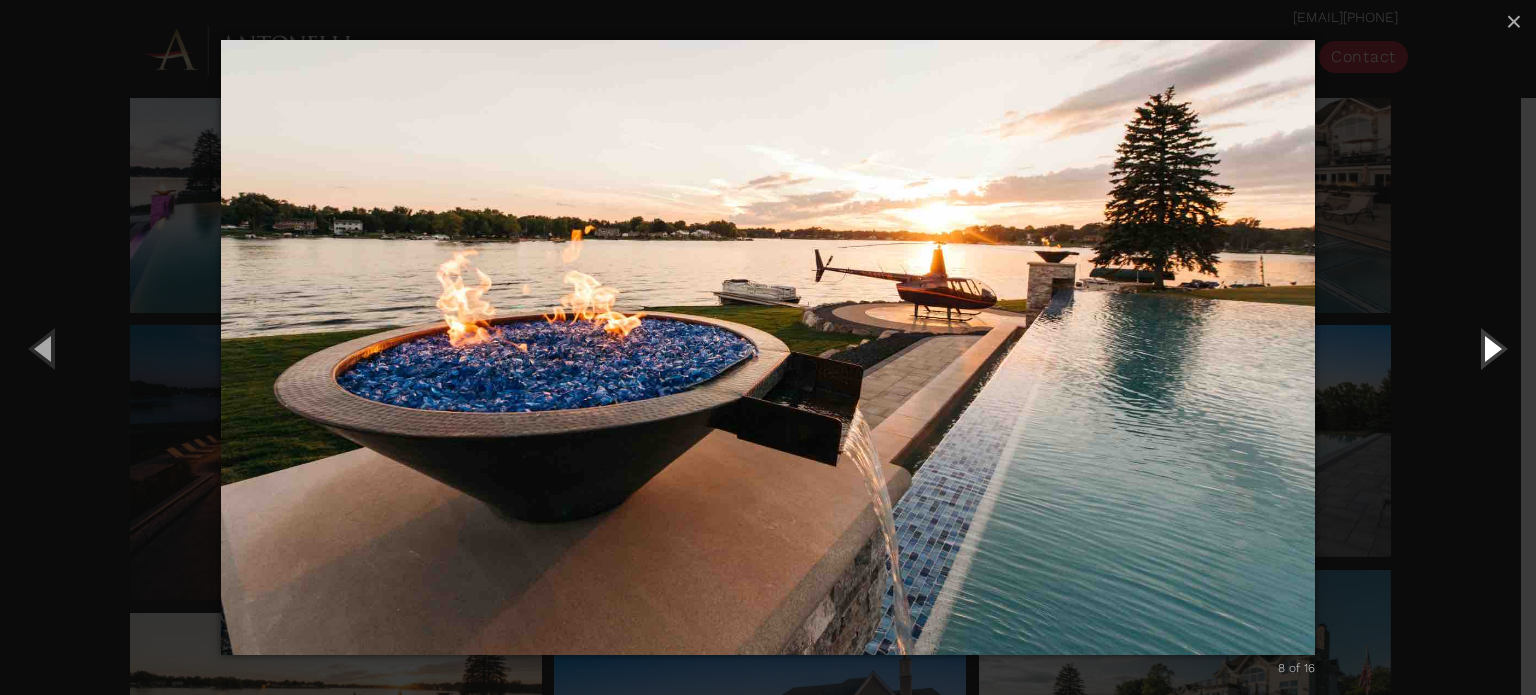 click at bounding box center (1491, 348) 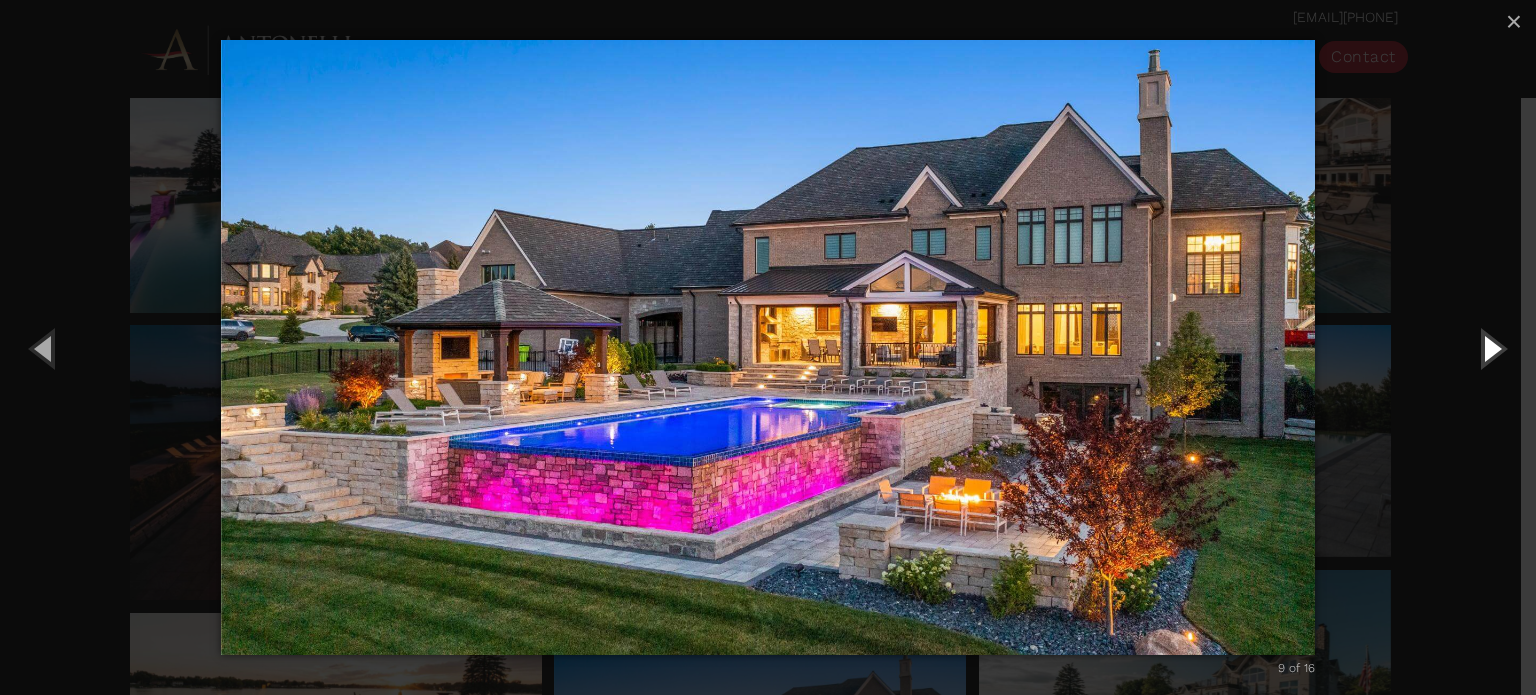 click at bounding box center [1491, 348] 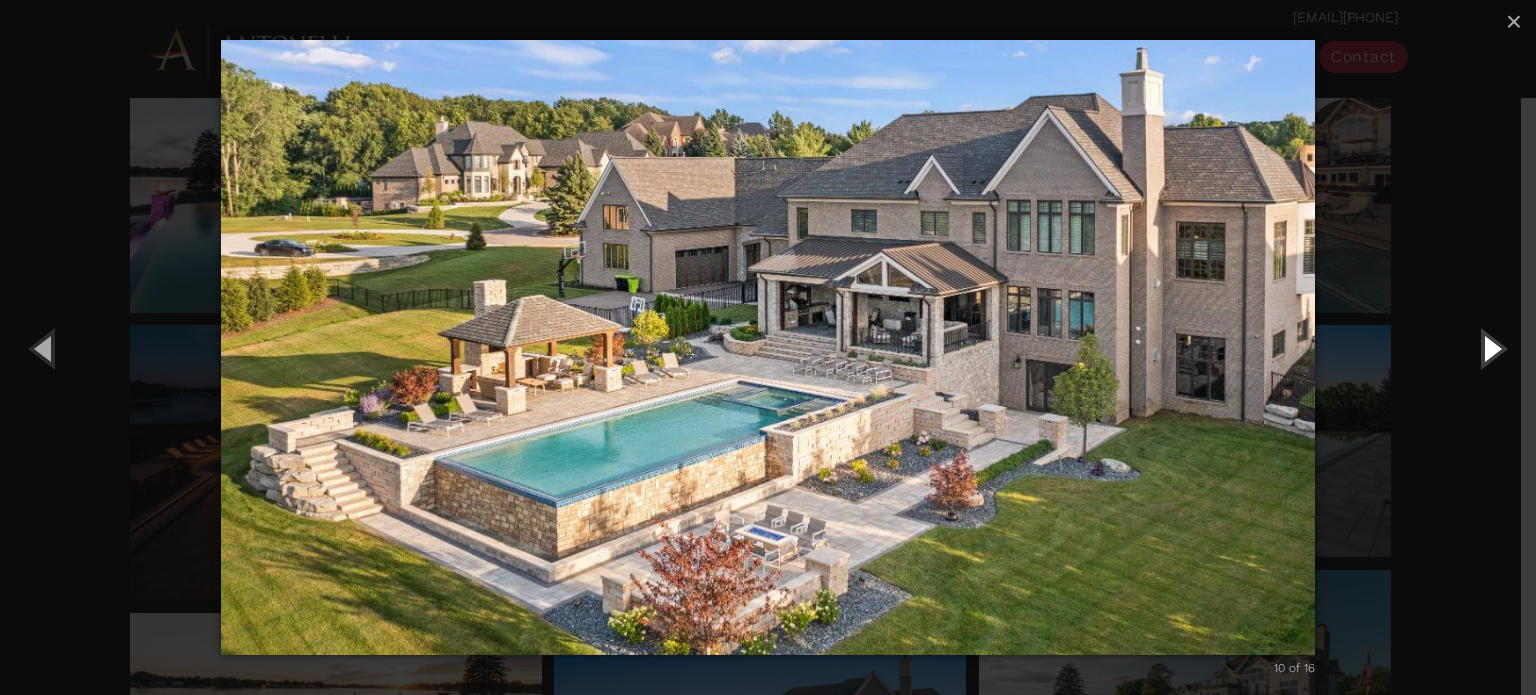 click at bounding box center (1491, 348) 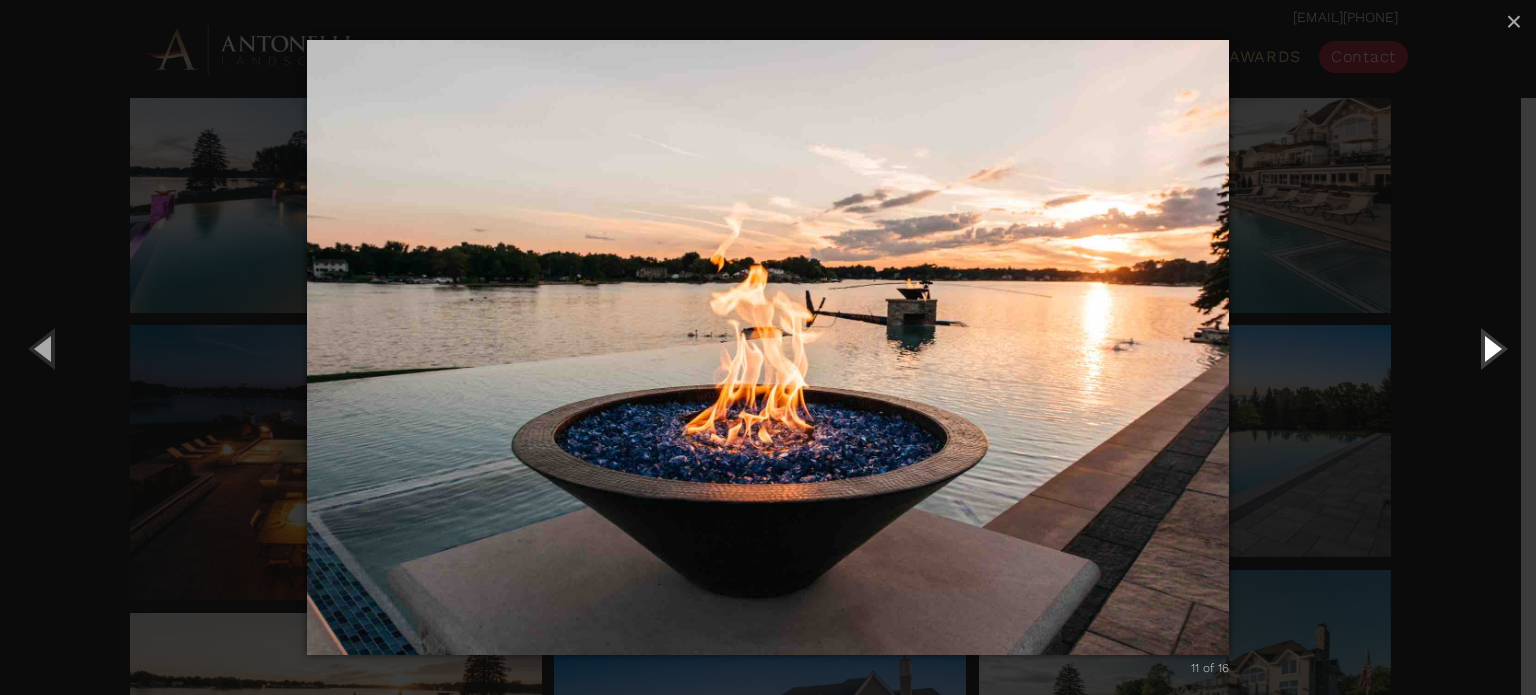 click at bounding box center (1491, 348) 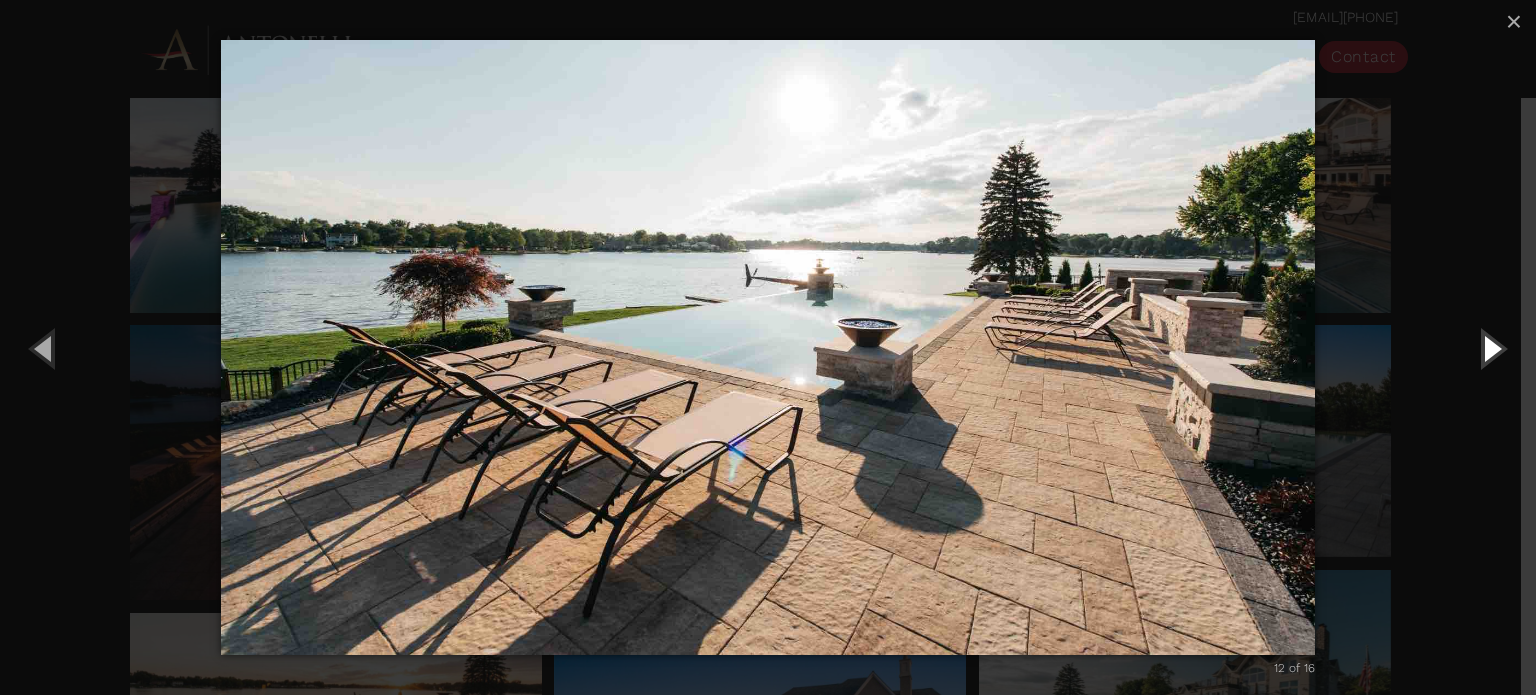 click at bounding box center [1491, 348] 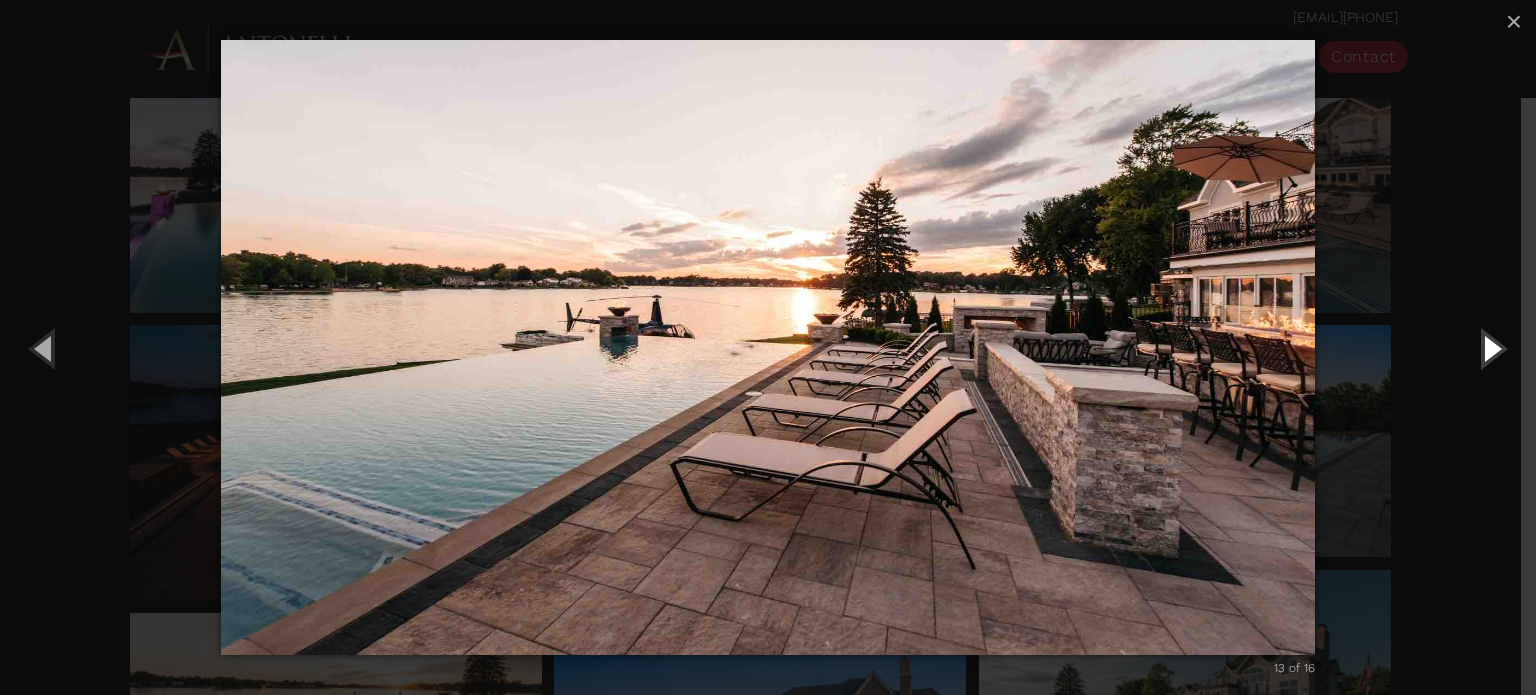 click at bounding box center [1491, 348] 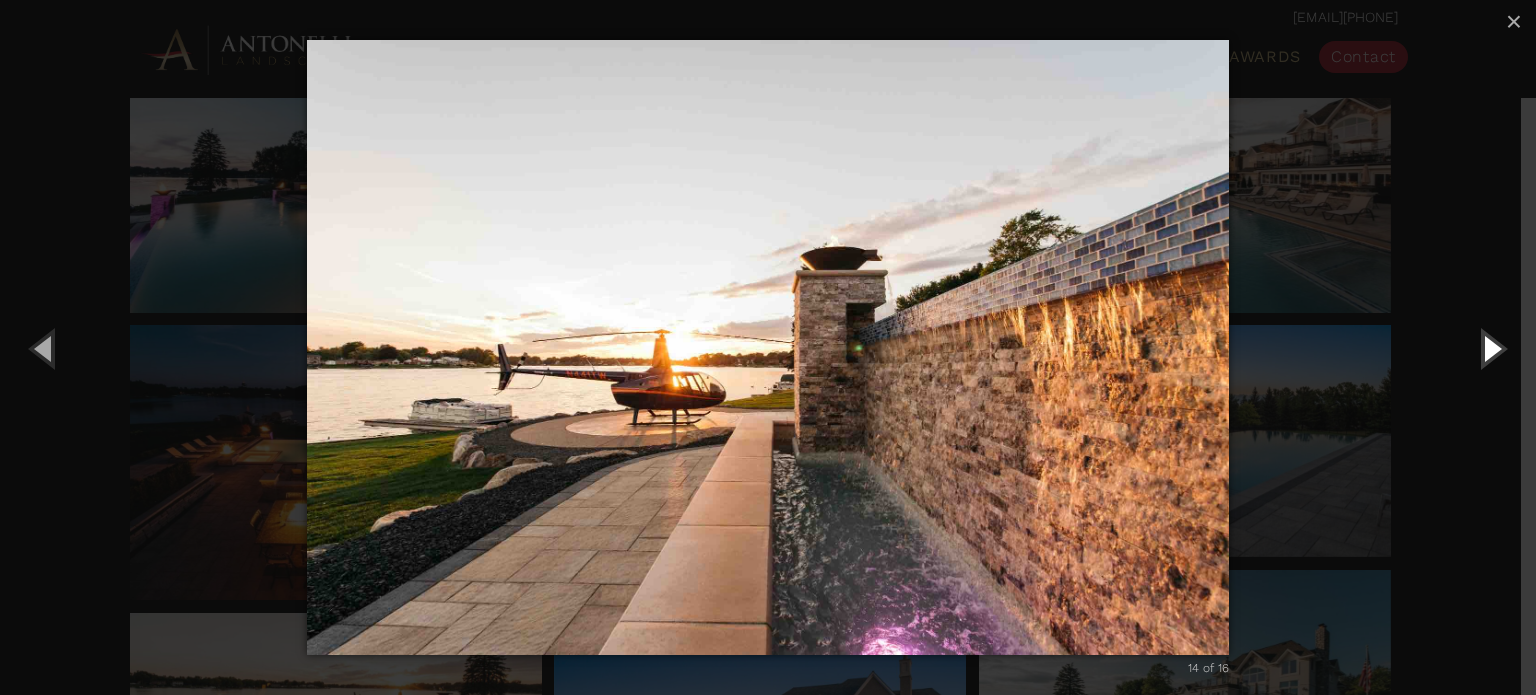 click at bounding box center [1491, 348] 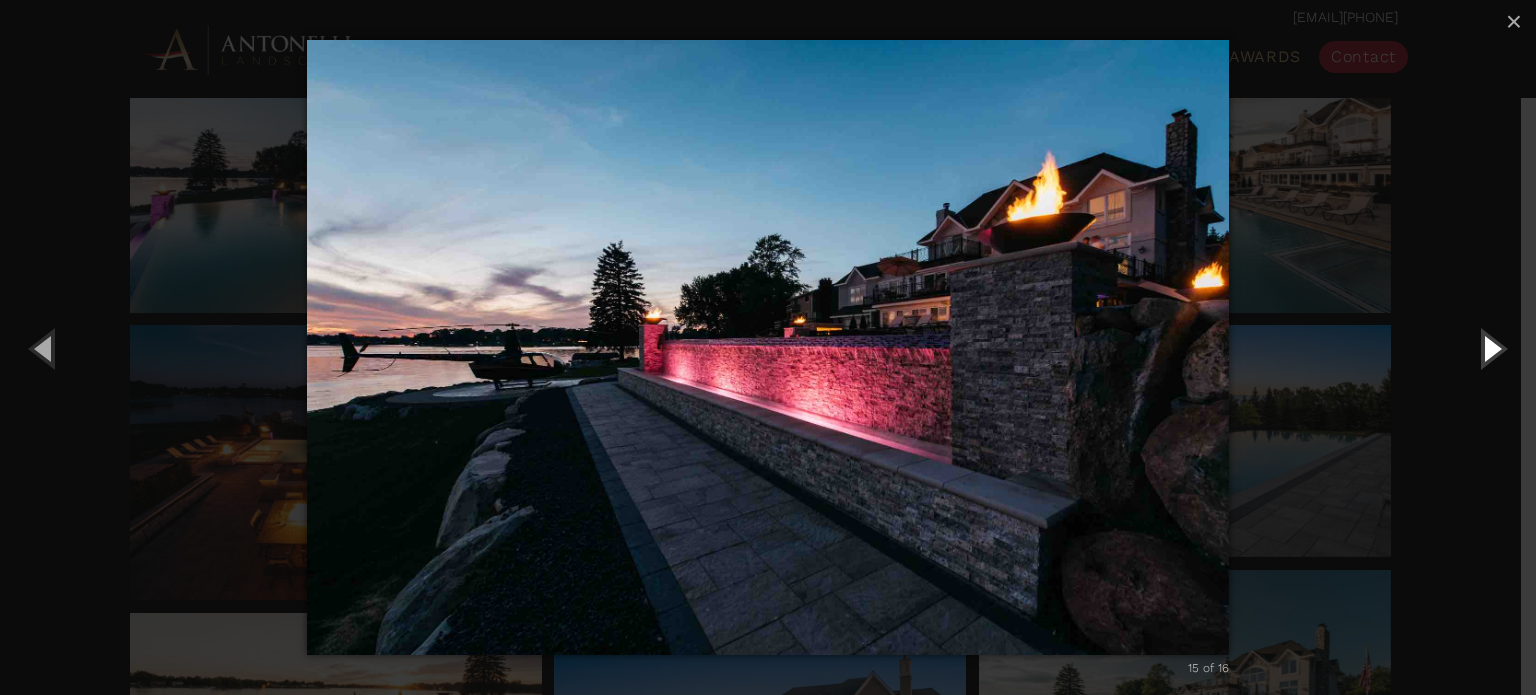 click at bounding box center [1491, 348] 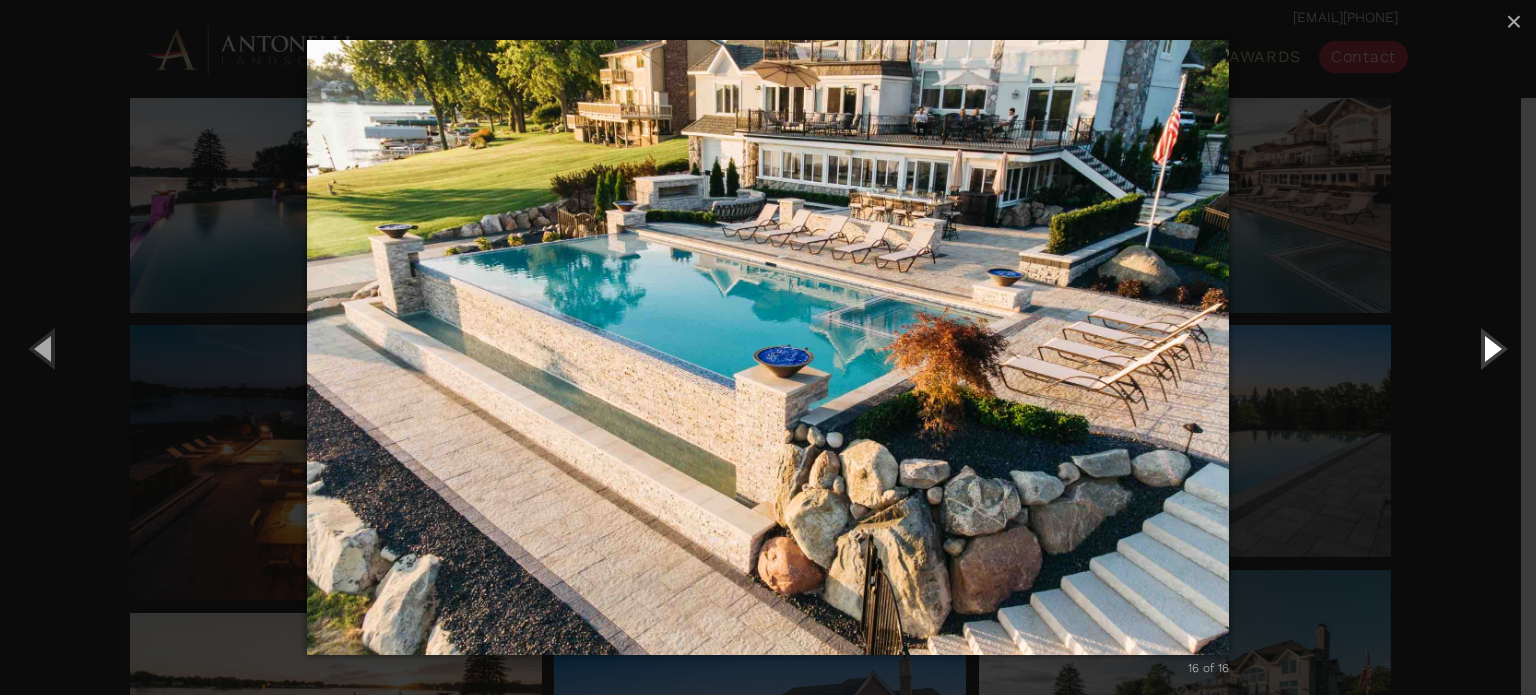 click at bounding box center (1491, 348) 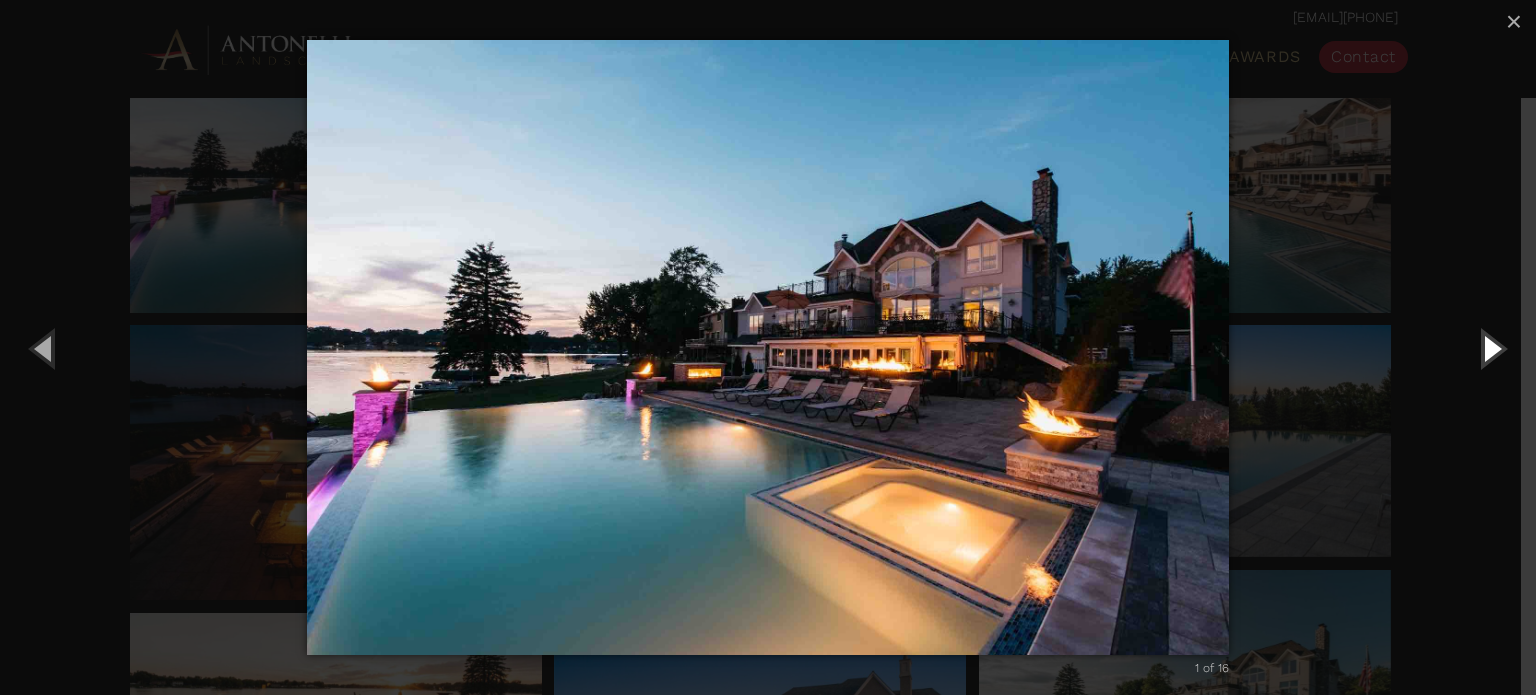 click at bounding box center [1491, 348] 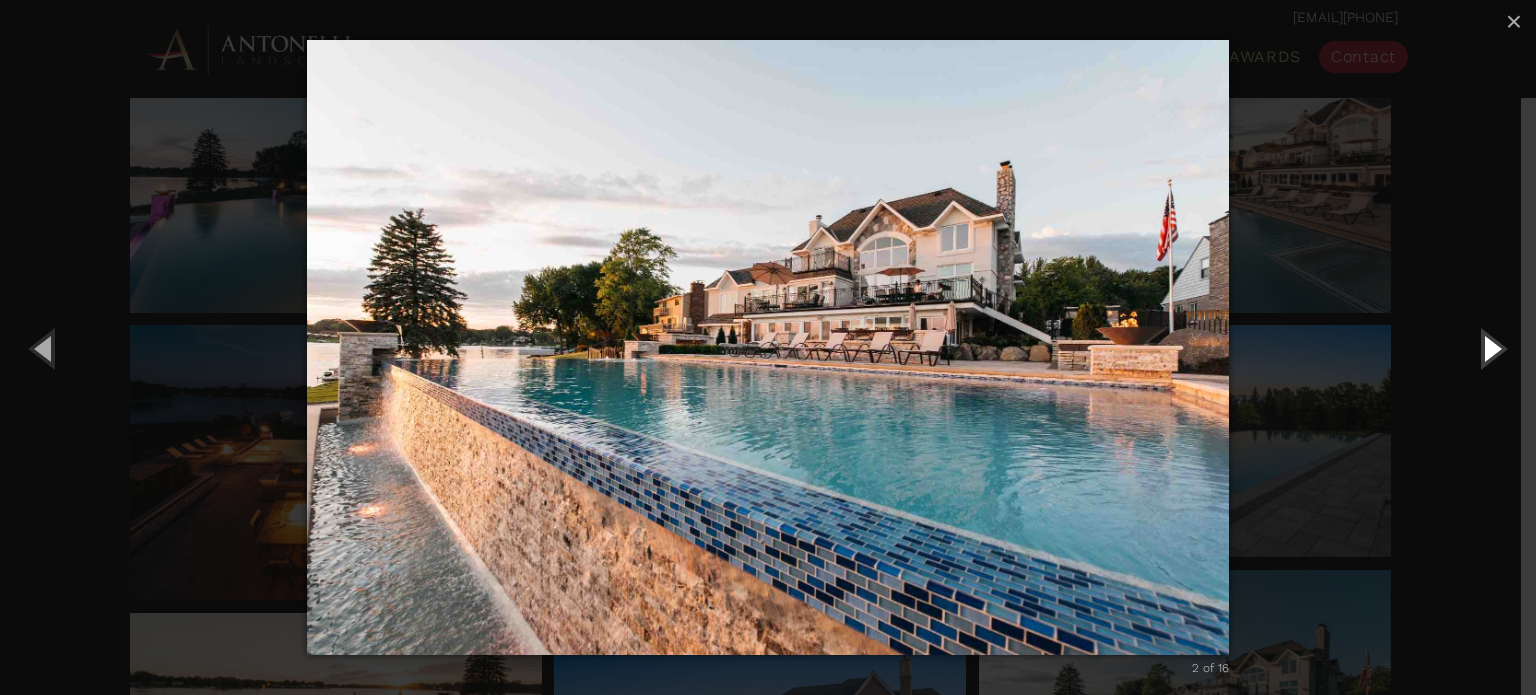 click at bounding box center [1491, 348] 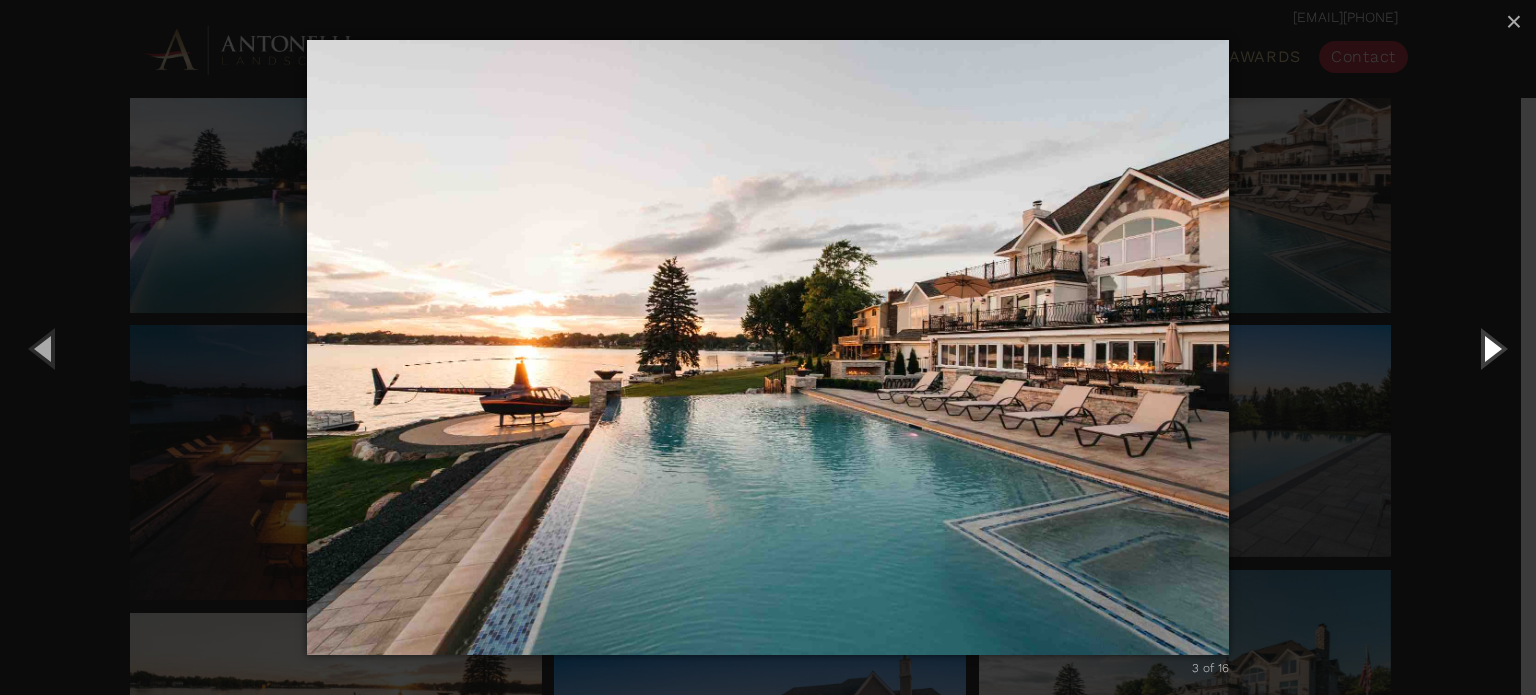 click at bounding box center [1491, 348] 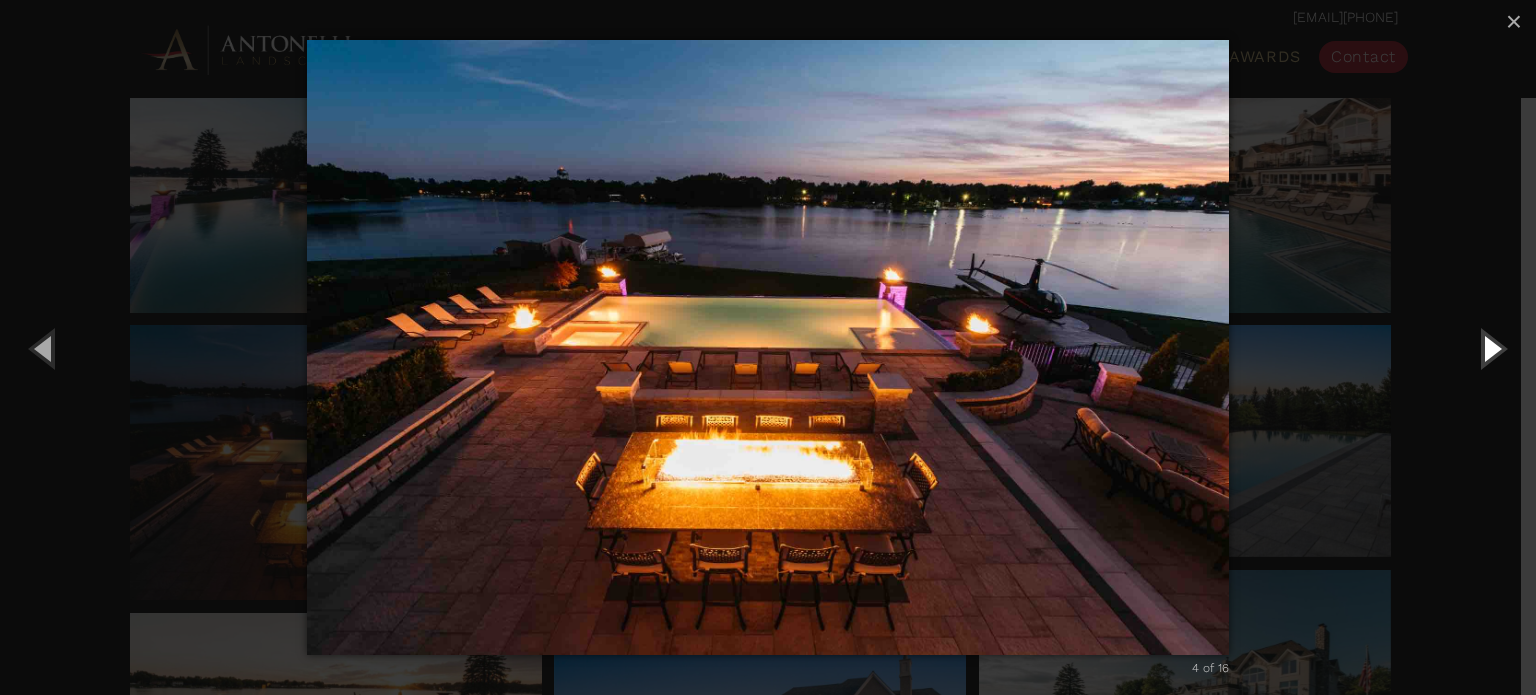 click at bounding box center (1491, 348) 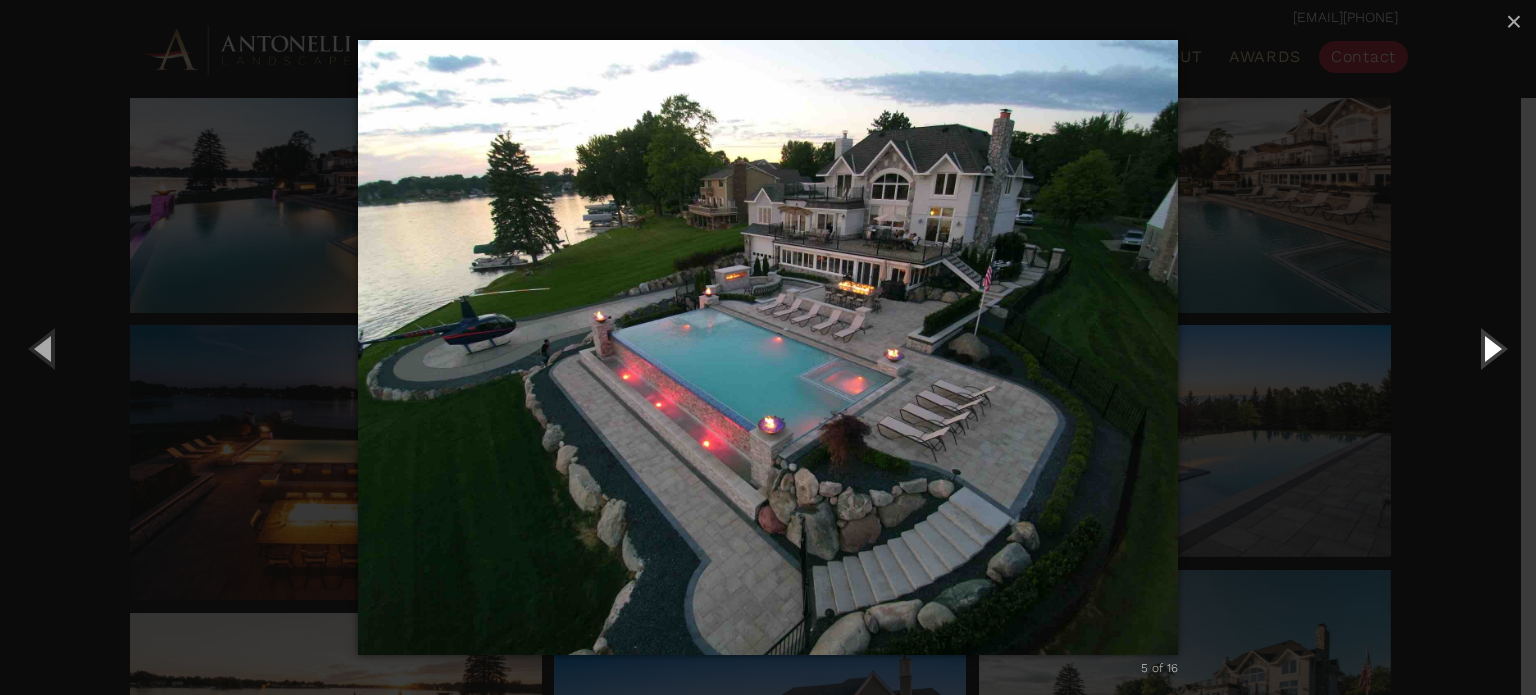 click at bounding box center [1491, 348] 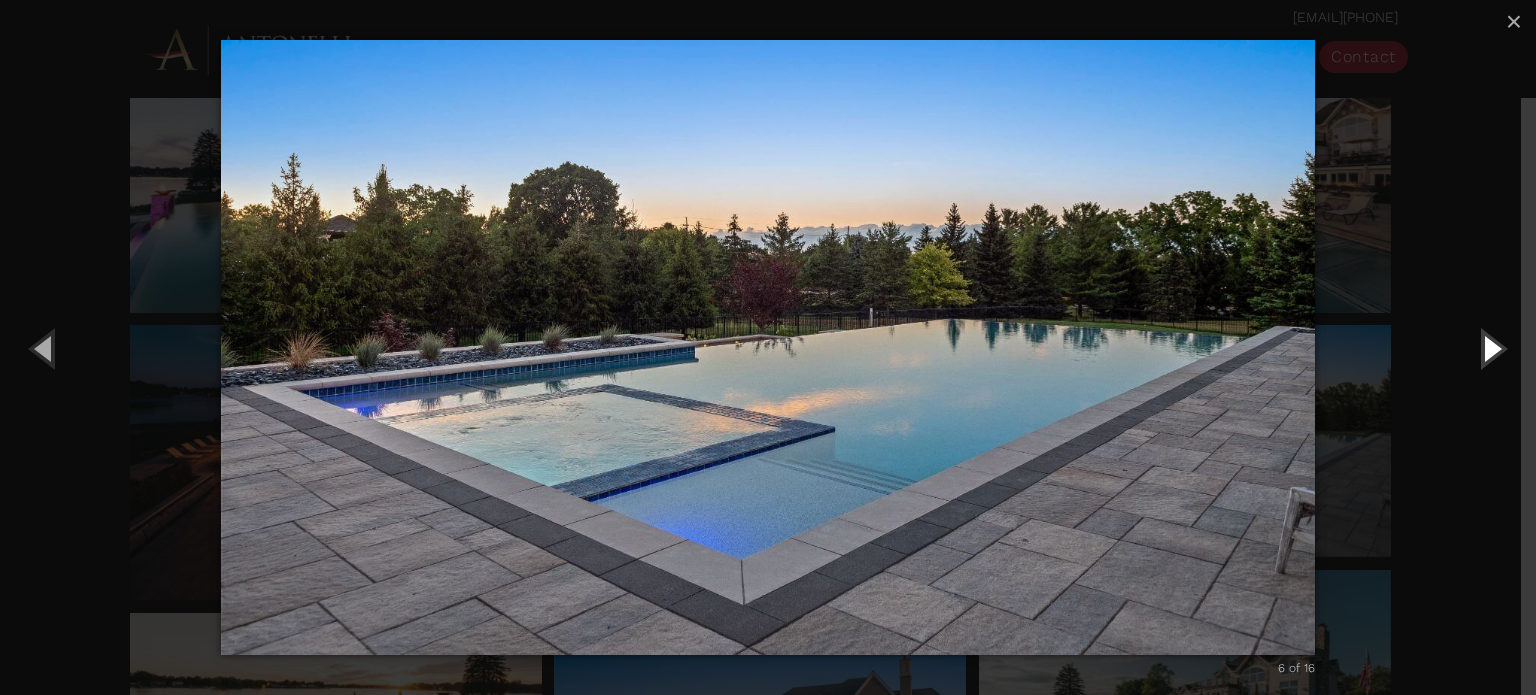 click at bounding box center [1491, 348] 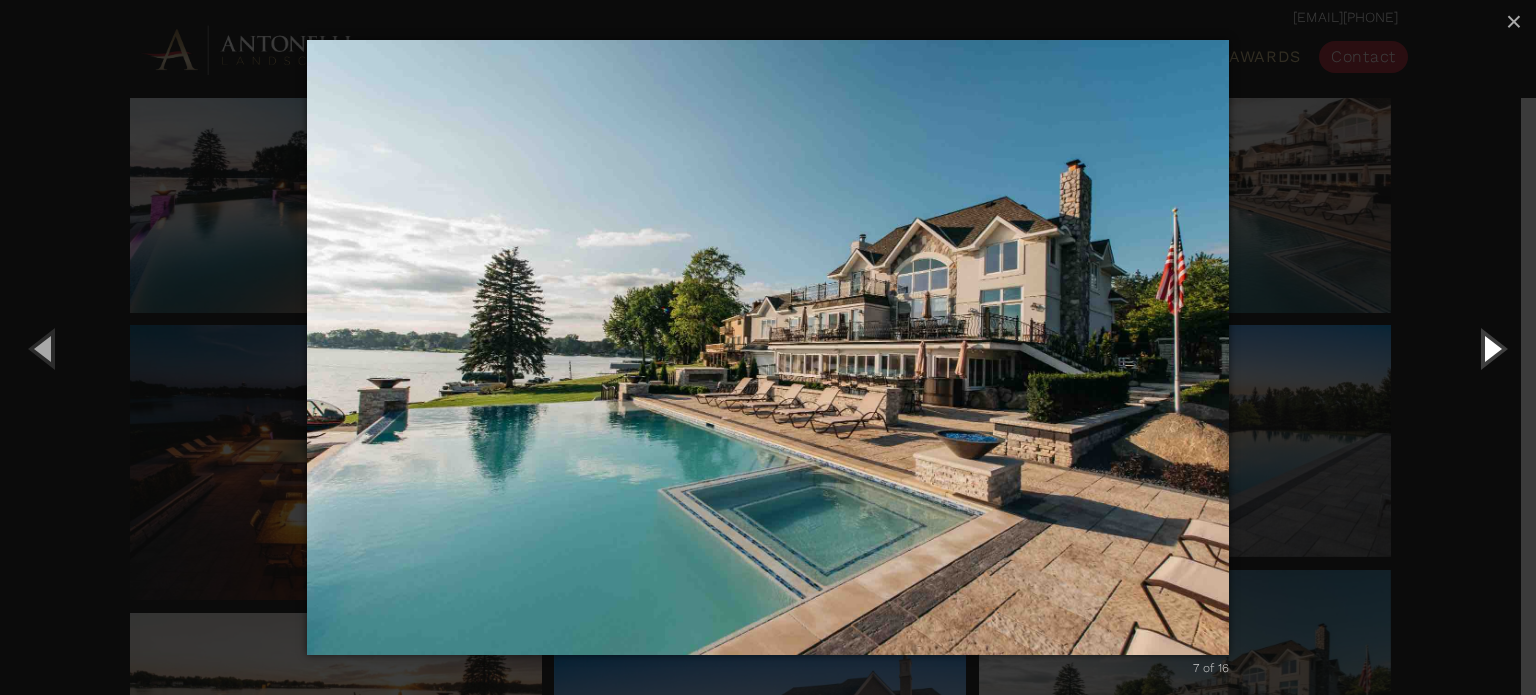 click at bounding box center (1491, 348) 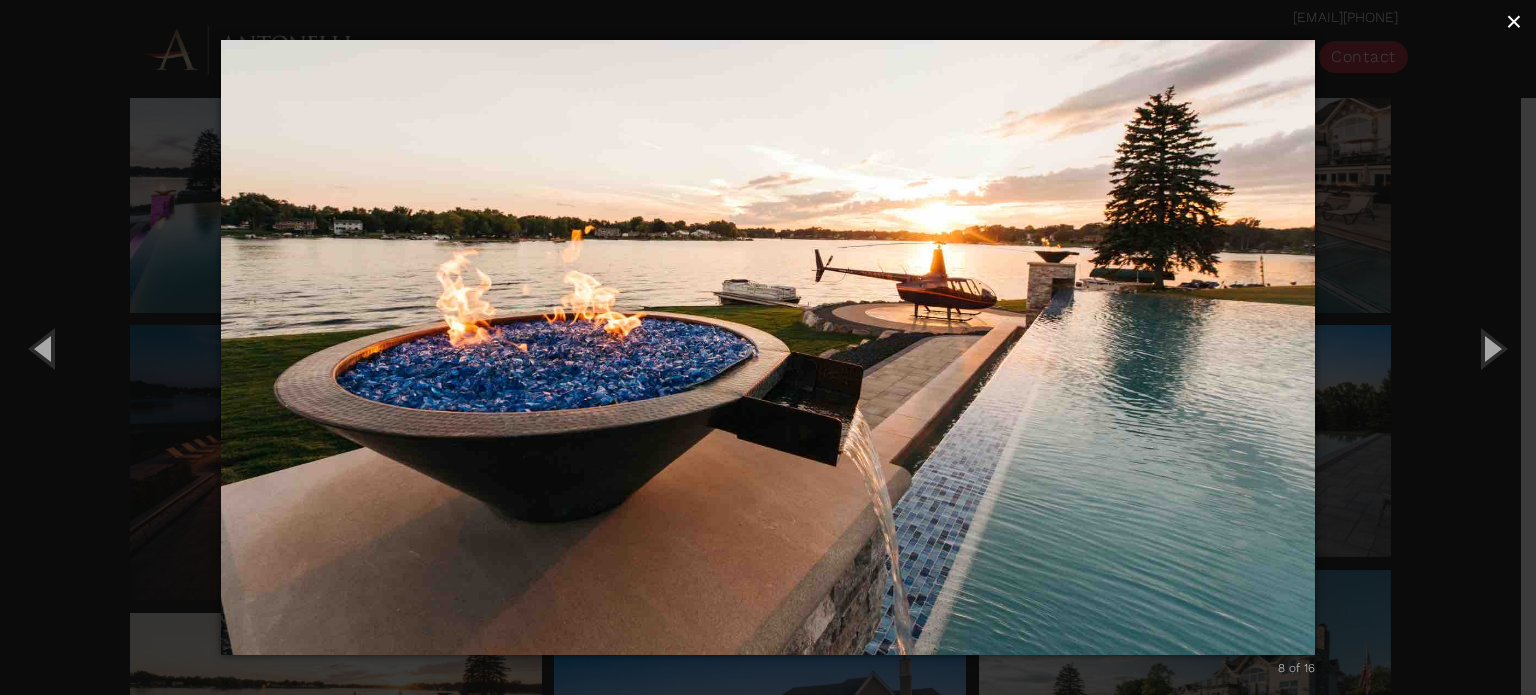 click on "×" at bounding box center [1514, 21] 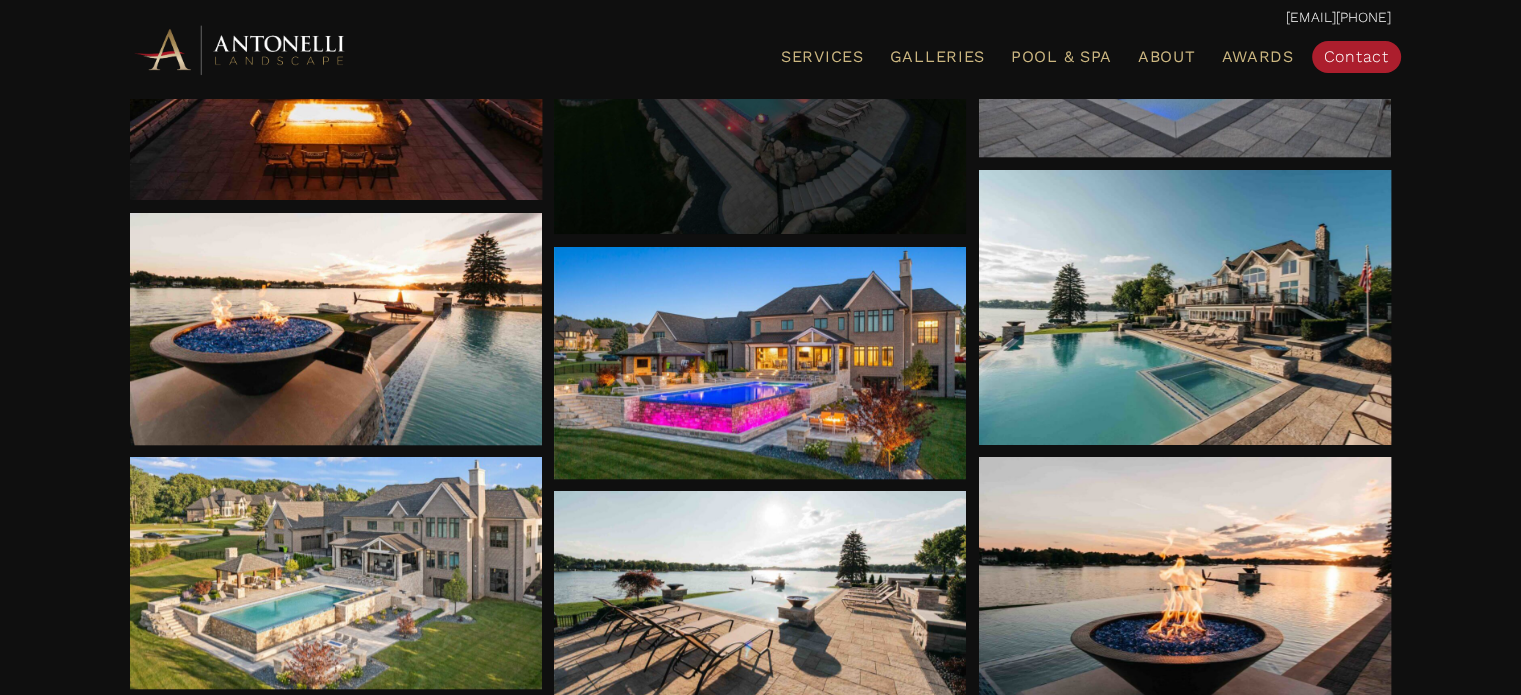 scroll, scrollTop: 900, scrollLeft: 0, axis: vertical 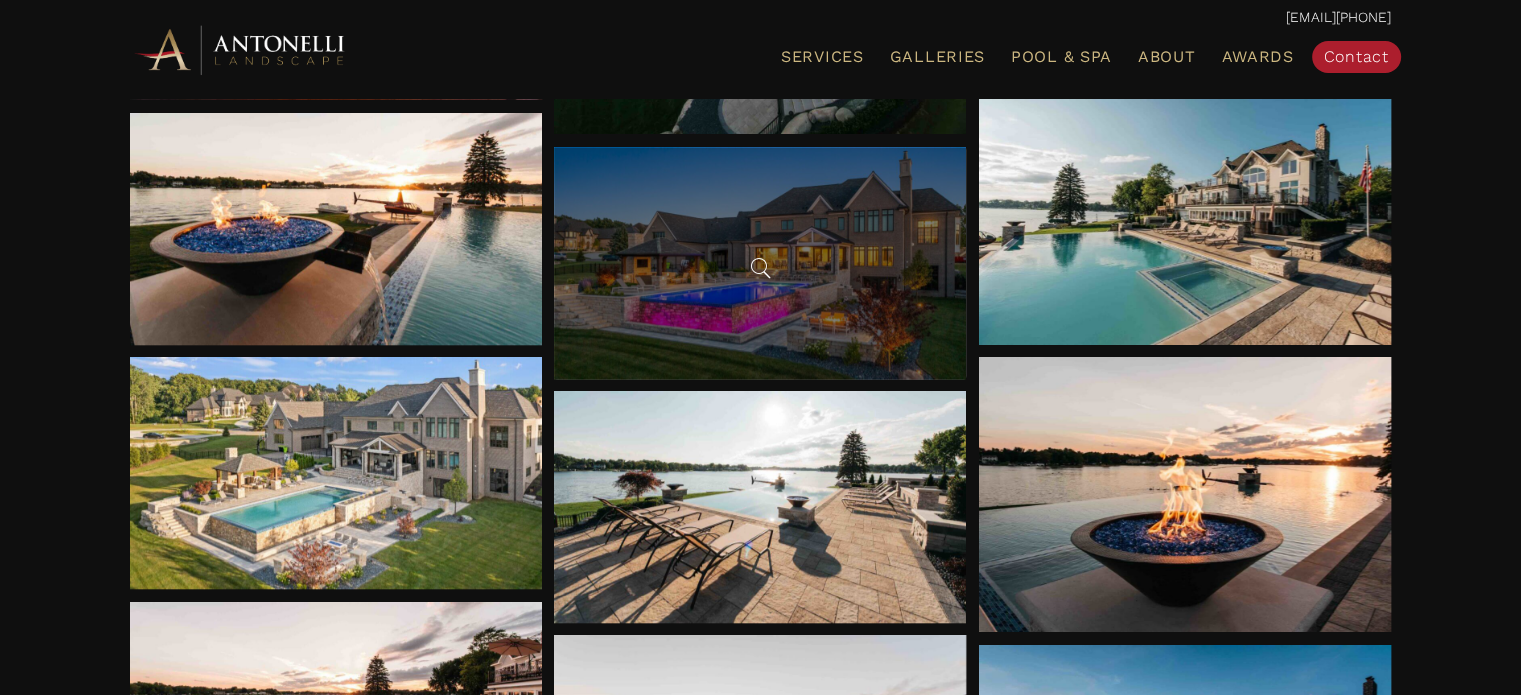 click at bounding box center [760, 268] 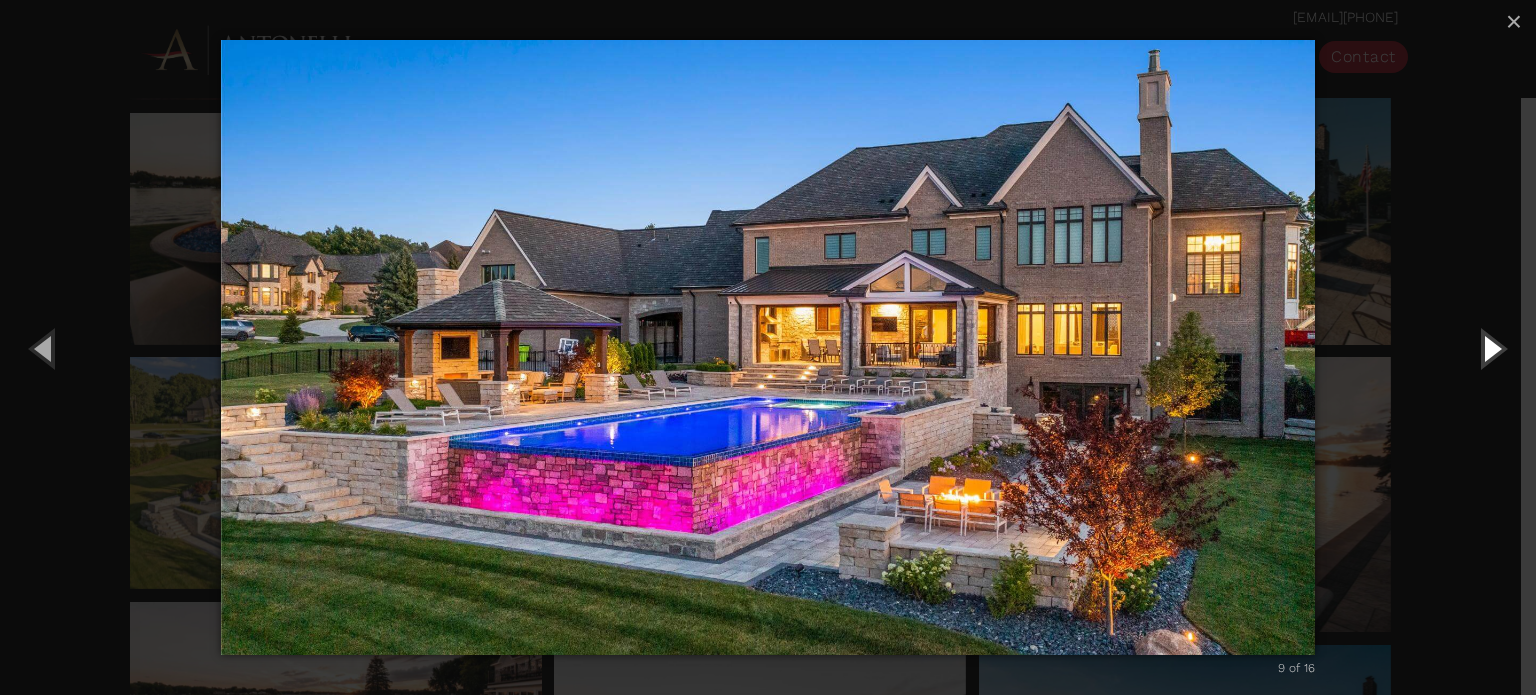 click at bounding box center [1491, 348] 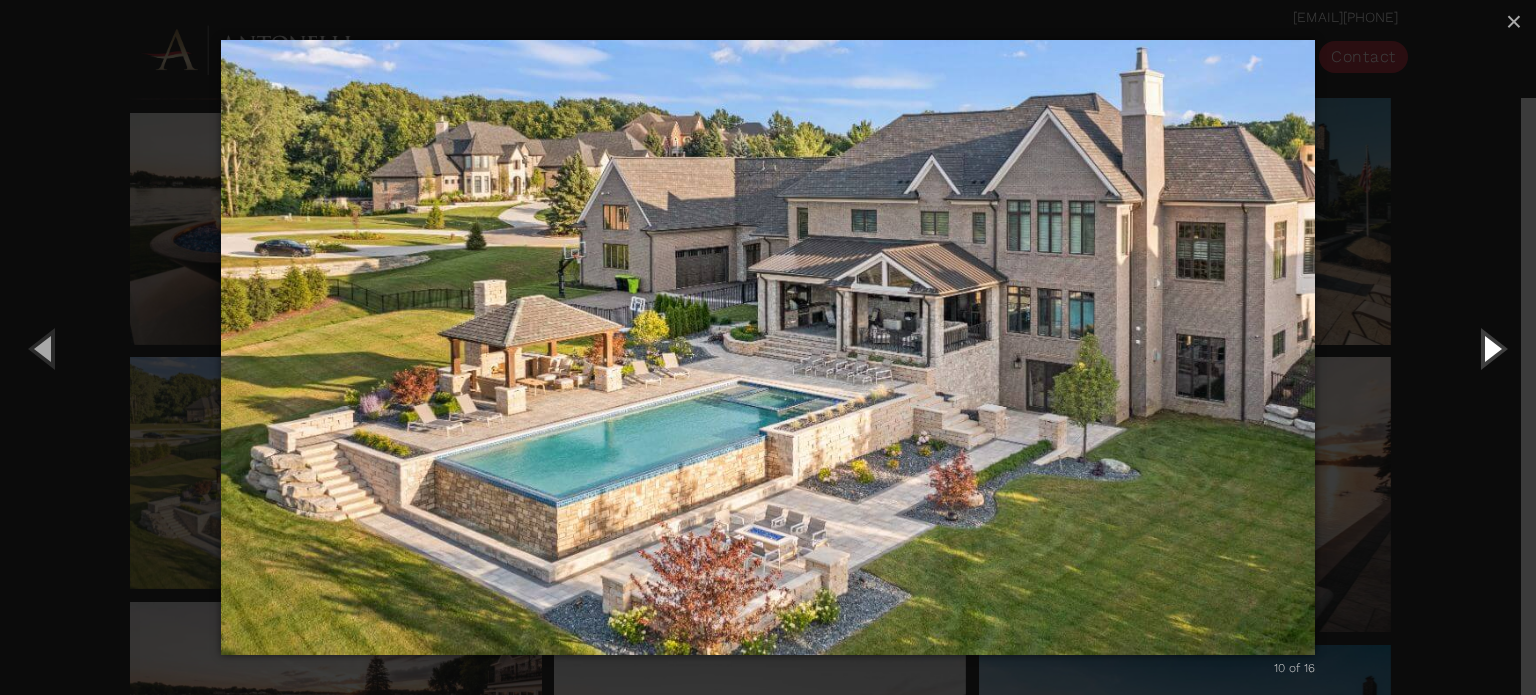 click at bounding box center (1491, 348) 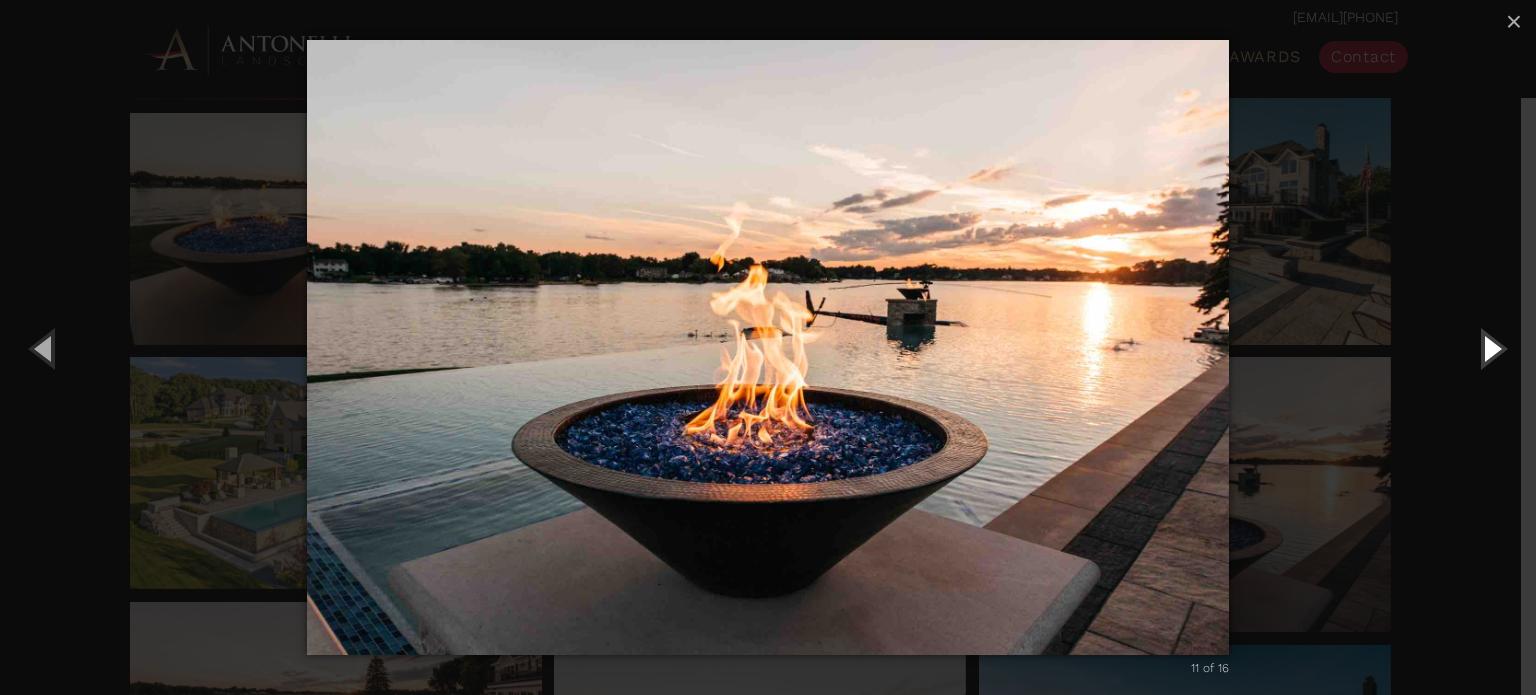 click at bounding box center [1491, 348] 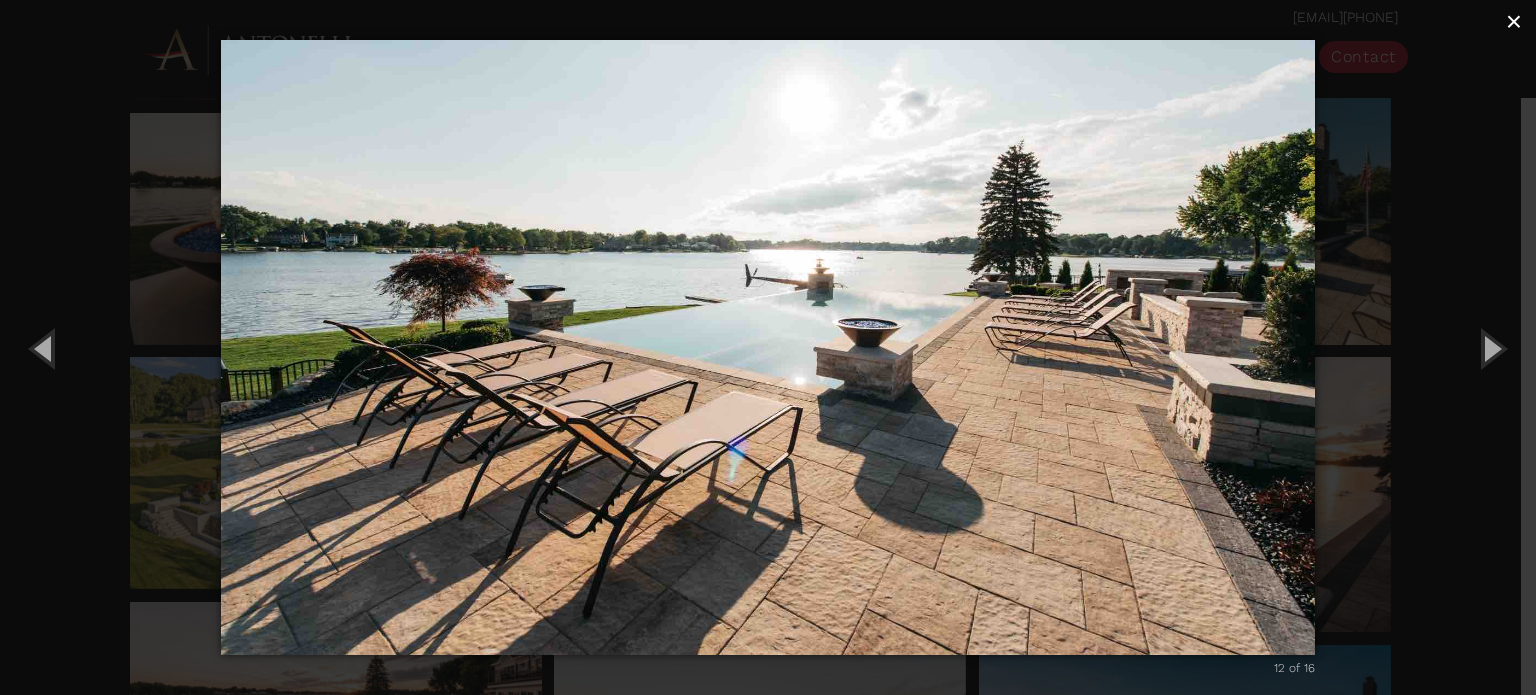 click on "×" at bounding box center [1514, 21] 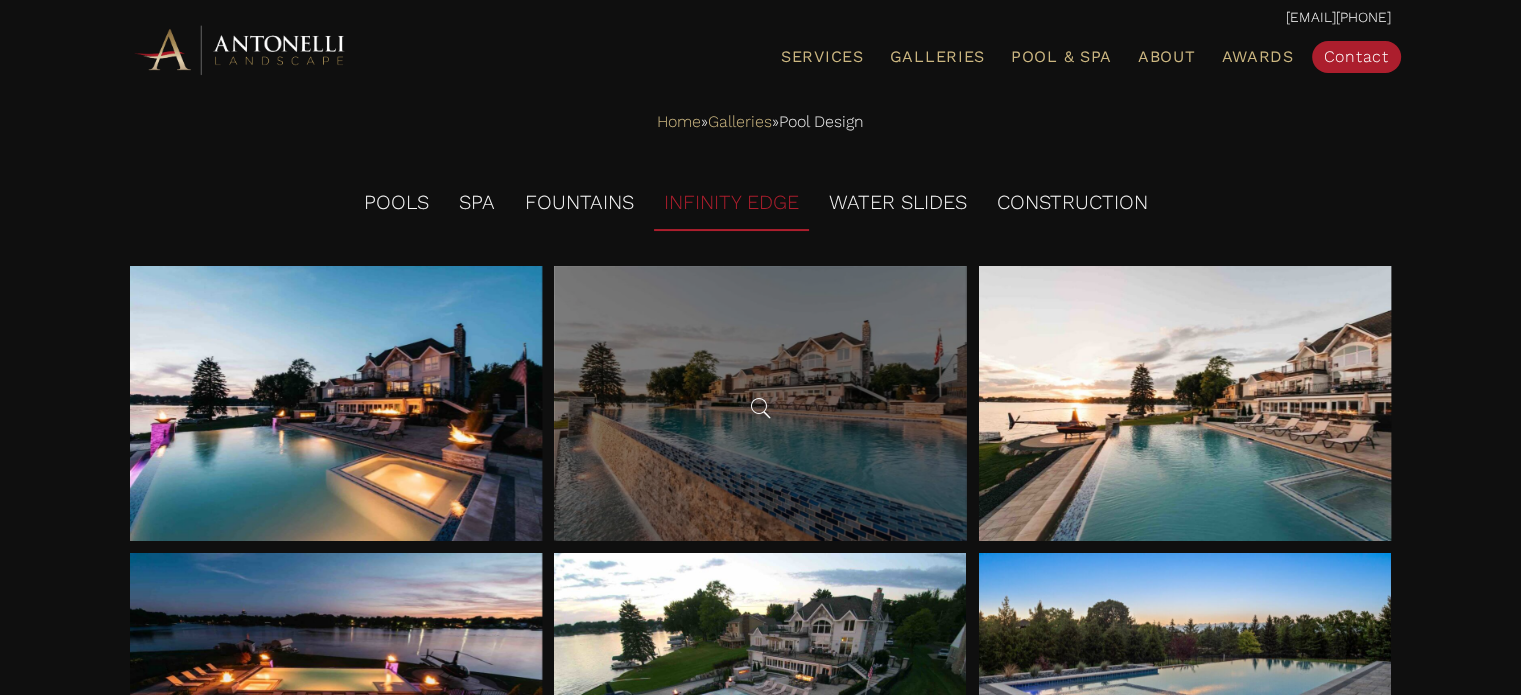 scroll, scrollTop: 200, scrollLeft: 0, axis: vertical 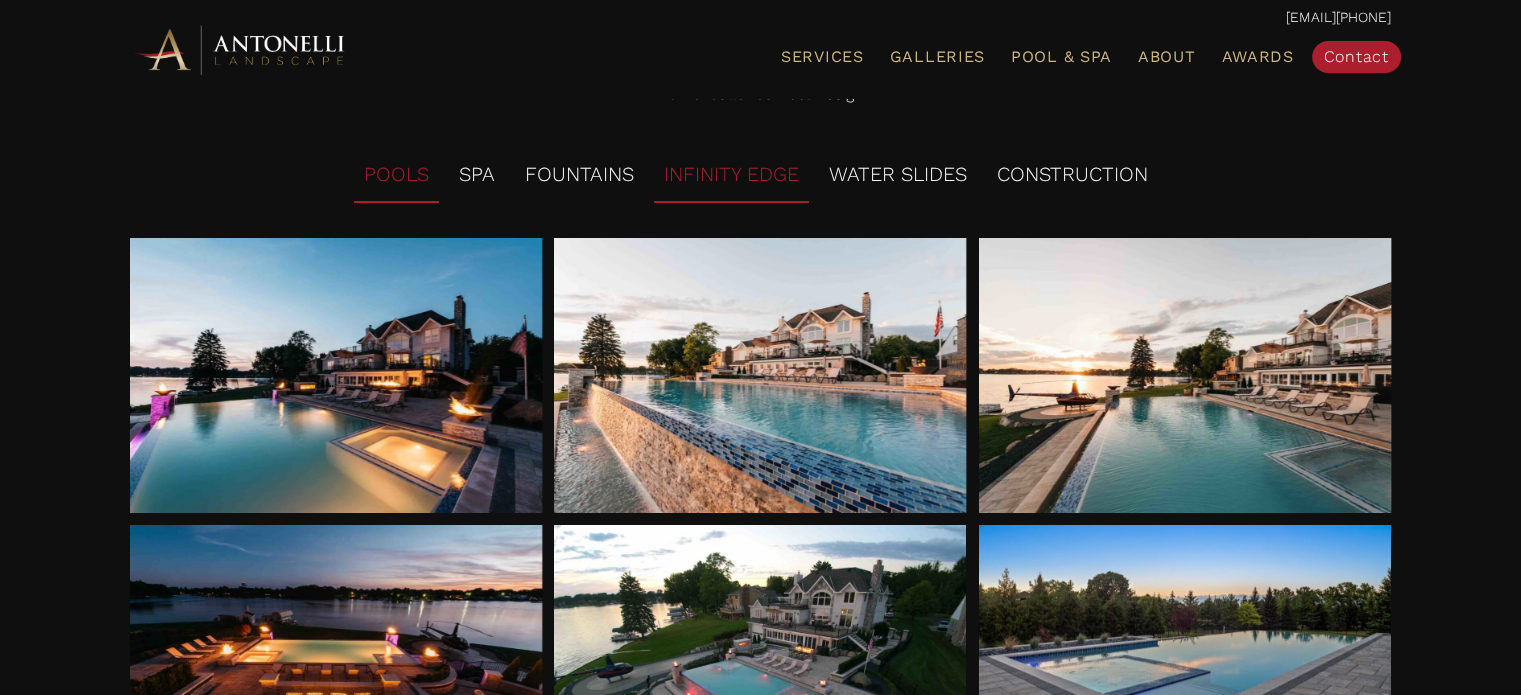 click on "POOLS" at bounding box center (396, 175) 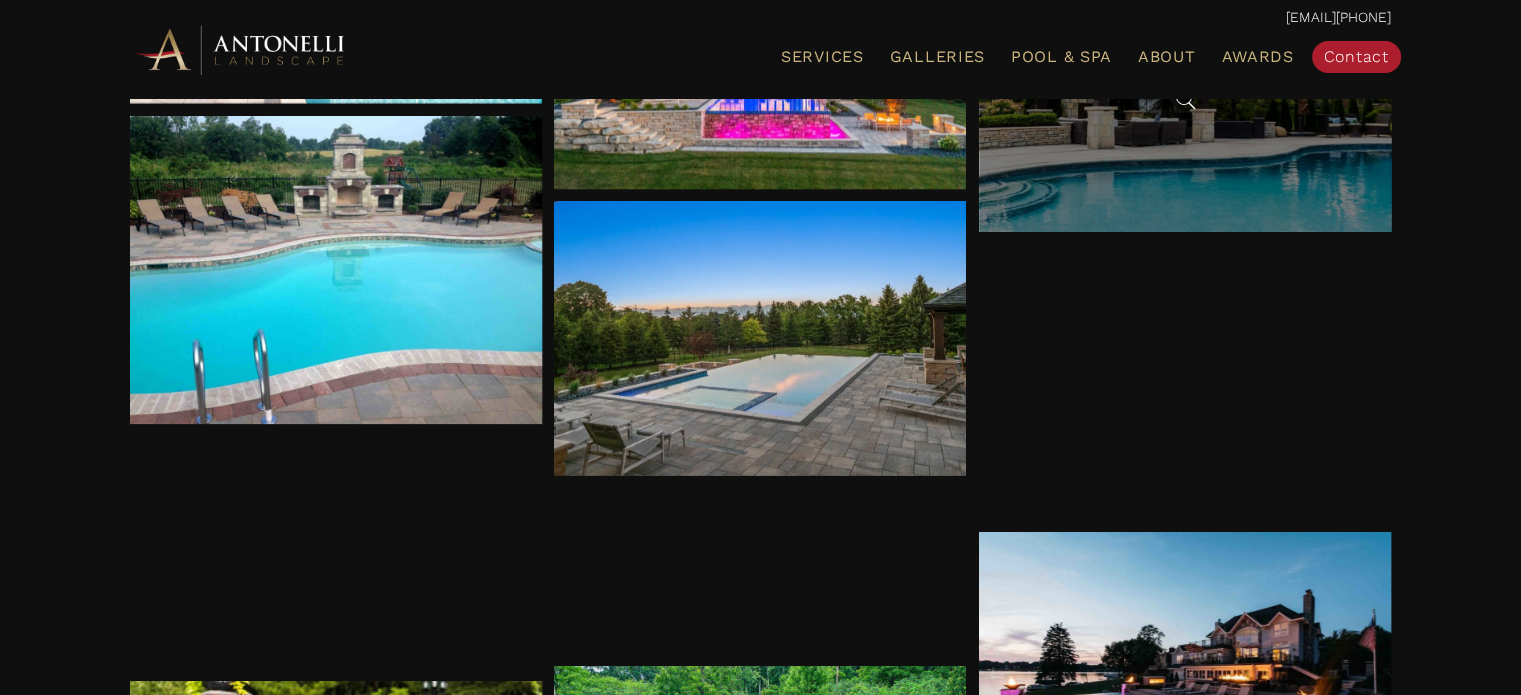 scroll, scrollTop: 800, scrollLeft: 0, axis: vertical 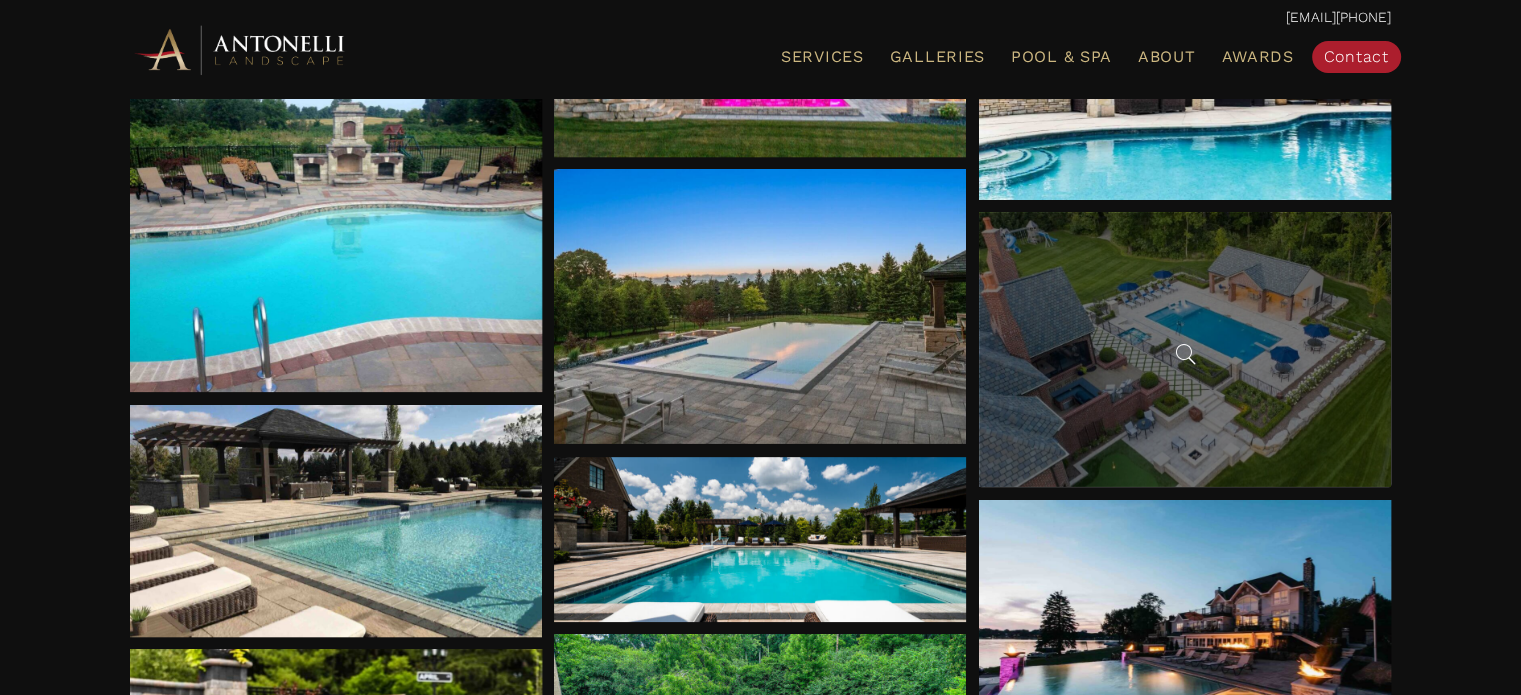 click at bounding box center [1185, 349] 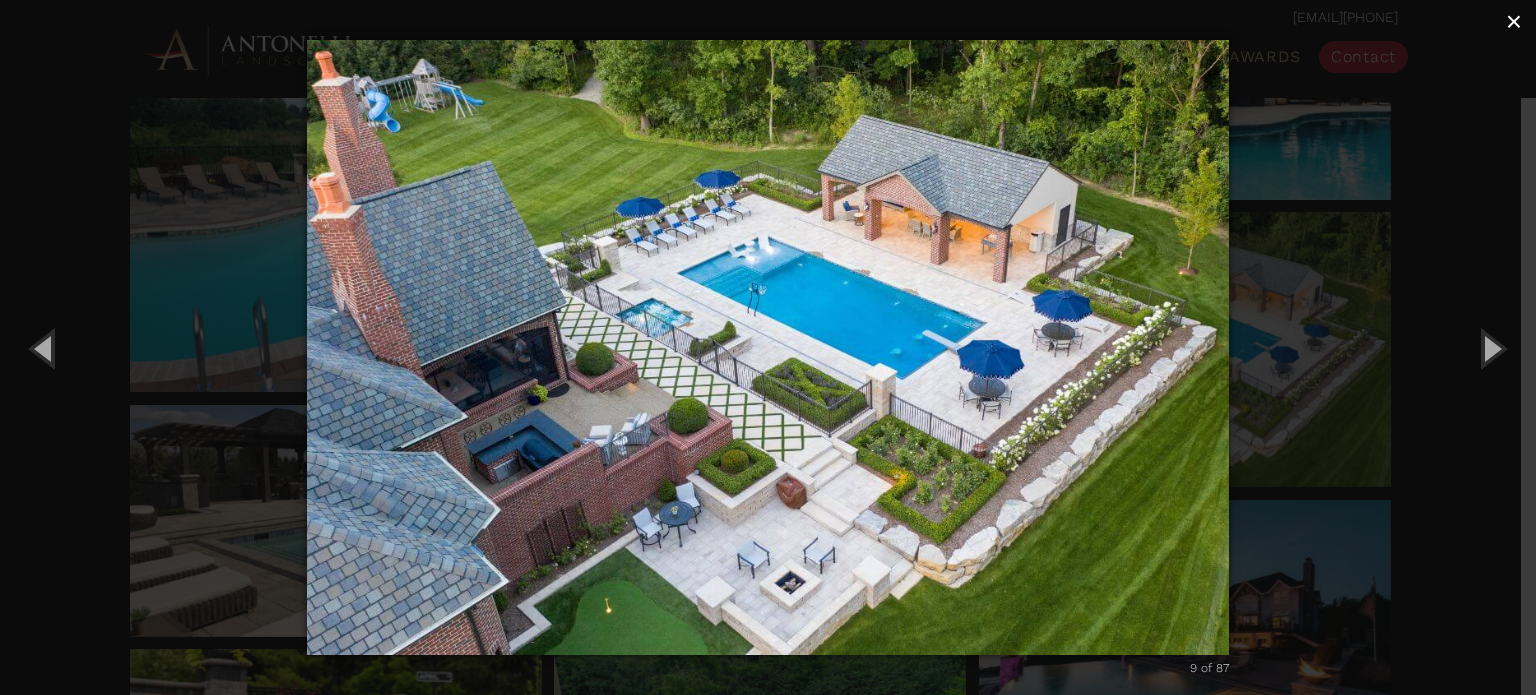 click on "×" at bounding box center [1514, 22] 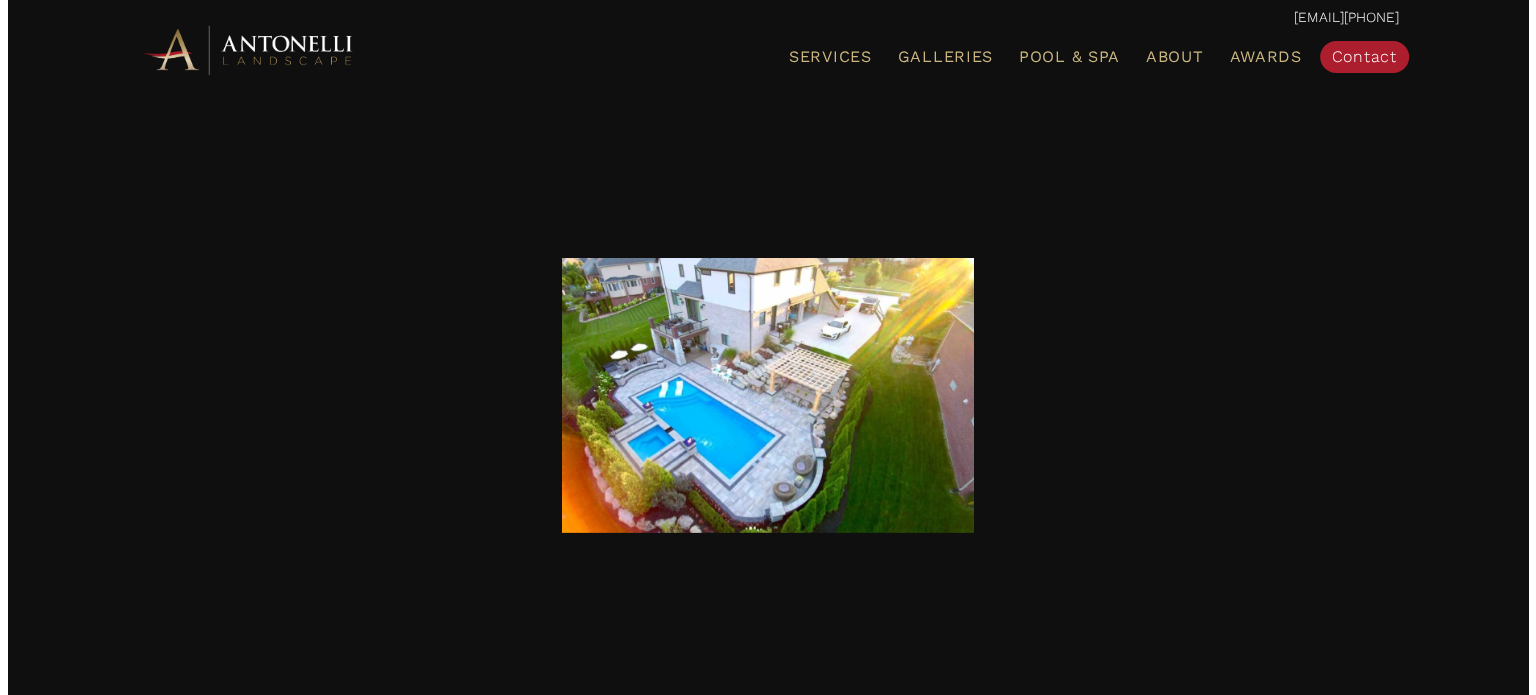 scroll, scrollTop: 7300, scrollLeft: 0, axis: vertical 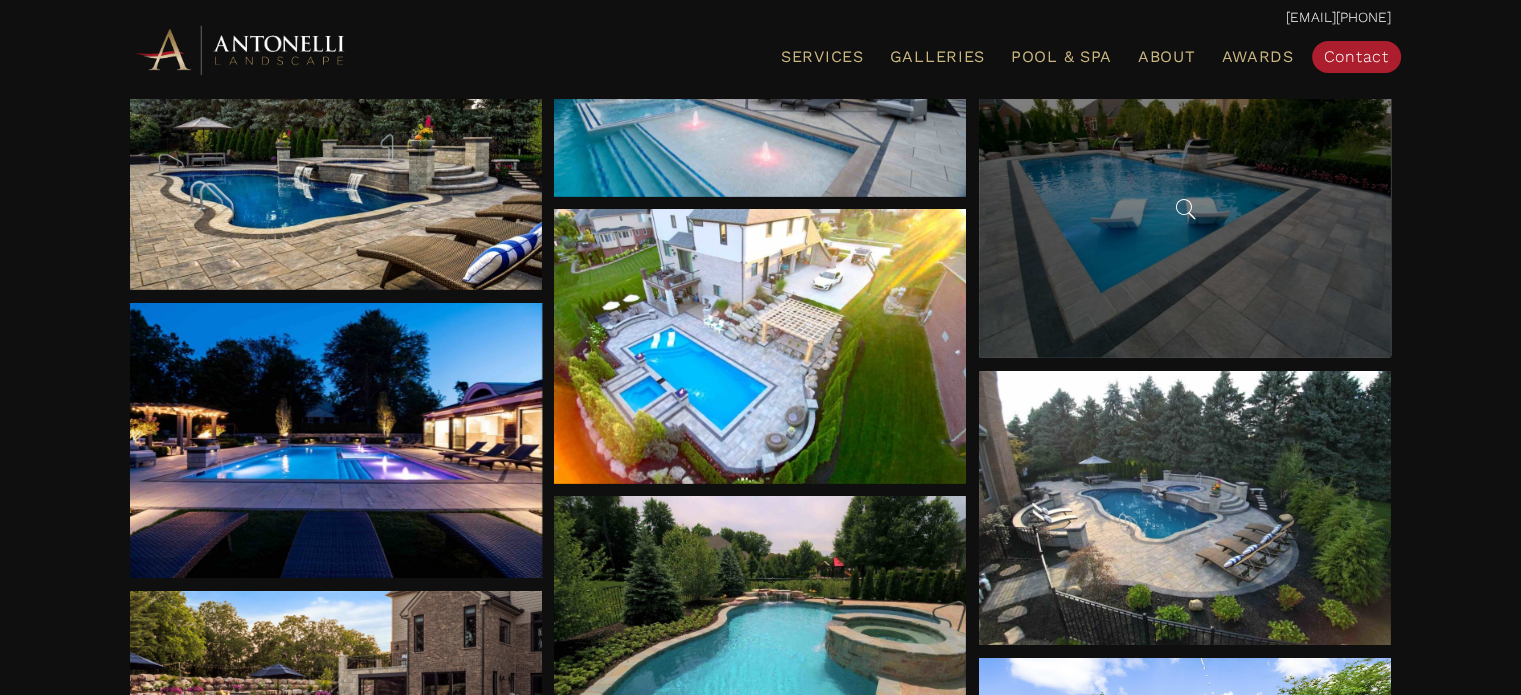 click at bounding box center (1185, 203) 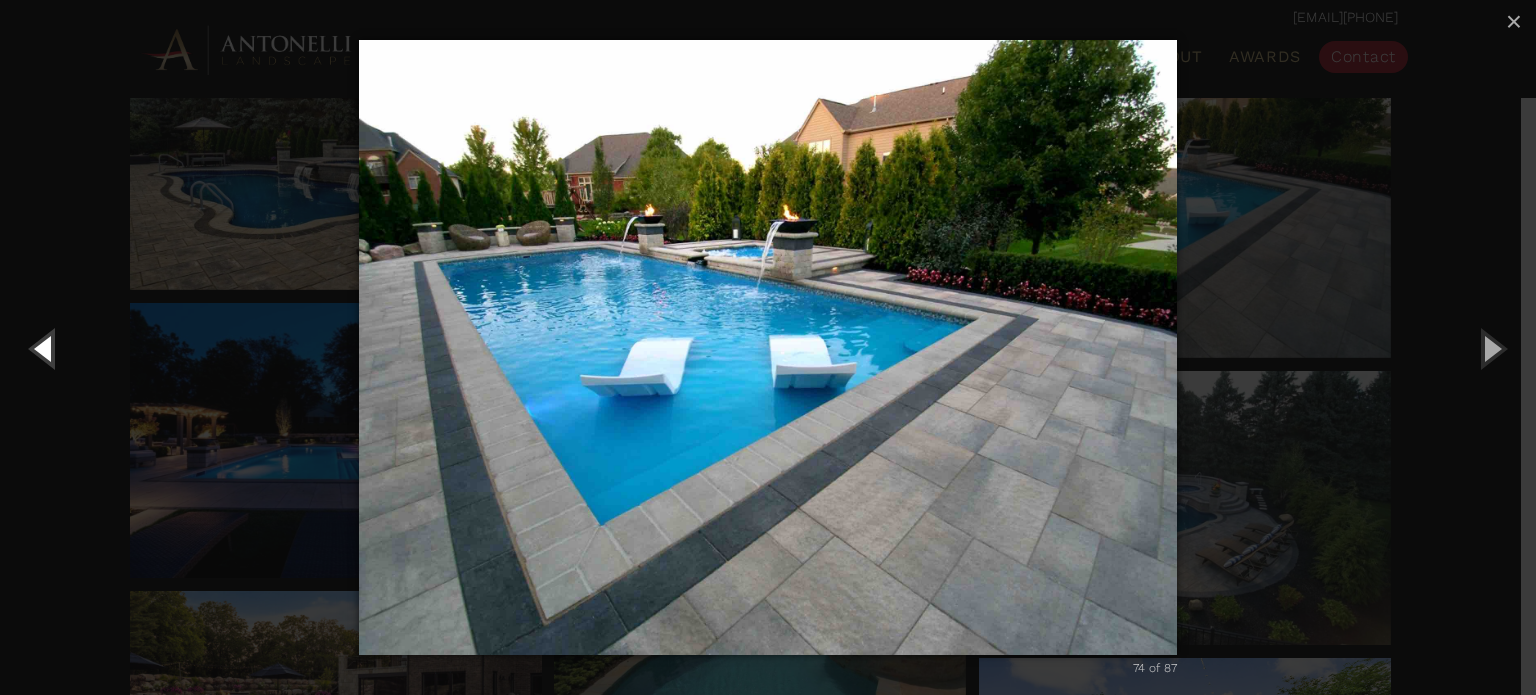 click at bounding box center (45, 348) 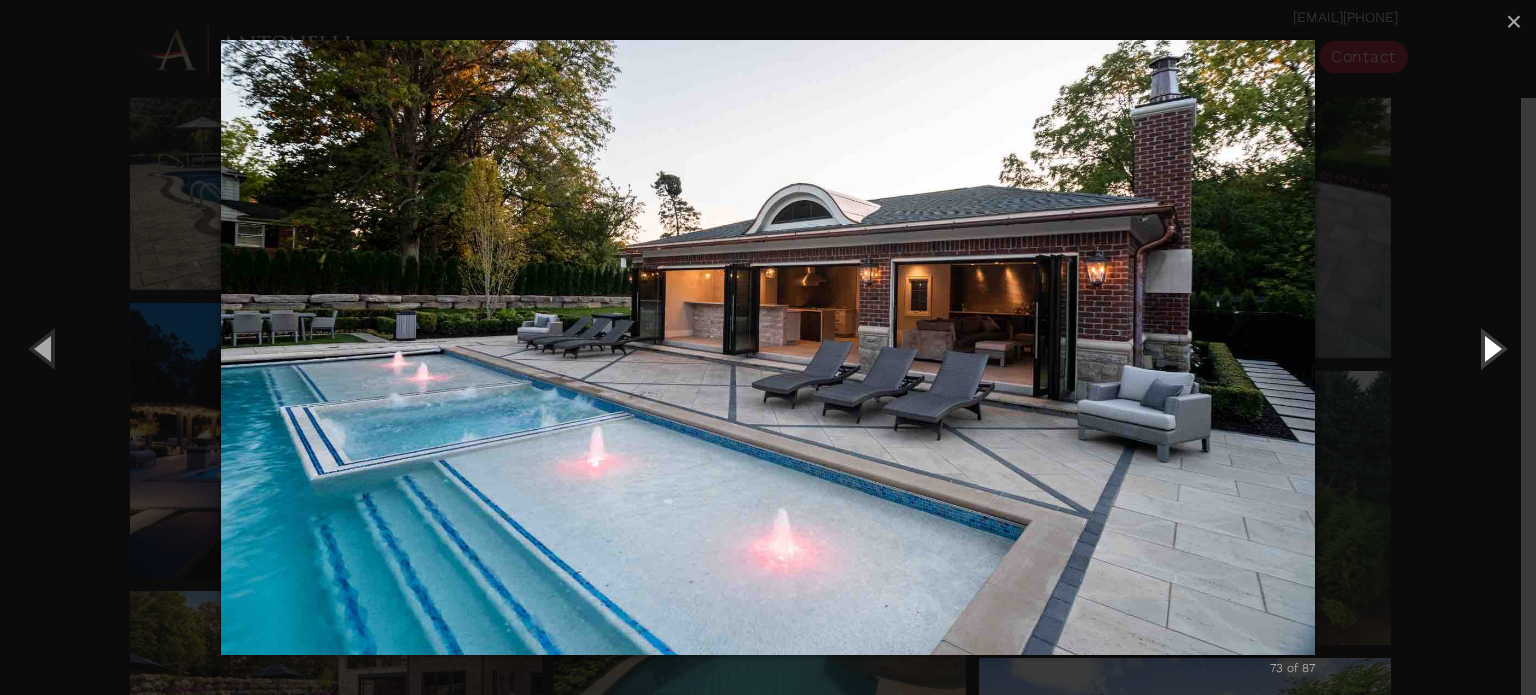 click at bounding box center (1491, 348) 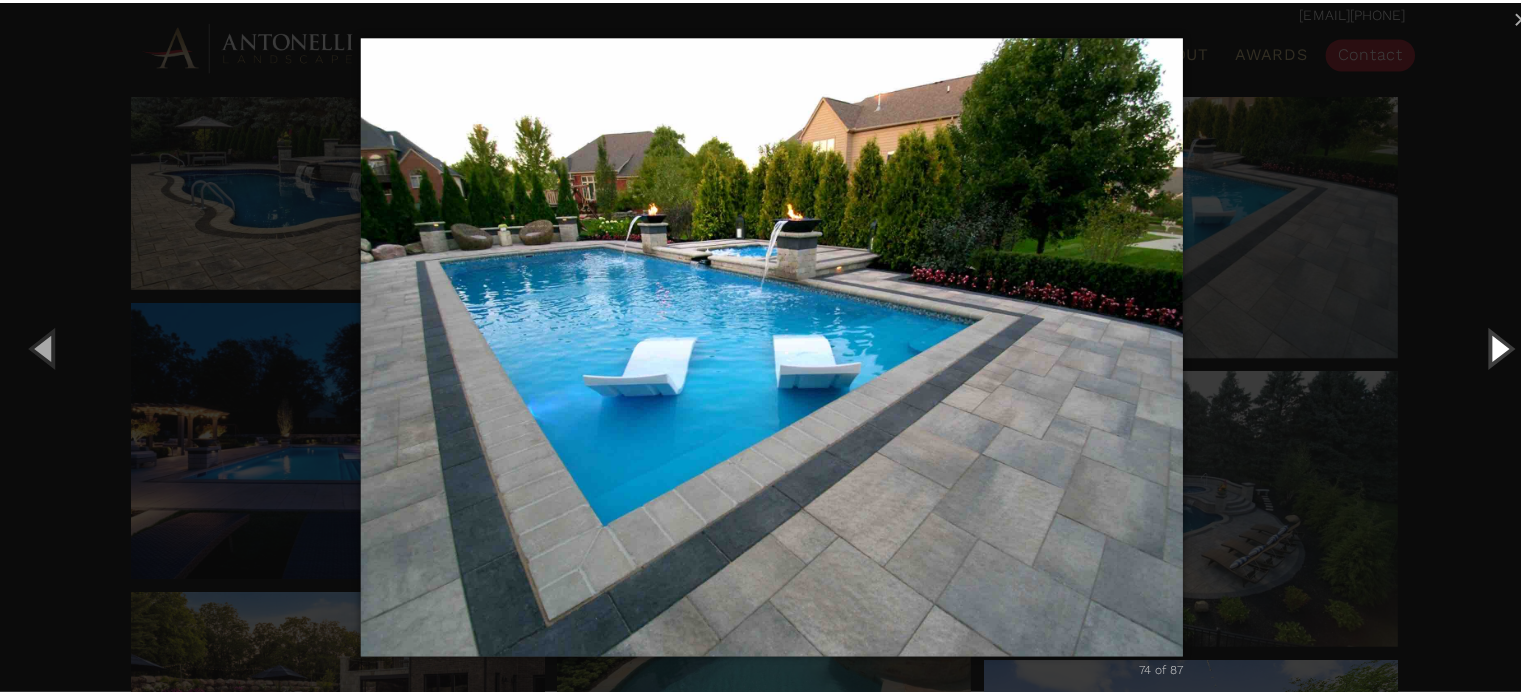 scroll, scrollTop: 7300, scrollLeft: 0, axis: vertical 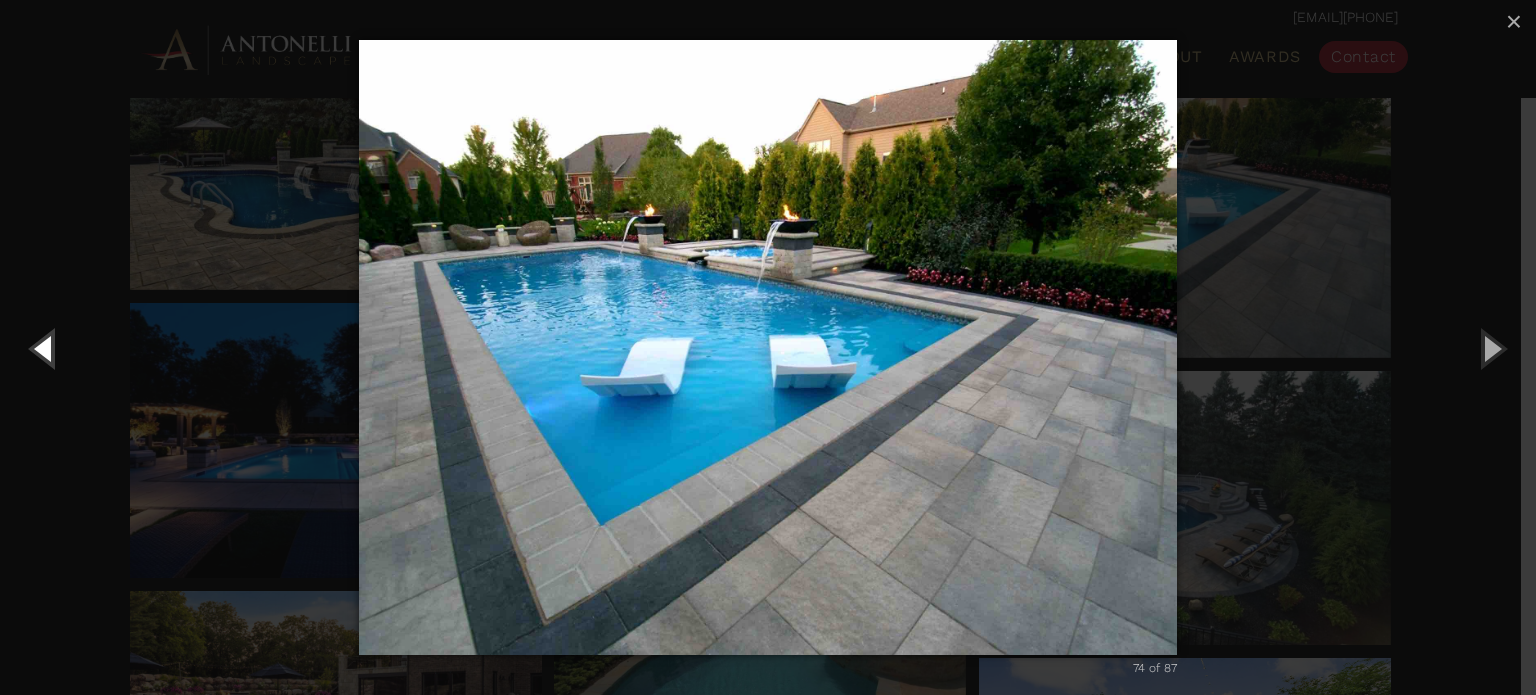 click at bounding box center (45, 348) 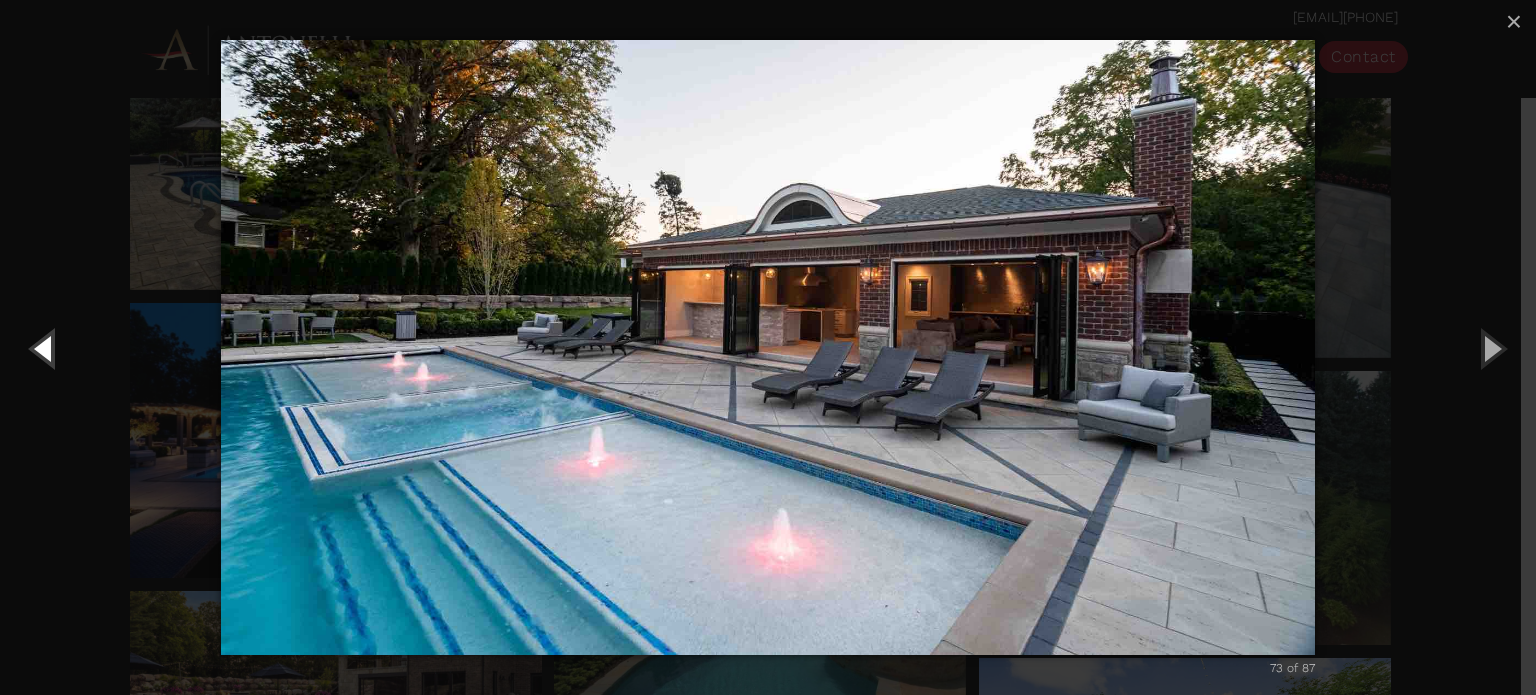 click at bounding box center [45, 348] 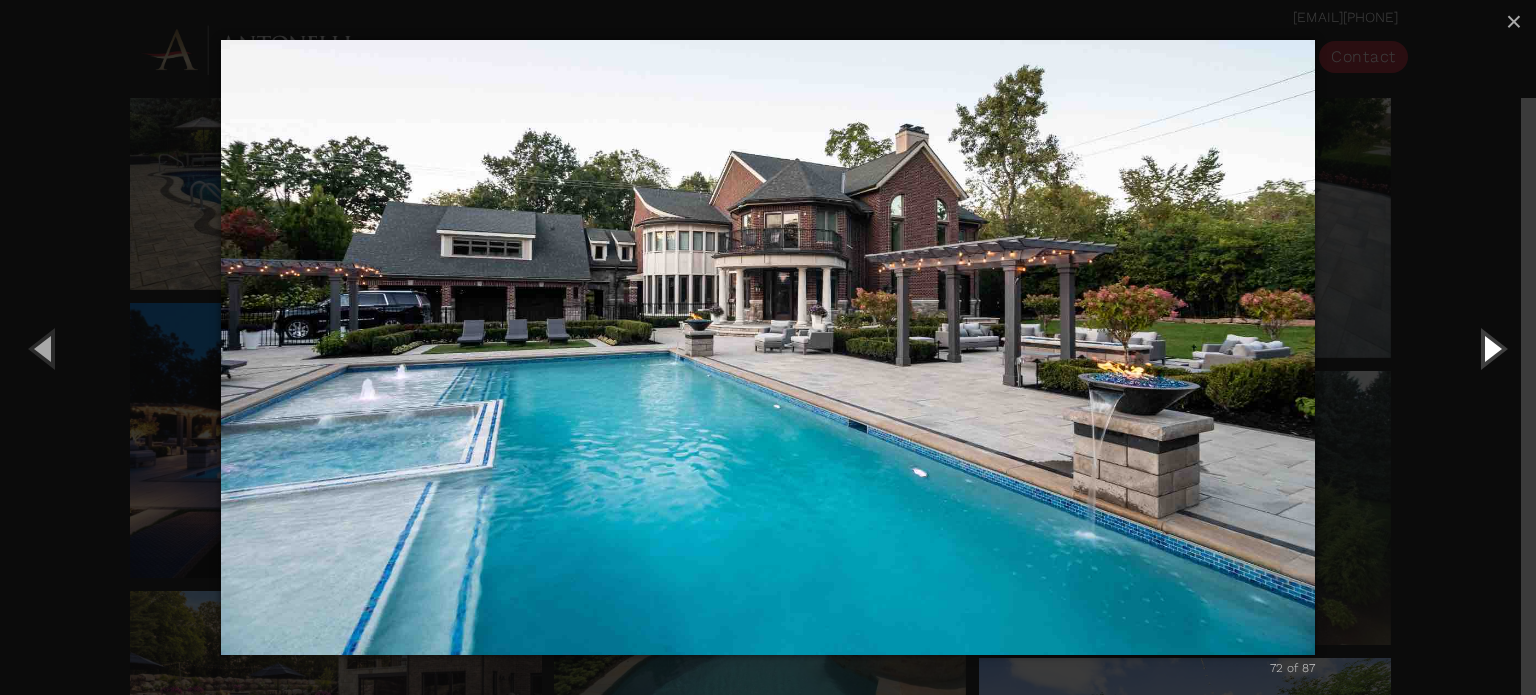 click at bounding box center (1491, 348) 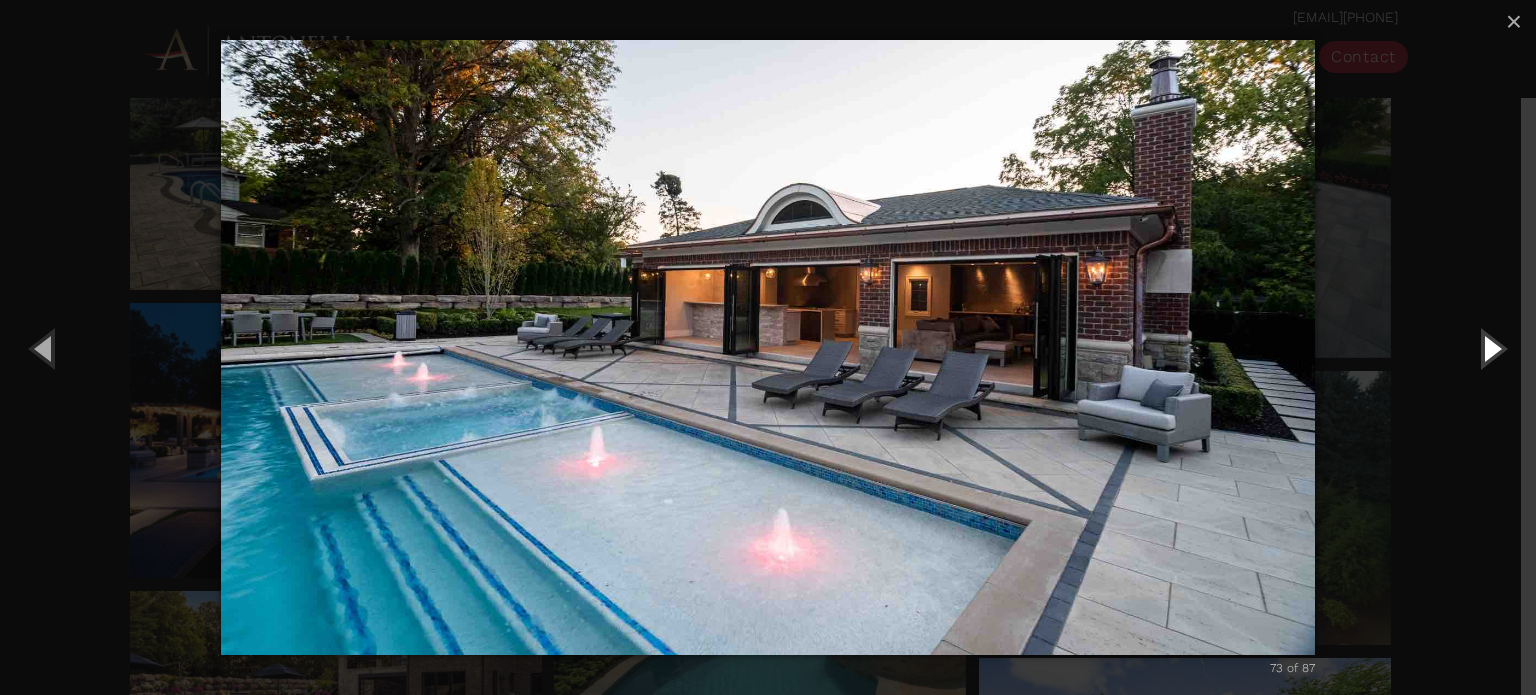 click at bounding box center (1491, 348) 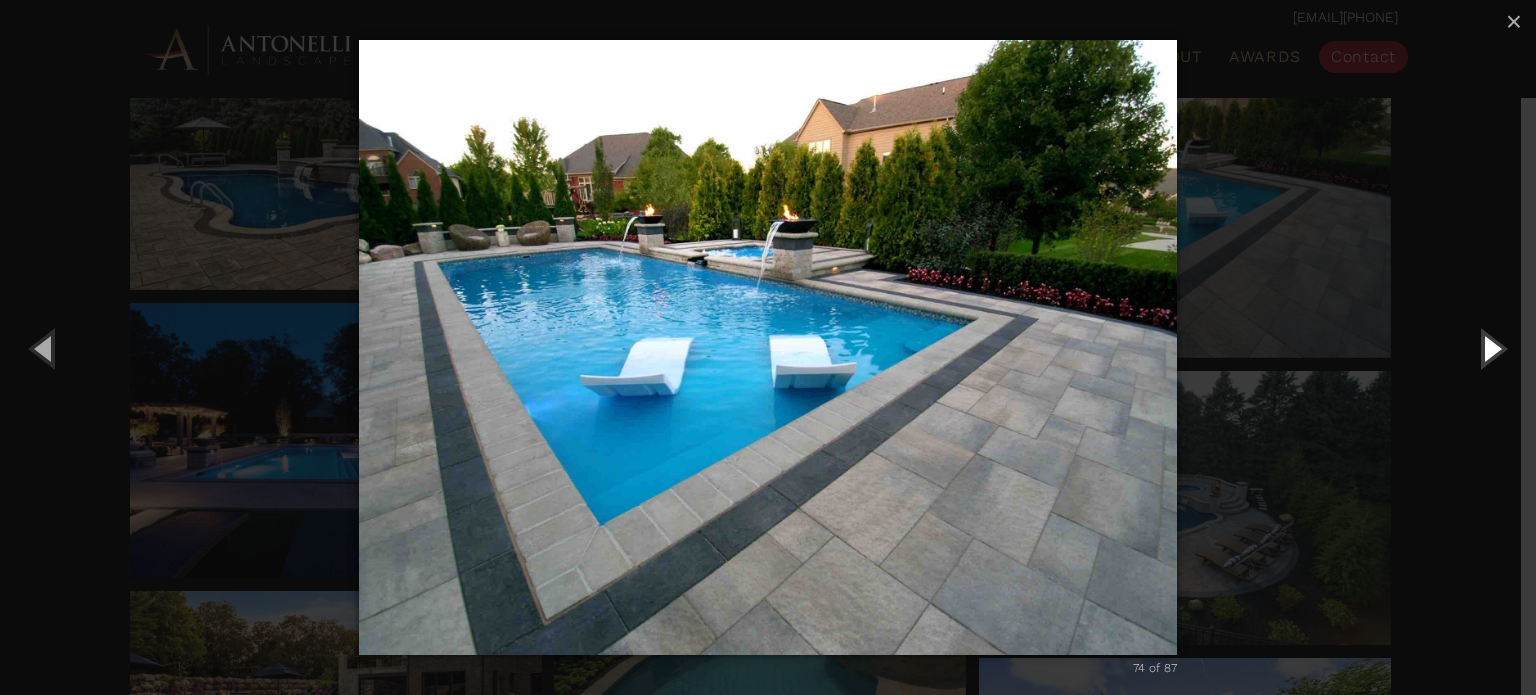 click at bounding box center [1491, 348] 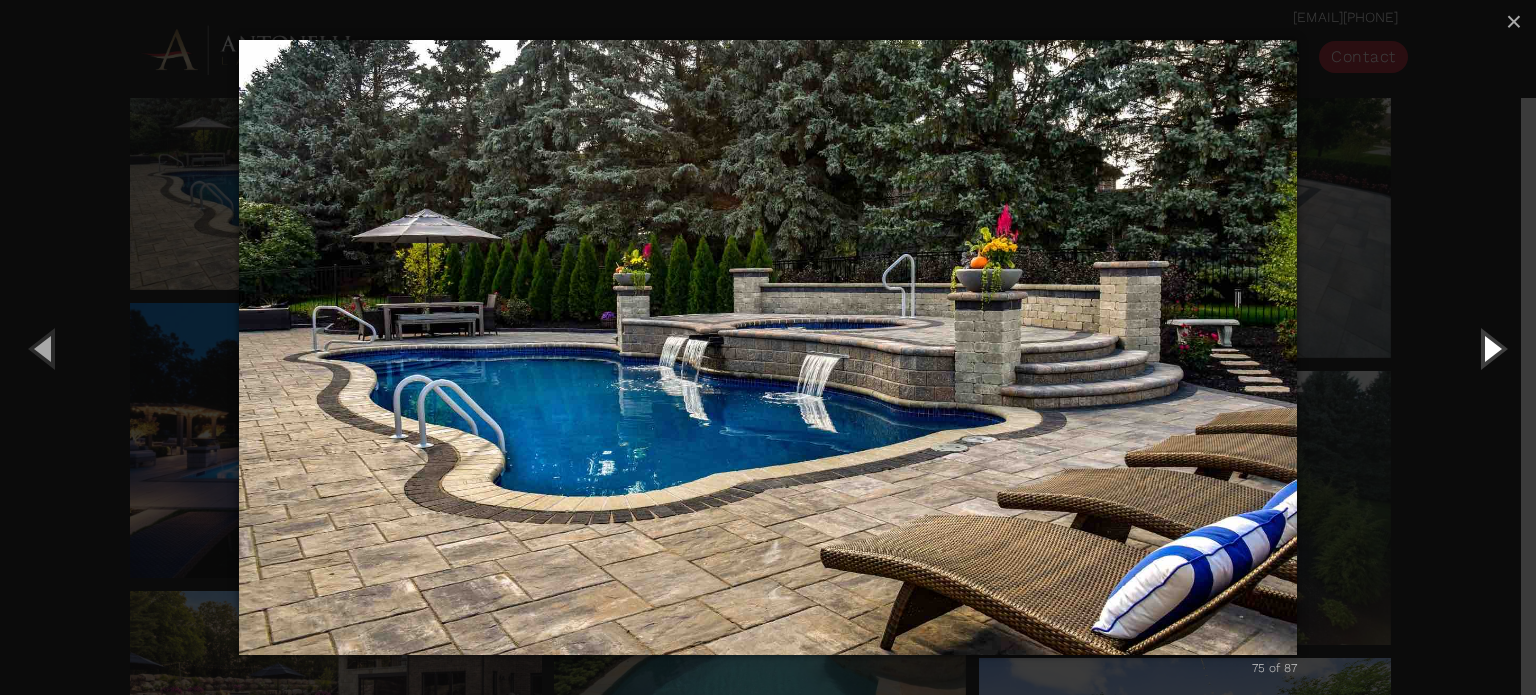 click at bounding box center [1491, 348] 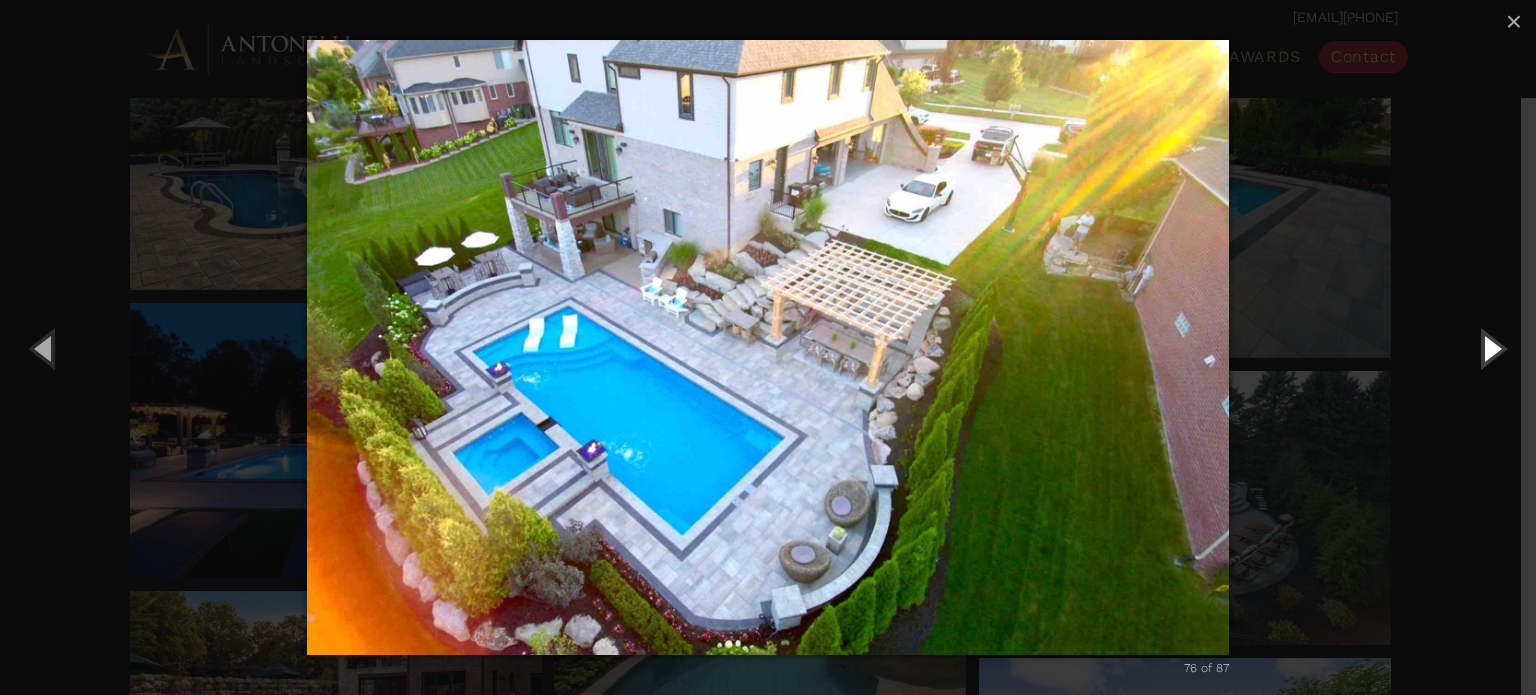 click at bounding box center [1491, 348] 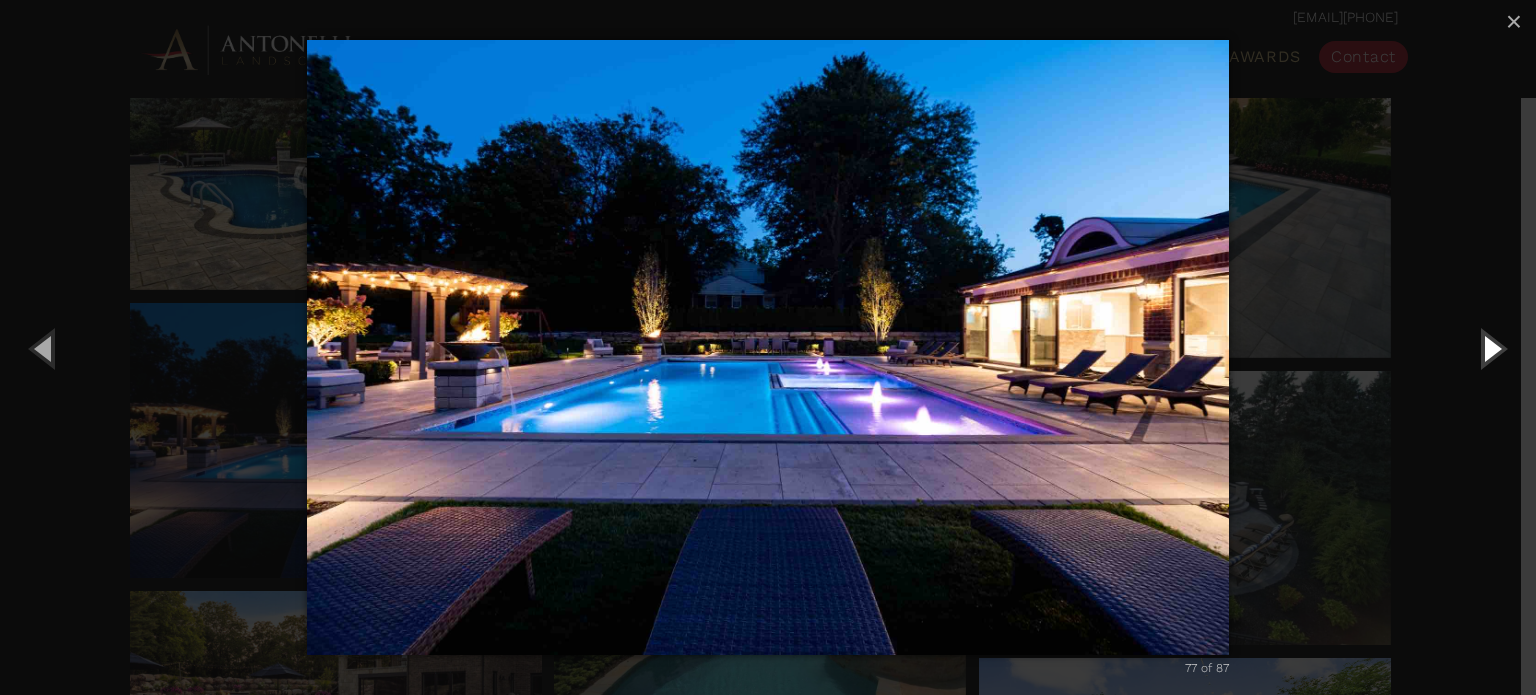click at bounding box center (1491, 348) 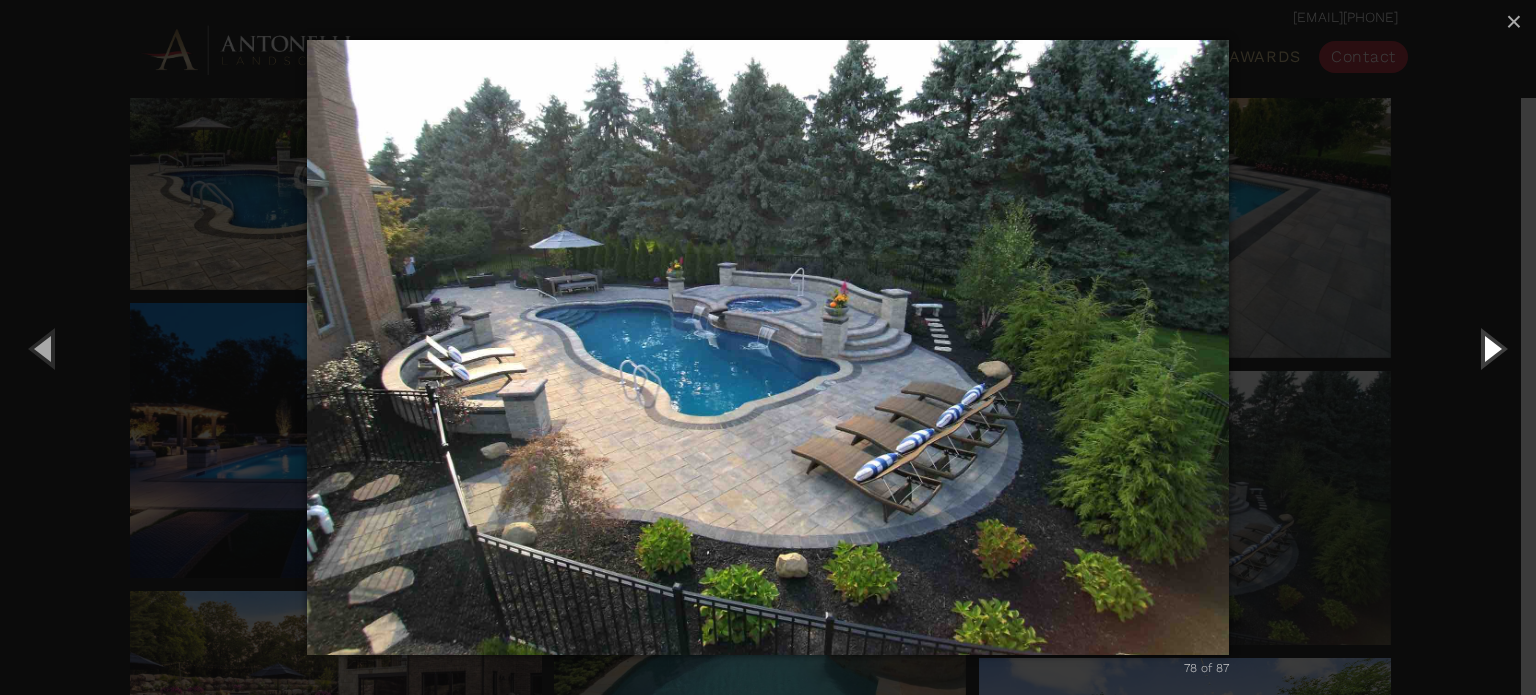 click at bounding box center [1491, 348] 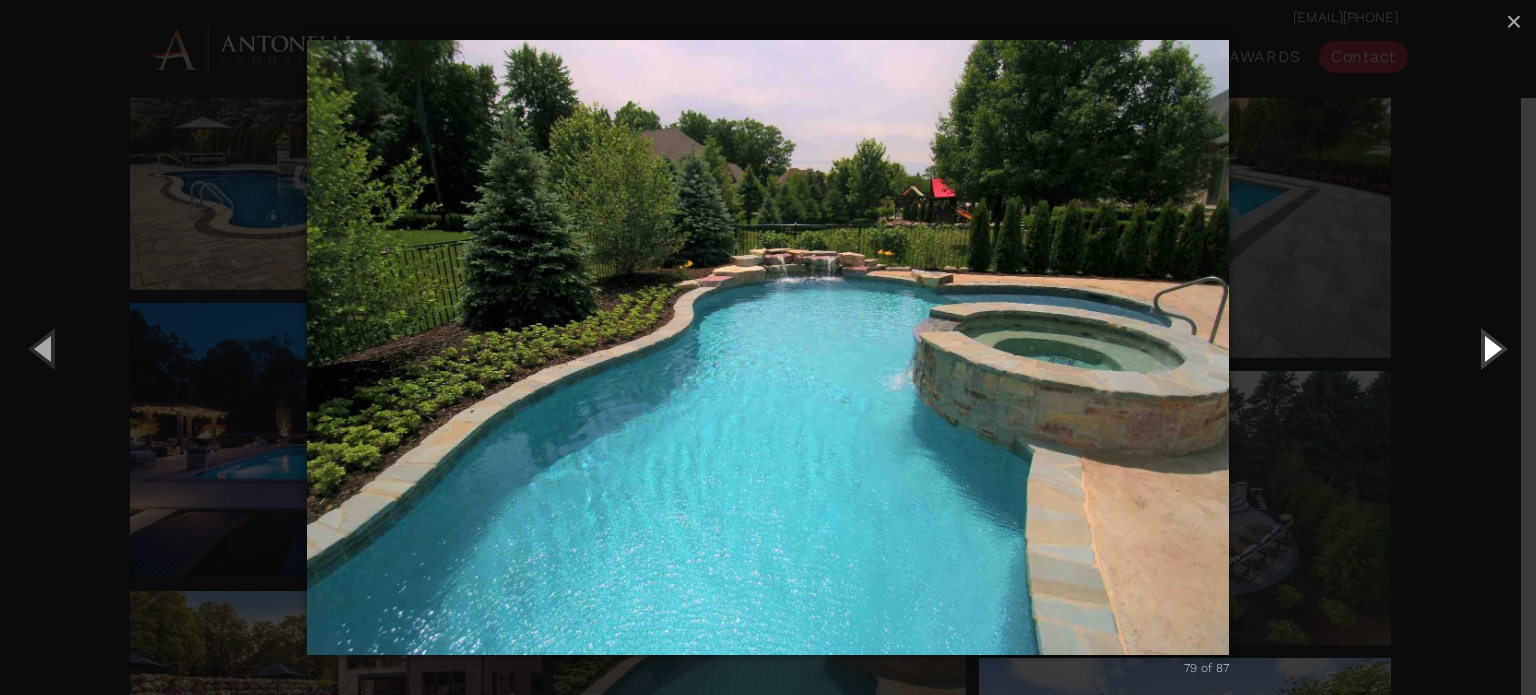 click at bounding box center (1491, 348) 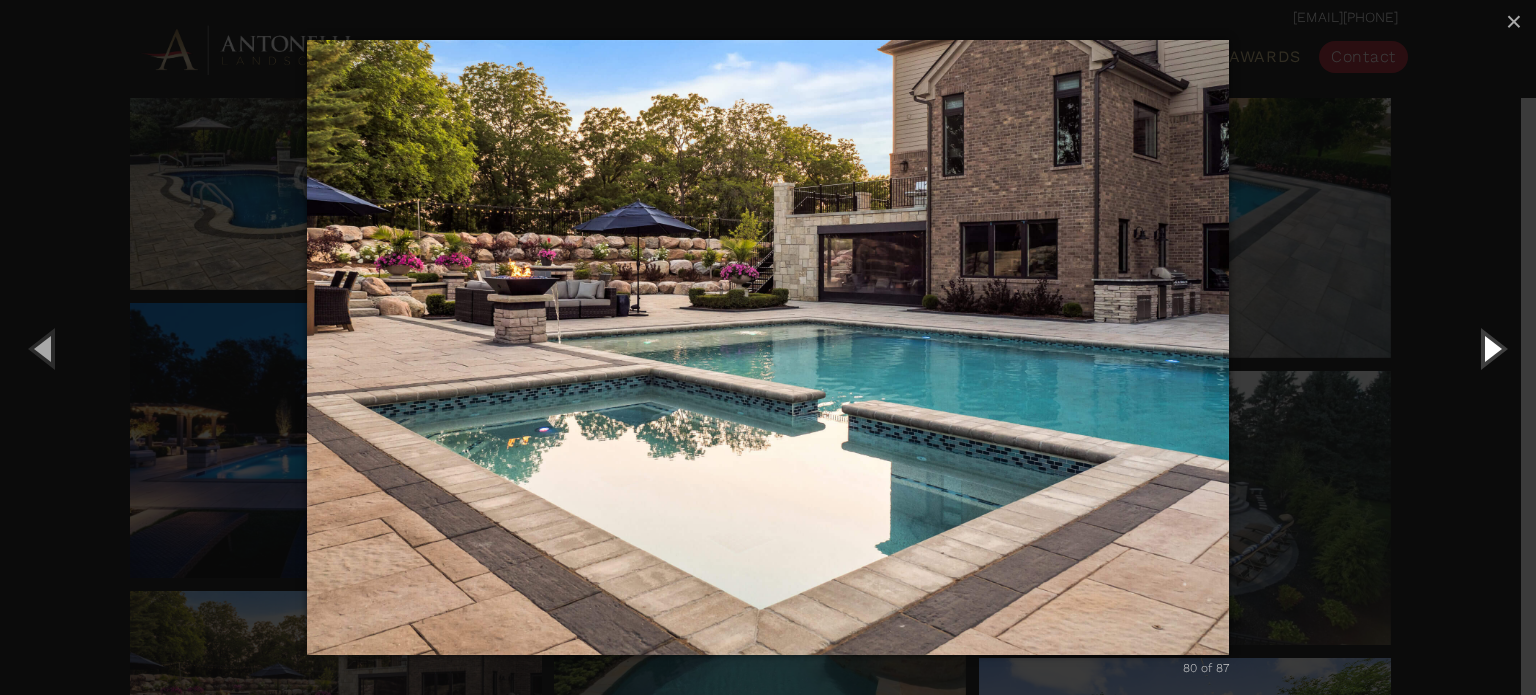 click at bounding box center [1491, 348] 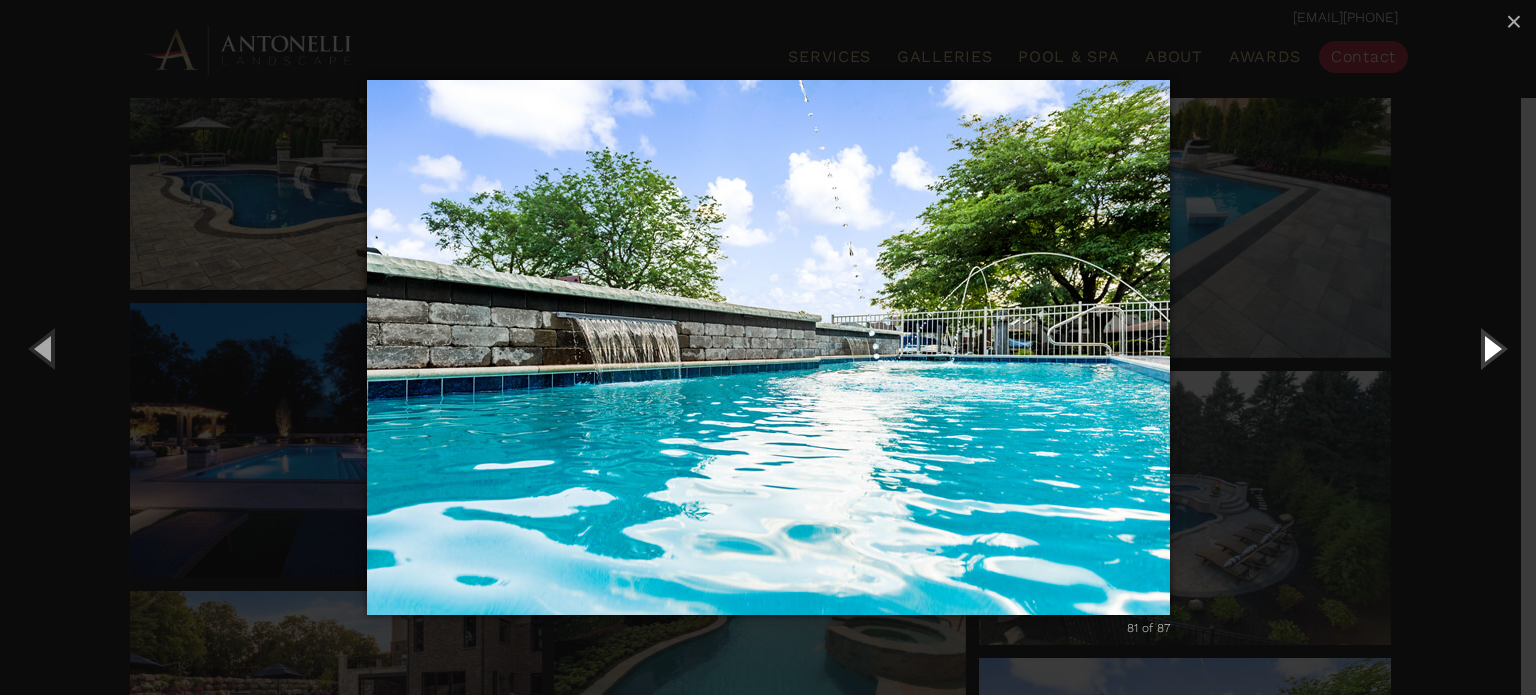 click at bounding box center [1491, 348] 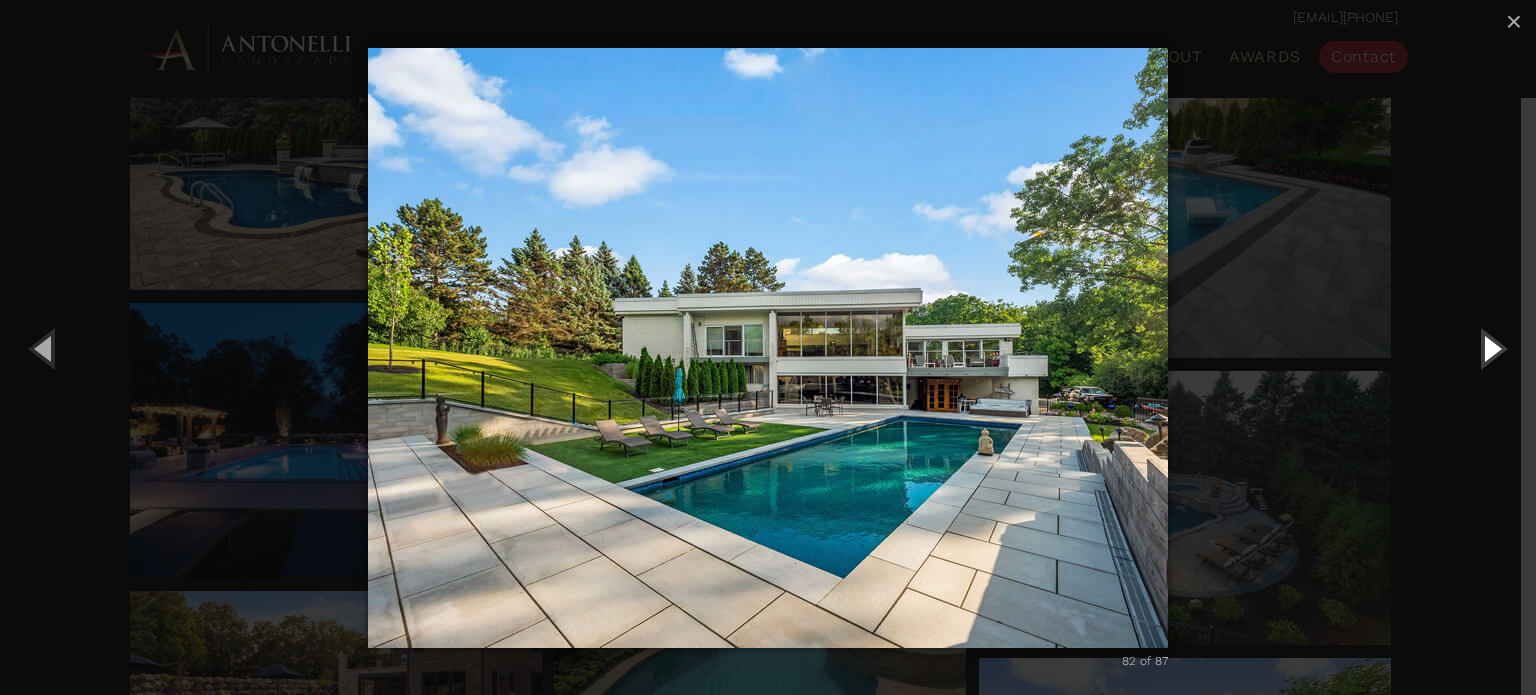 click at bounding box center [1491, 348] 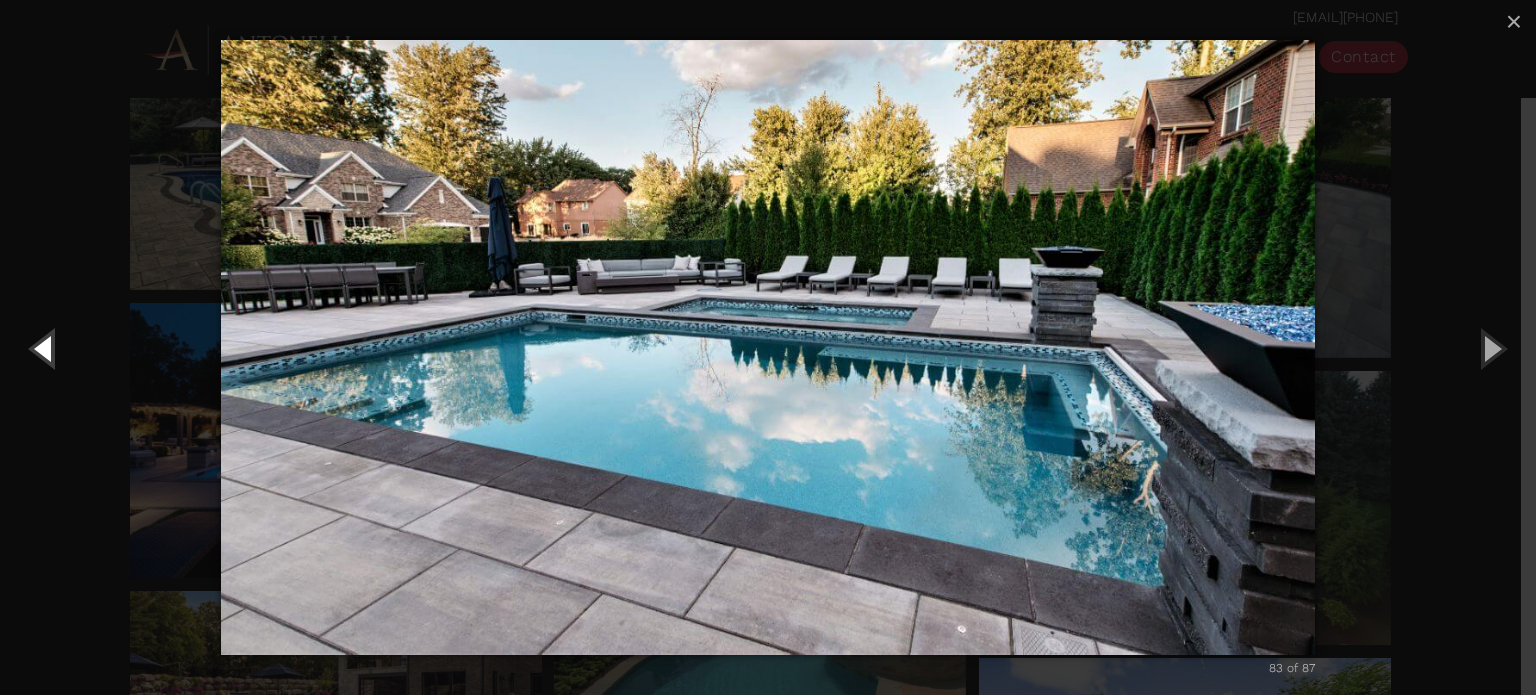 click at bounding box center [45, 348] 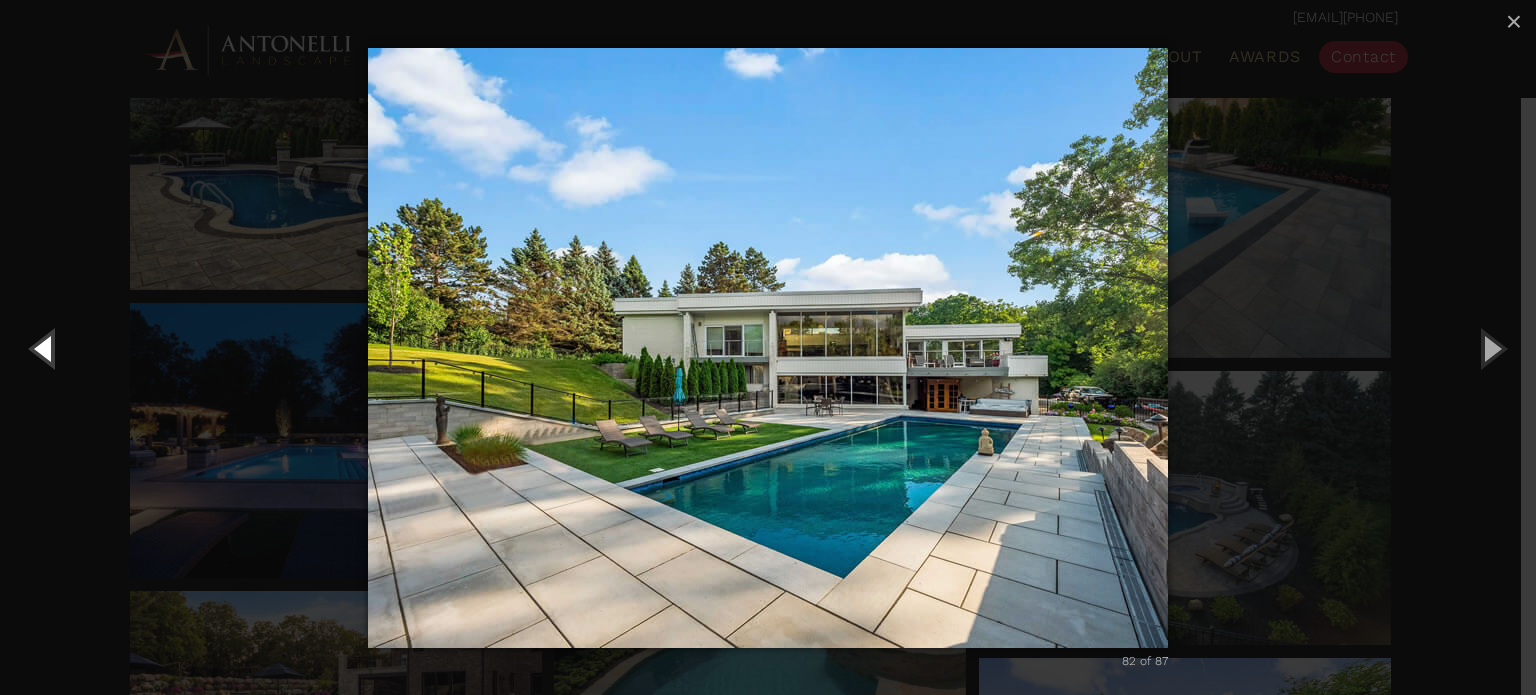 click at bounding box center [45, 348] 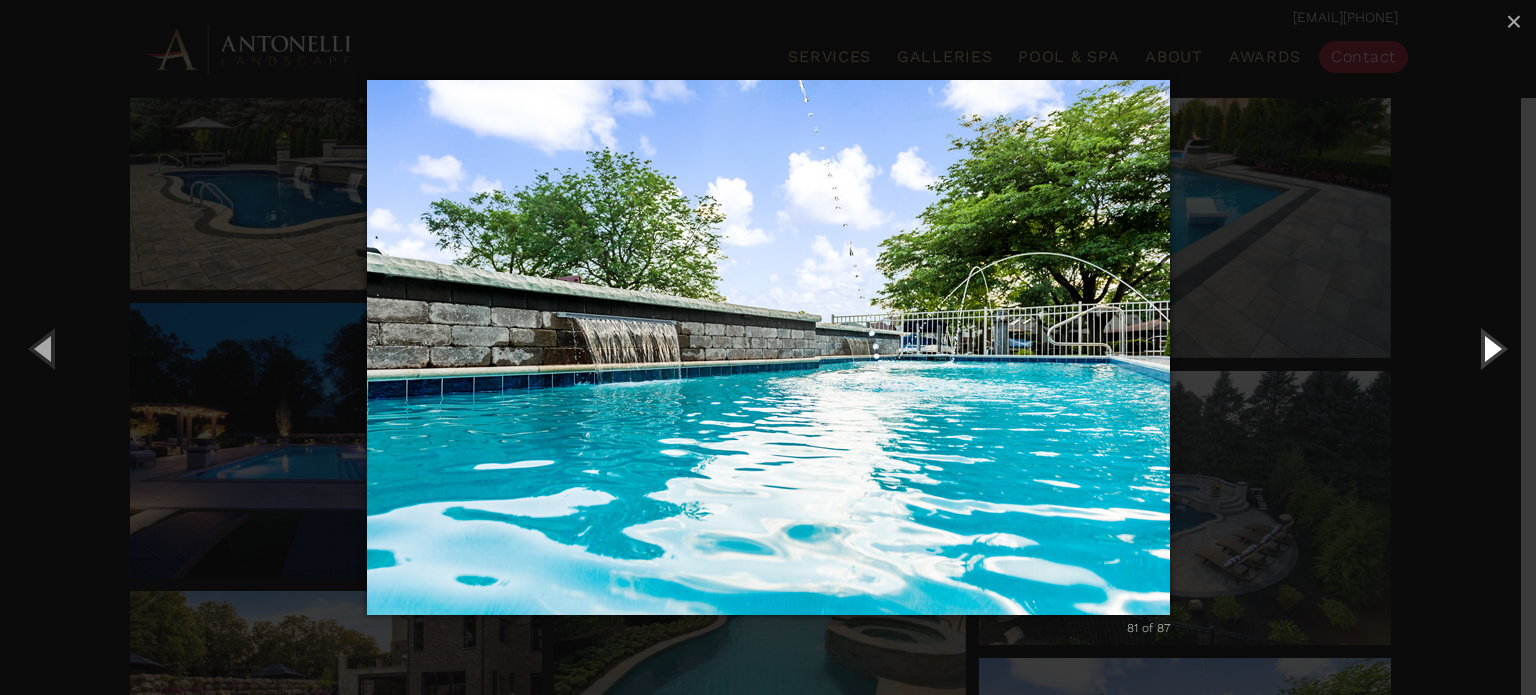click at bounding box center (1491, 348) 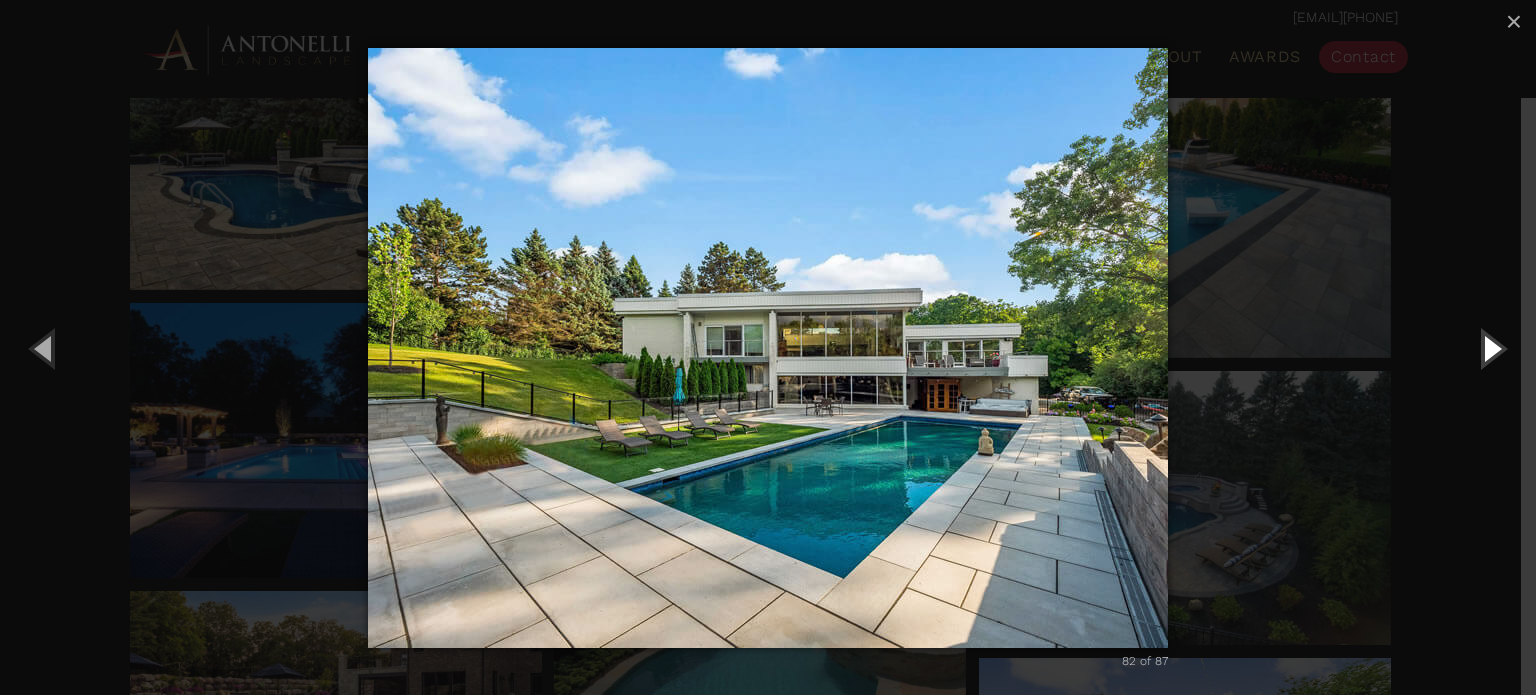 click at bounding box center (1491, 348) 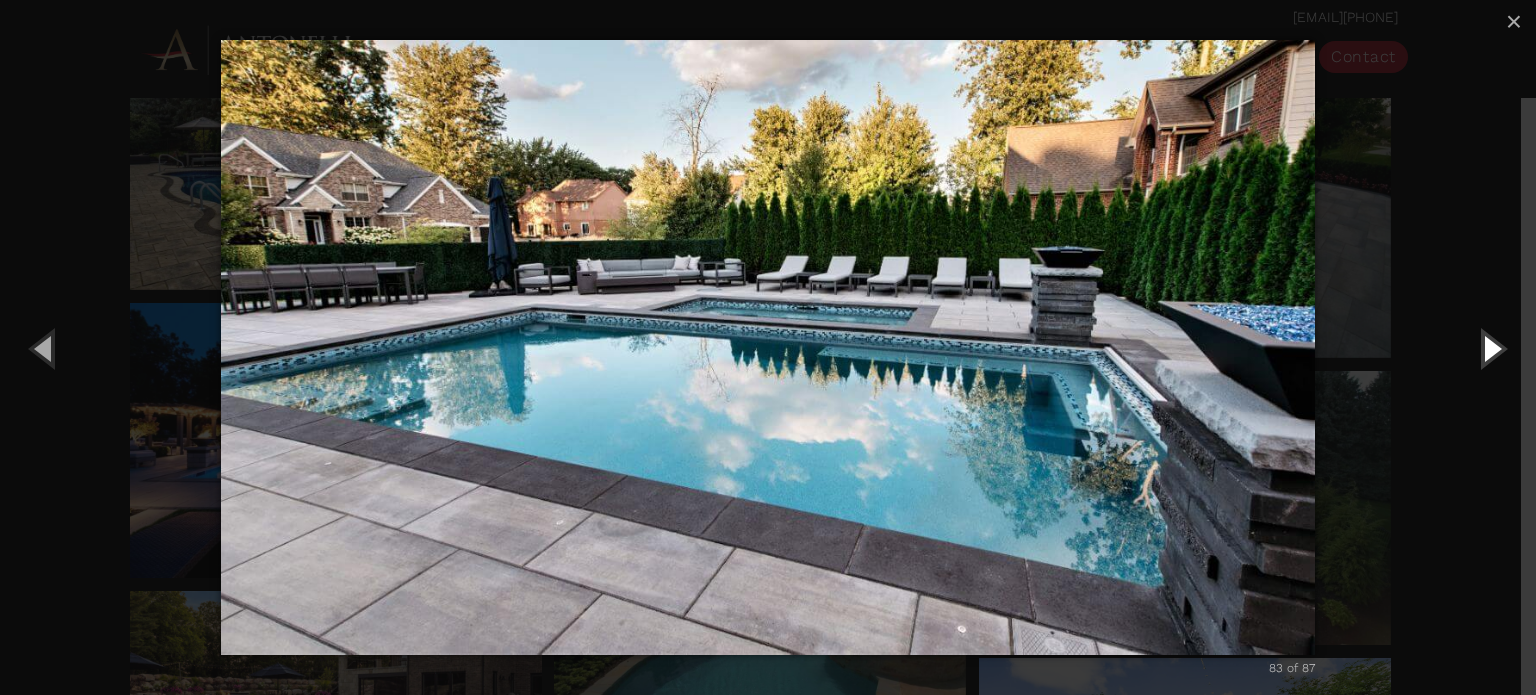 click at bounding box center (1491, 348) 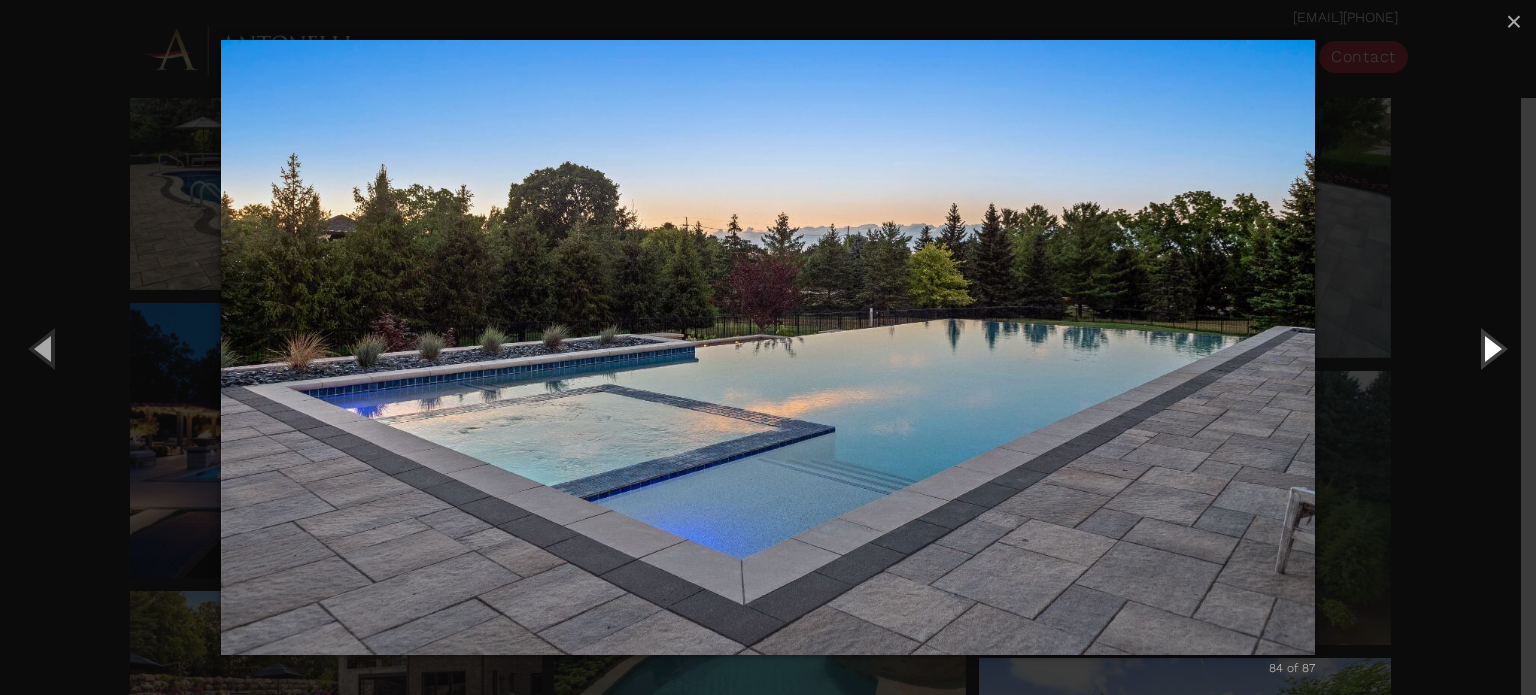 click at bounding box center [1491, 348] 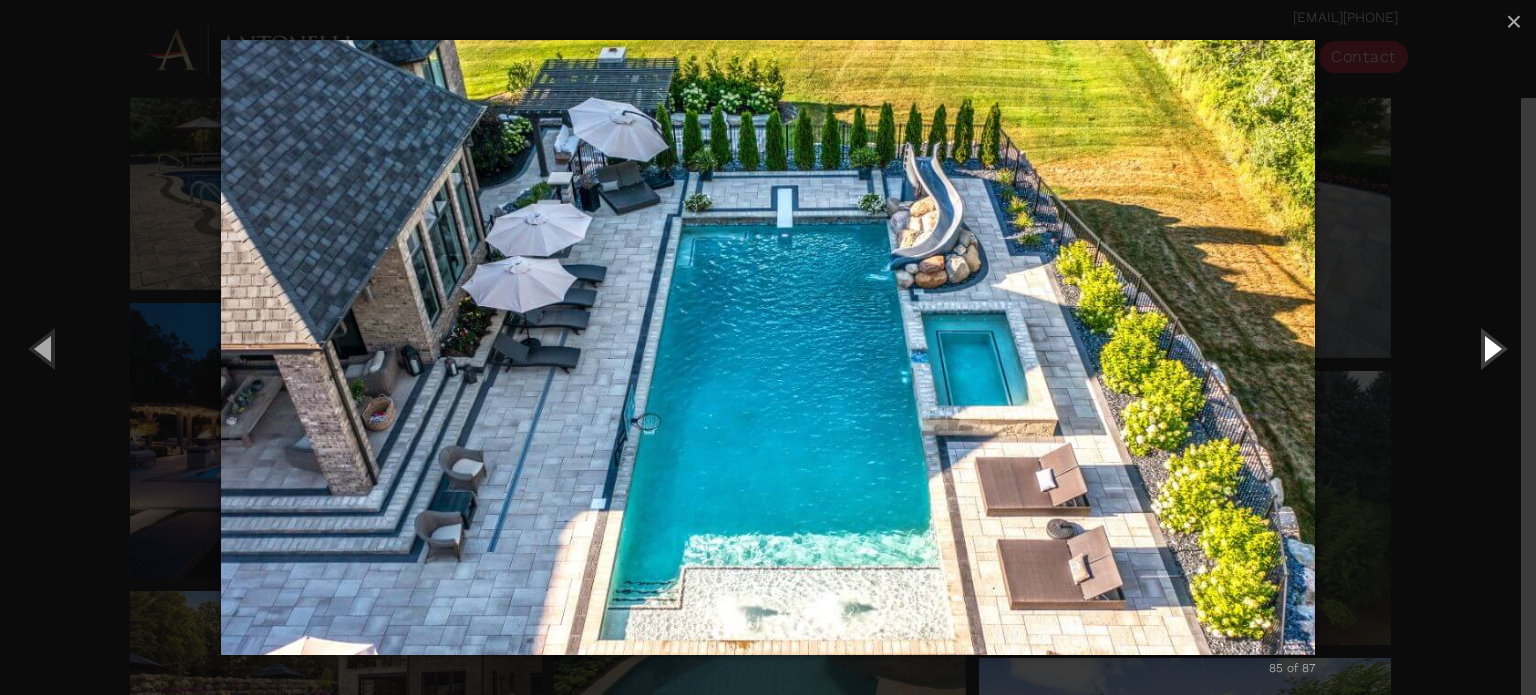 click at bounding box center [1491, 348] 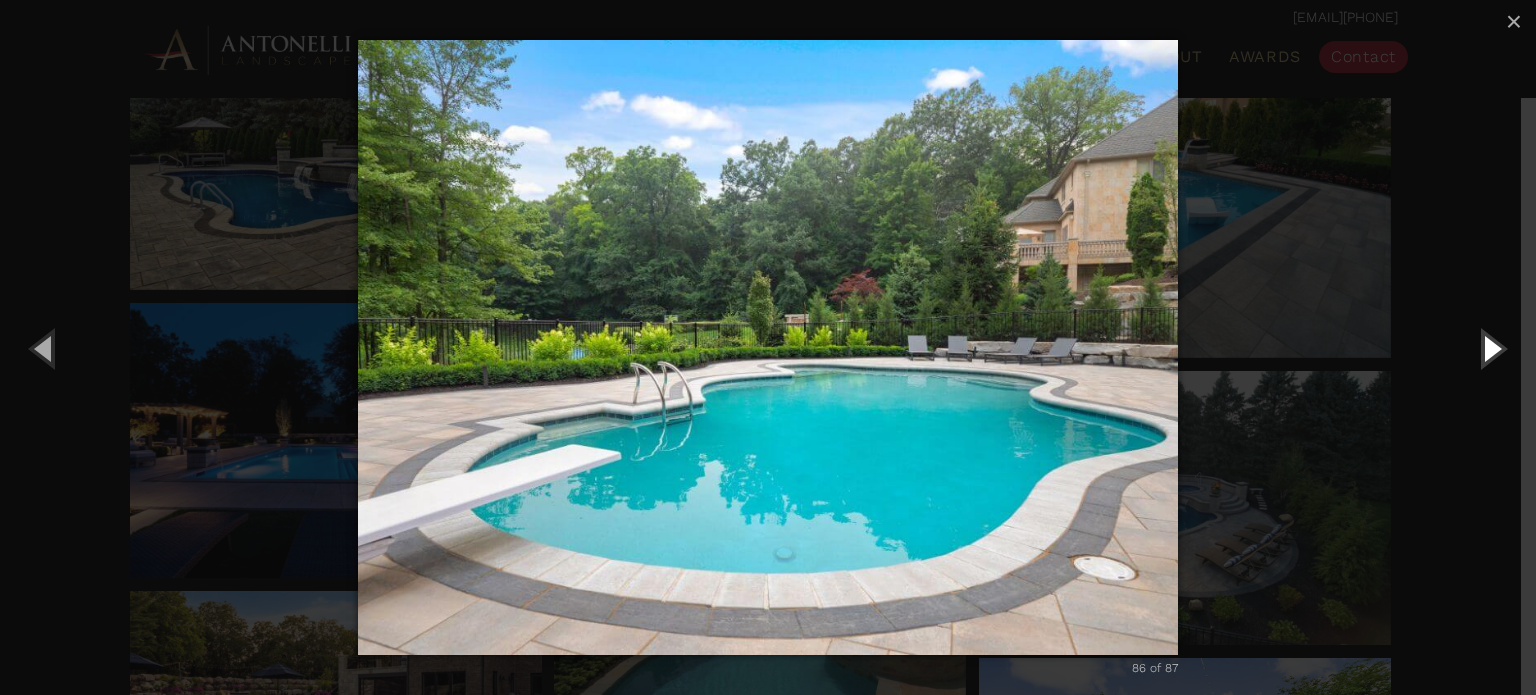 click at bounding box center [1491, 348] 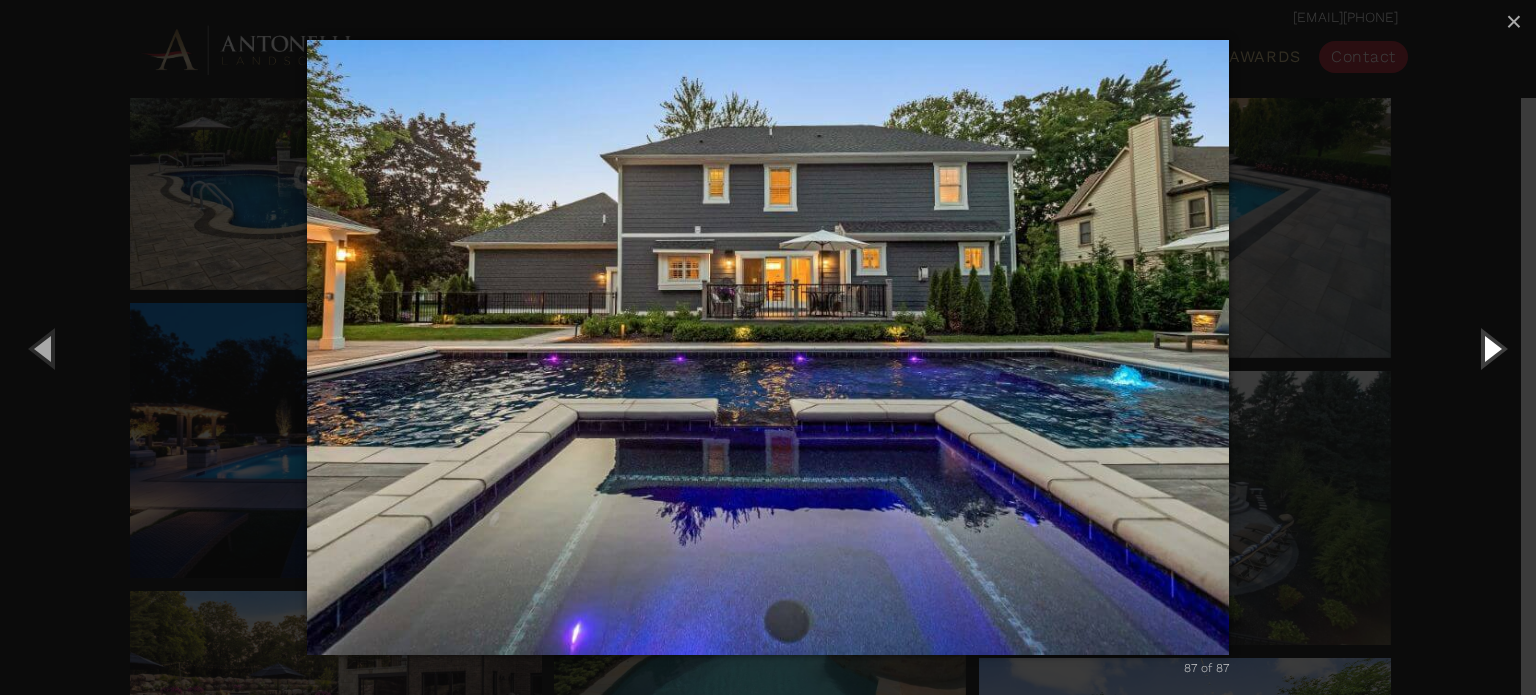 click at bounding box center [1491, 348] 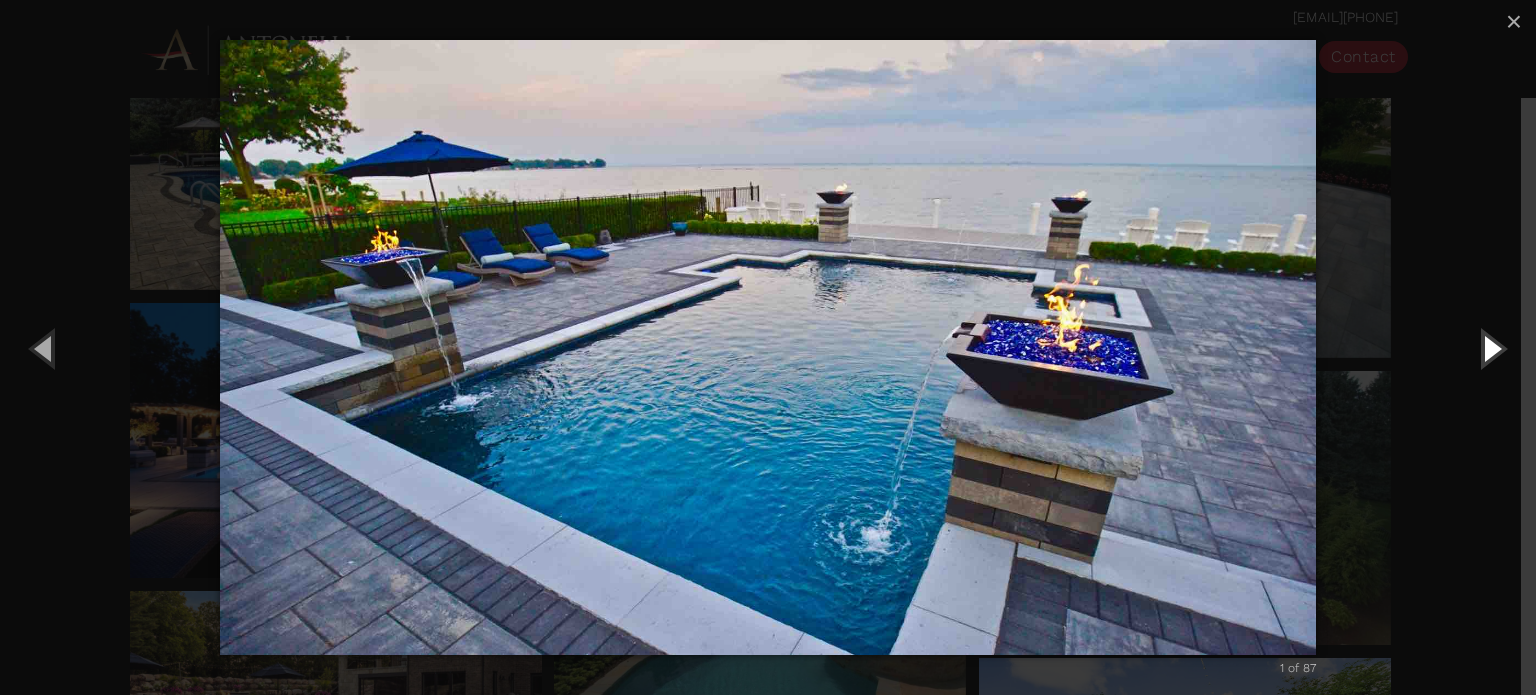 click at bounding box center (1491, 348) 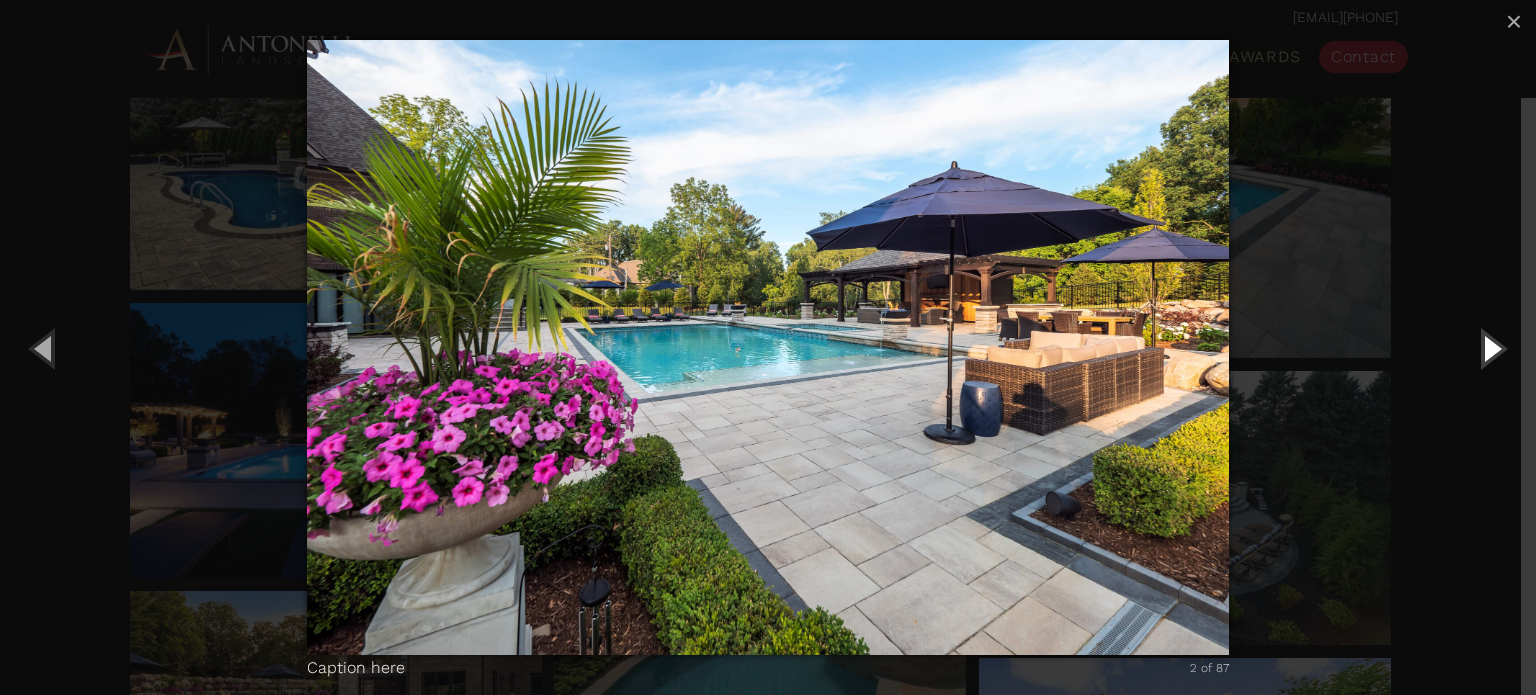 click at bounding box center (1491, 348) 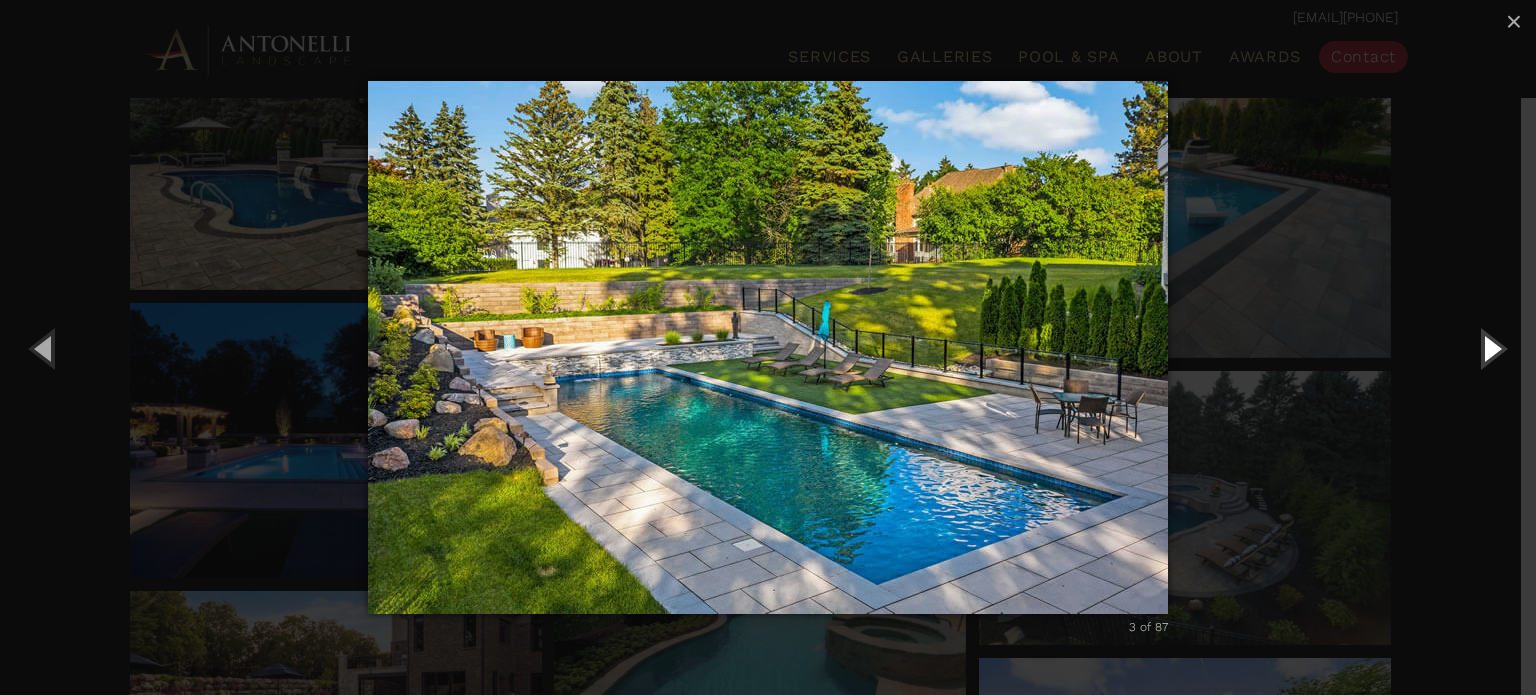click at bounding box center [1491, 348] 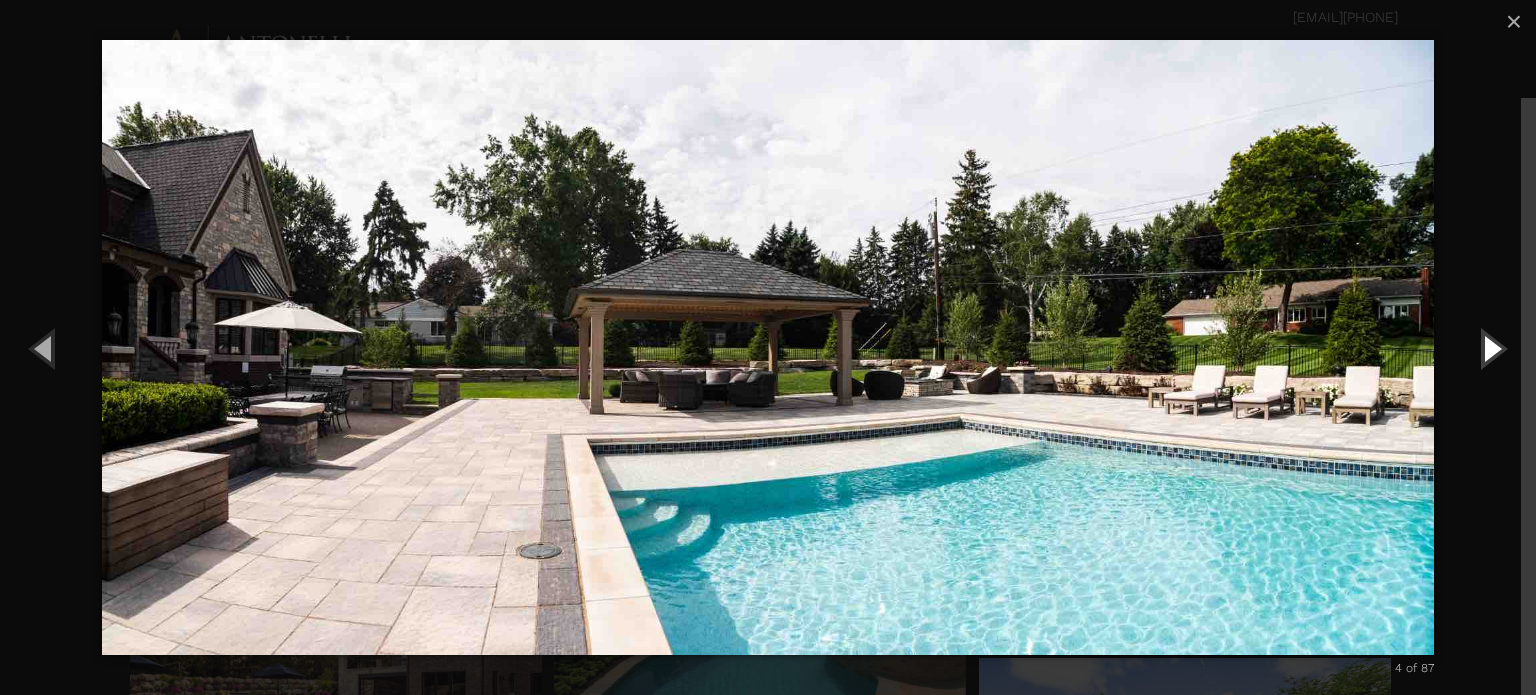 click at bounding box center [1491, 348] 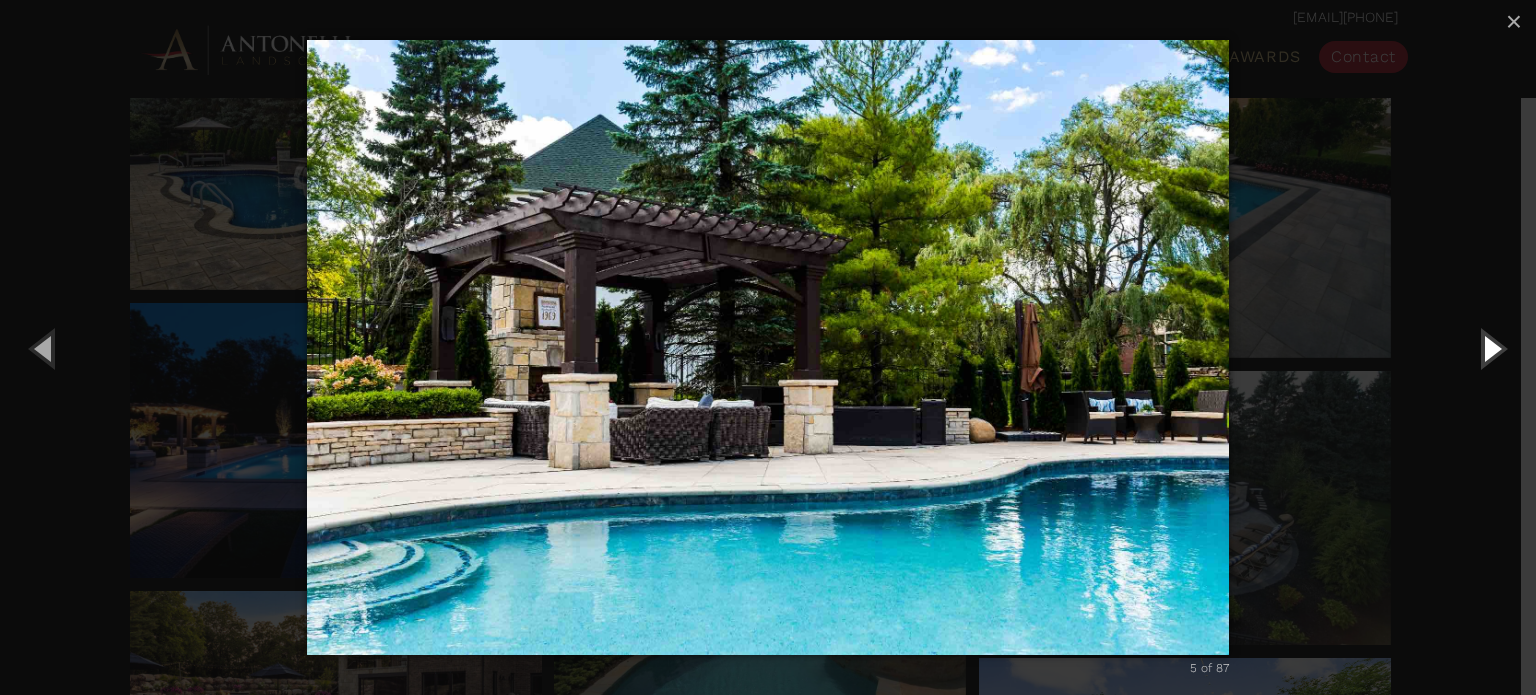 click at bounding box center [1491, 348] 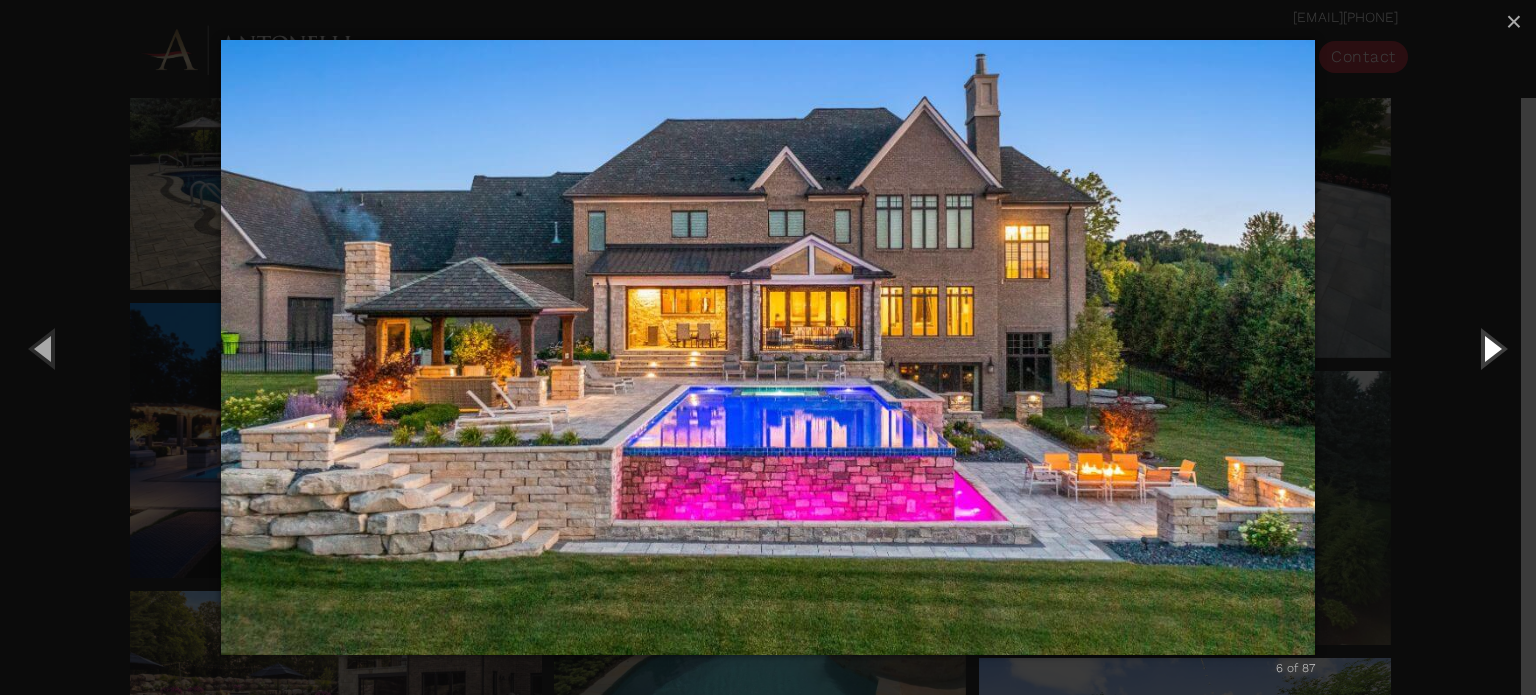 click at bounding box center (1491, 348) 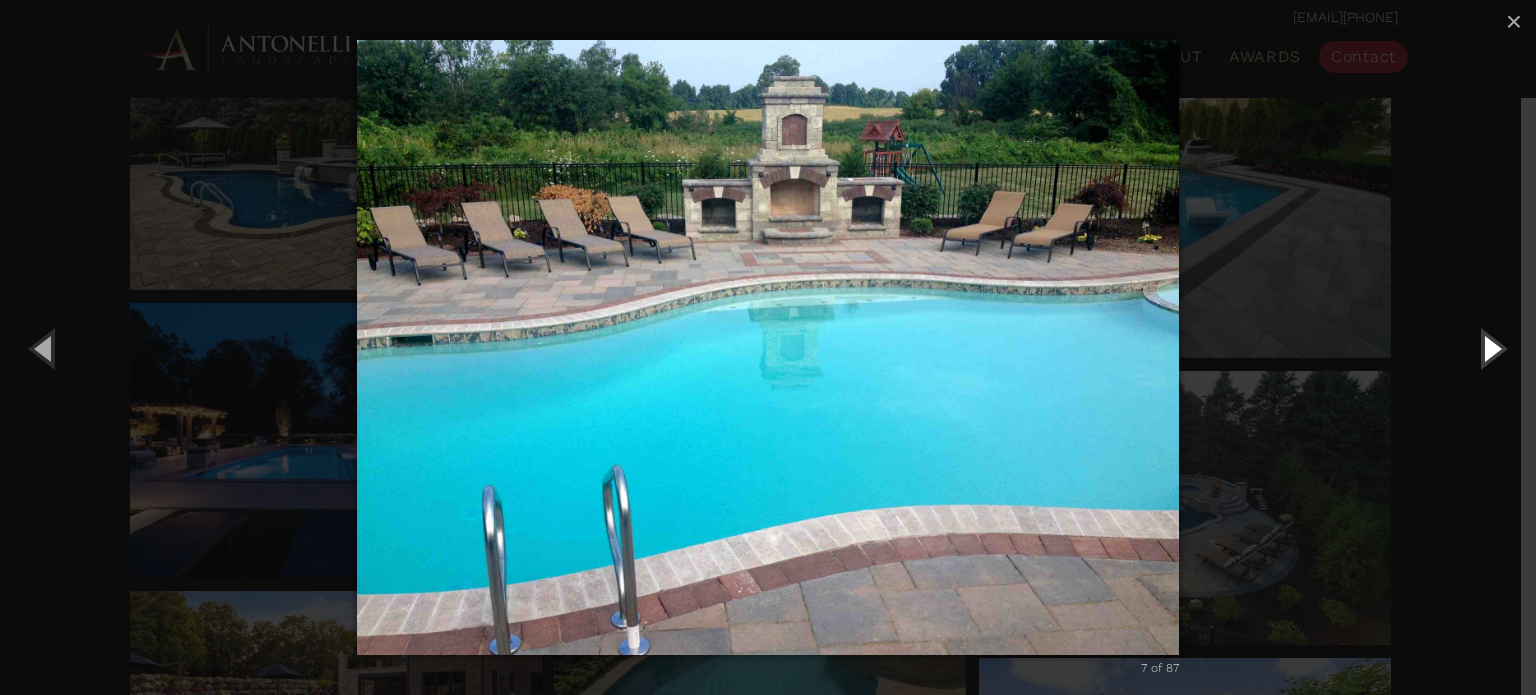 click at bounding box center (1491, 348) 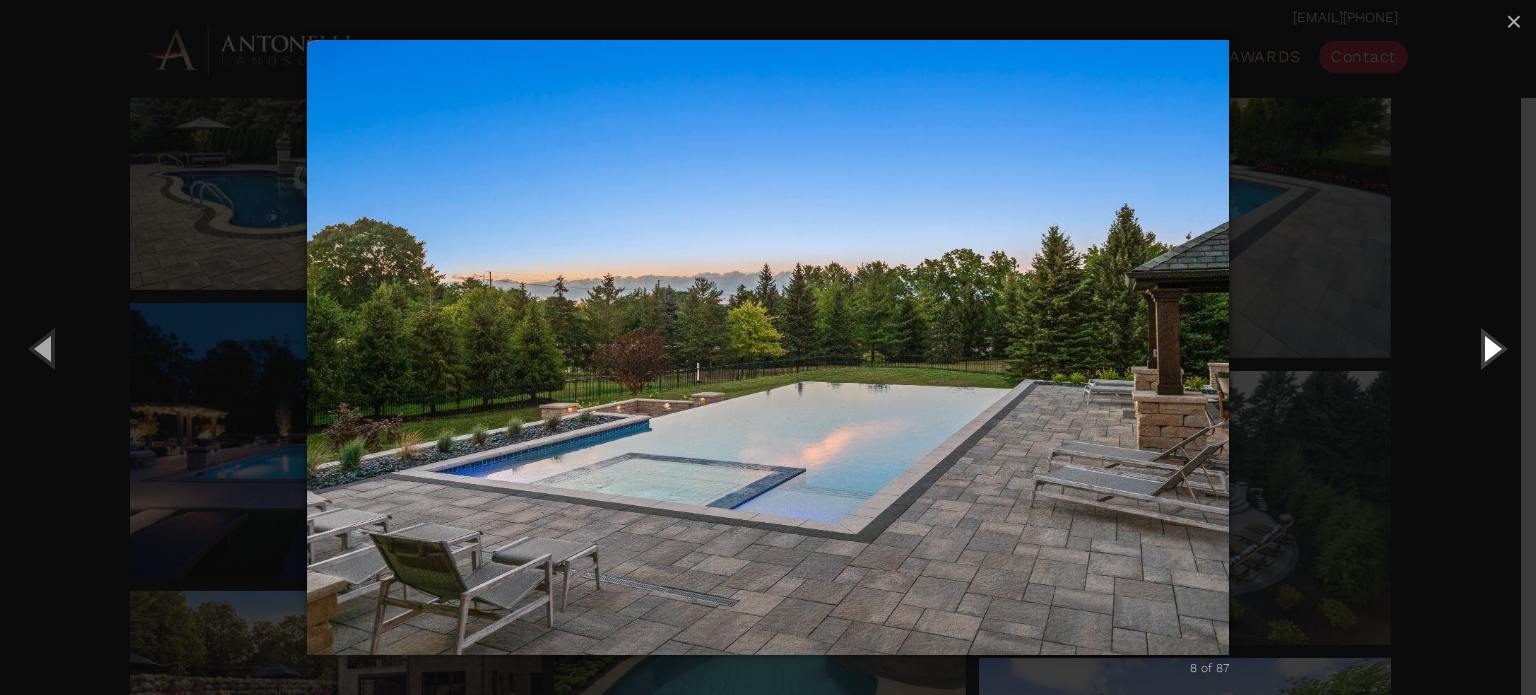 click at bounding box center [1491, 348] 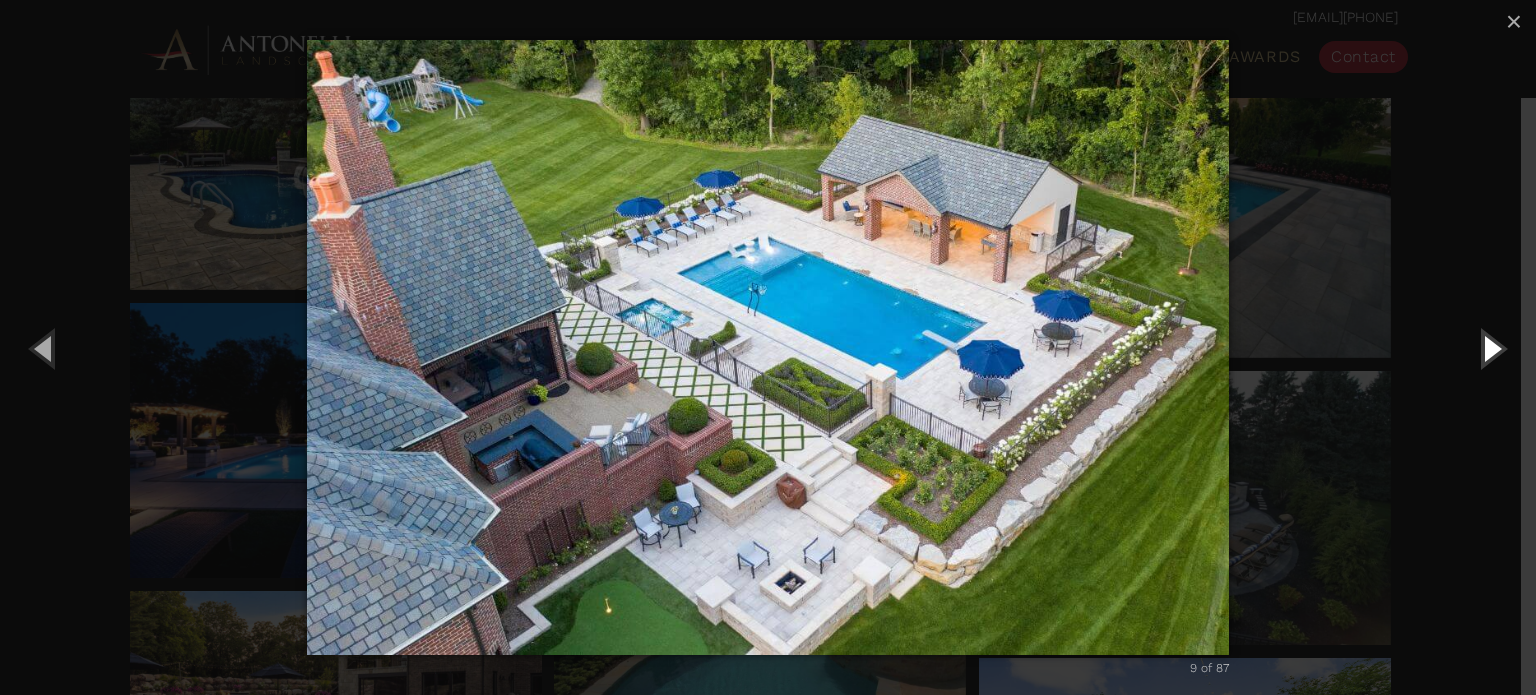 click at bounding box center [1491, 348] 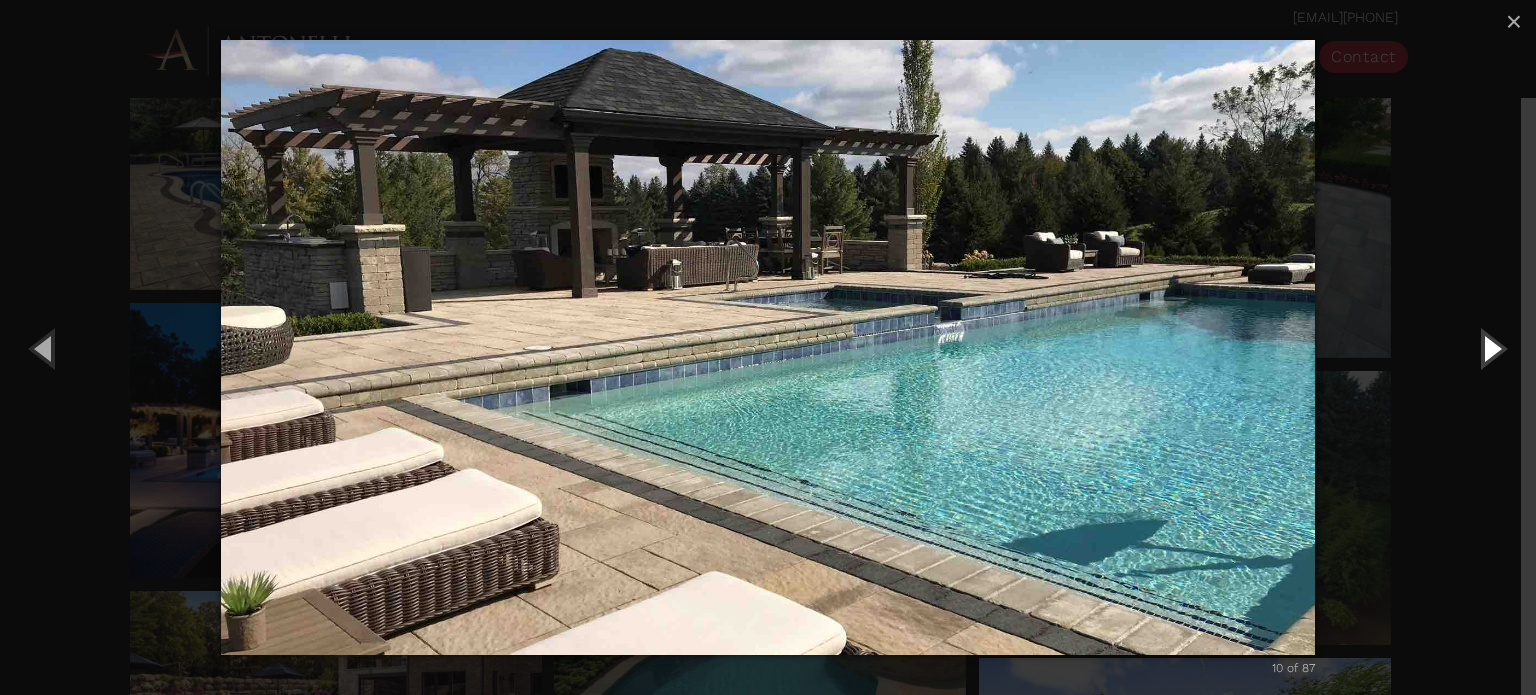 click at bounding box center [1491, 348] 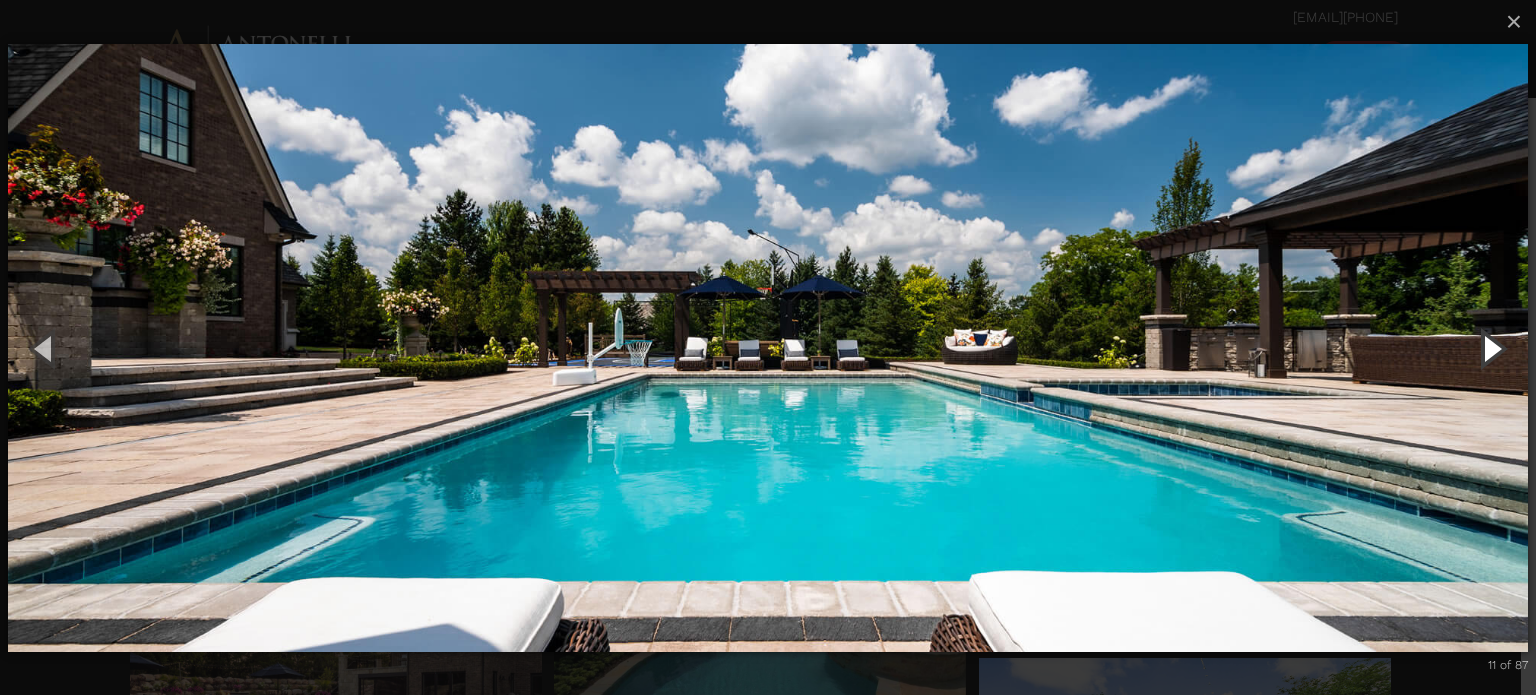 click at bounding box center (1491, 348) 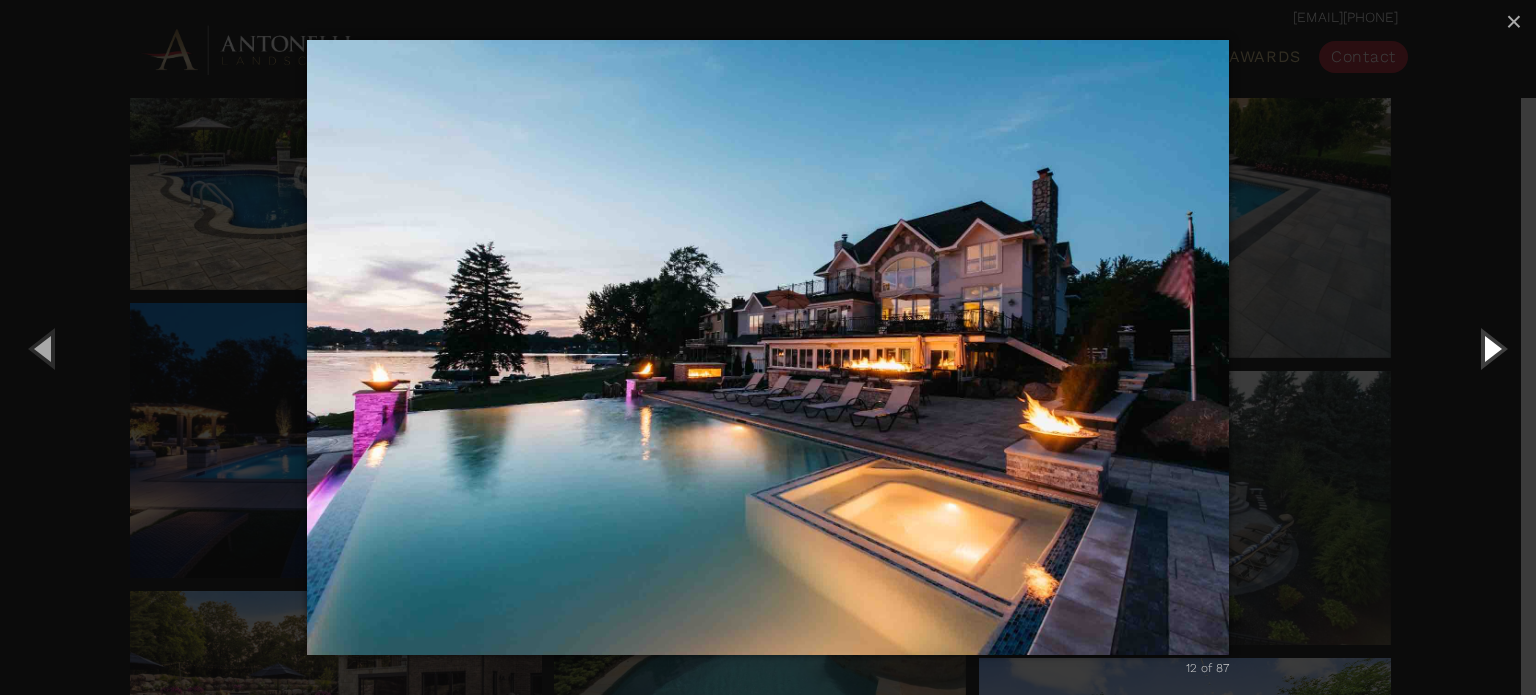 click at bounding box center (1491, 348) 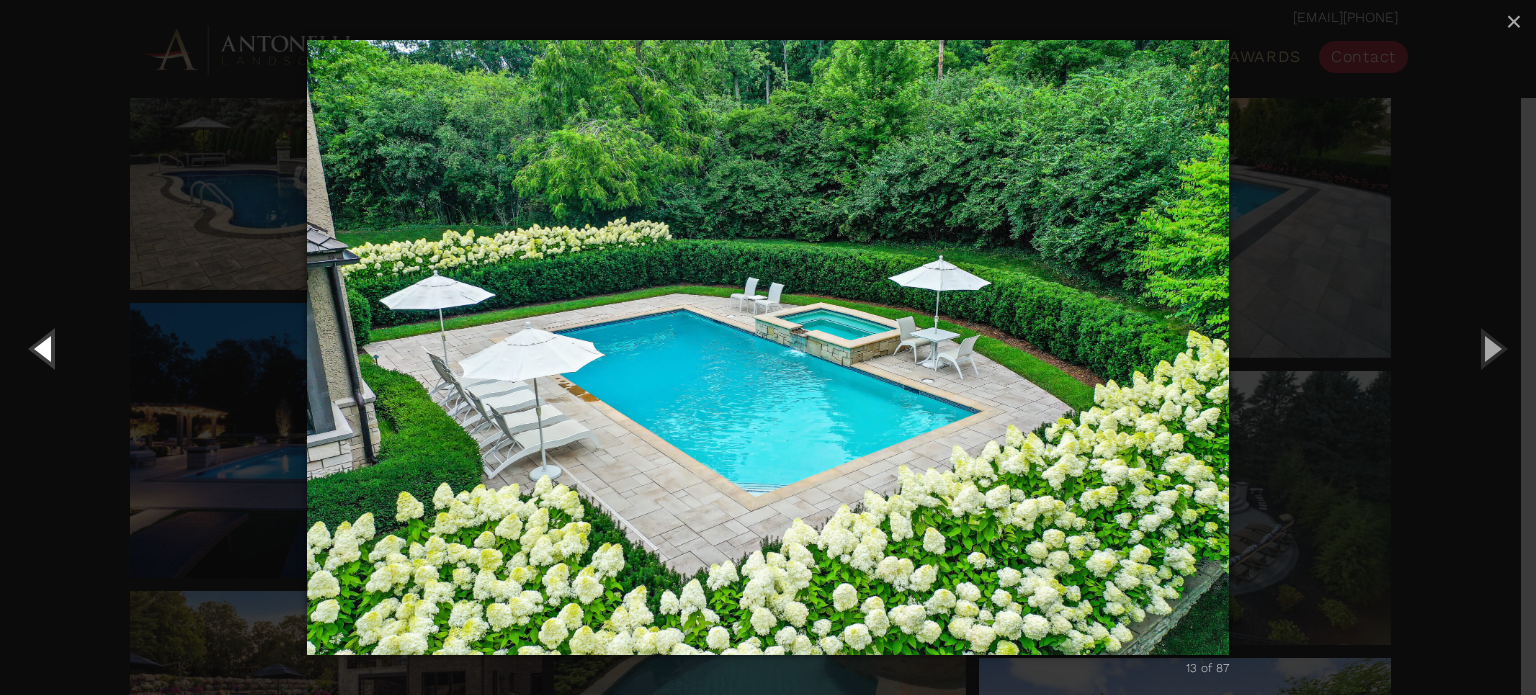 click at bounding box center (45, 348) 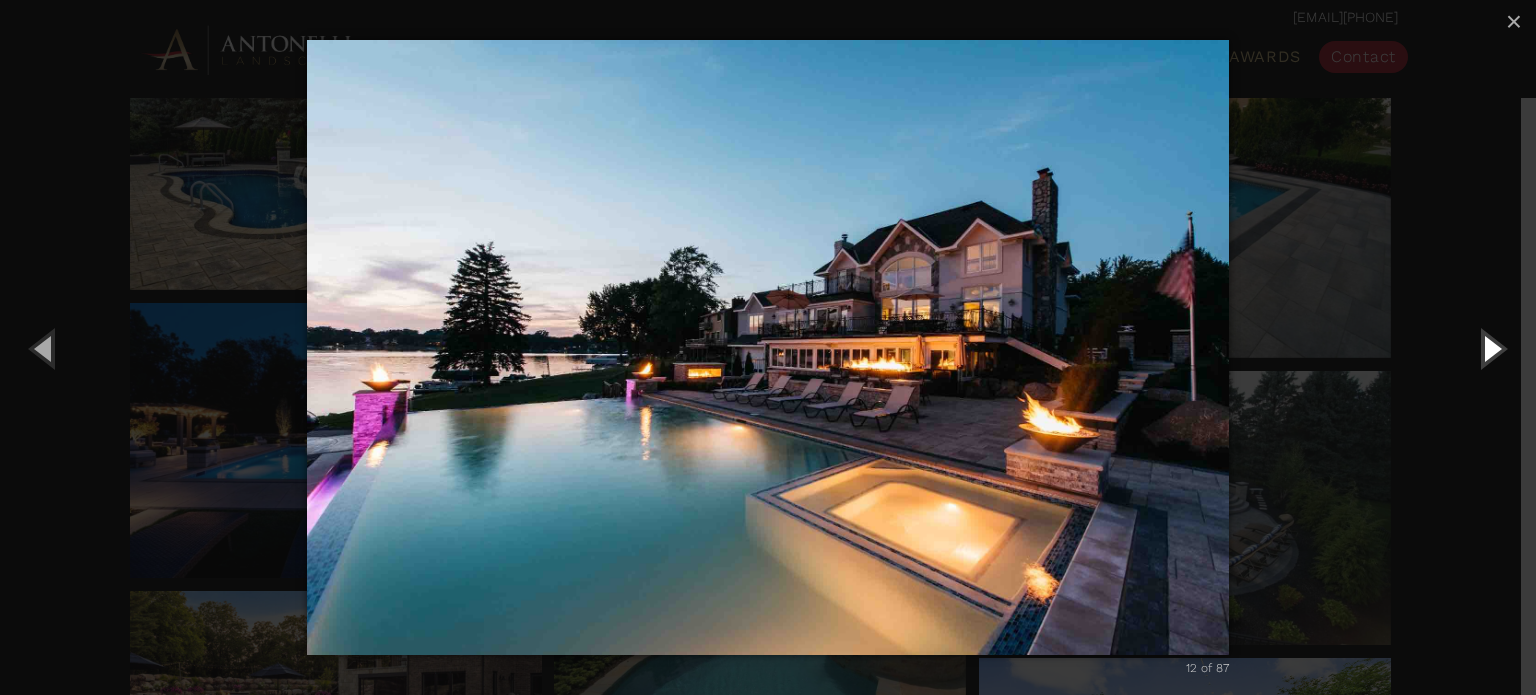click at bounding box center [1491, 348] 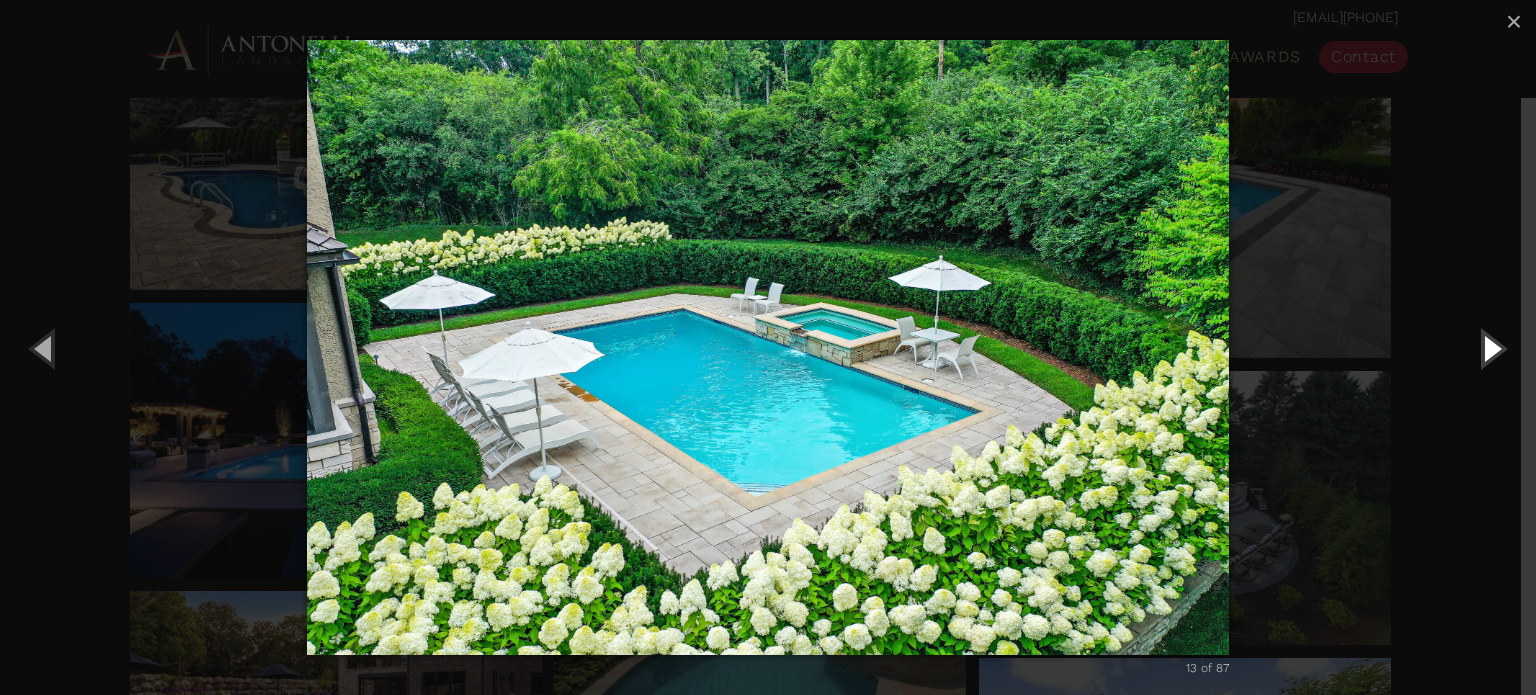 click at bounding box center (1491, 348) 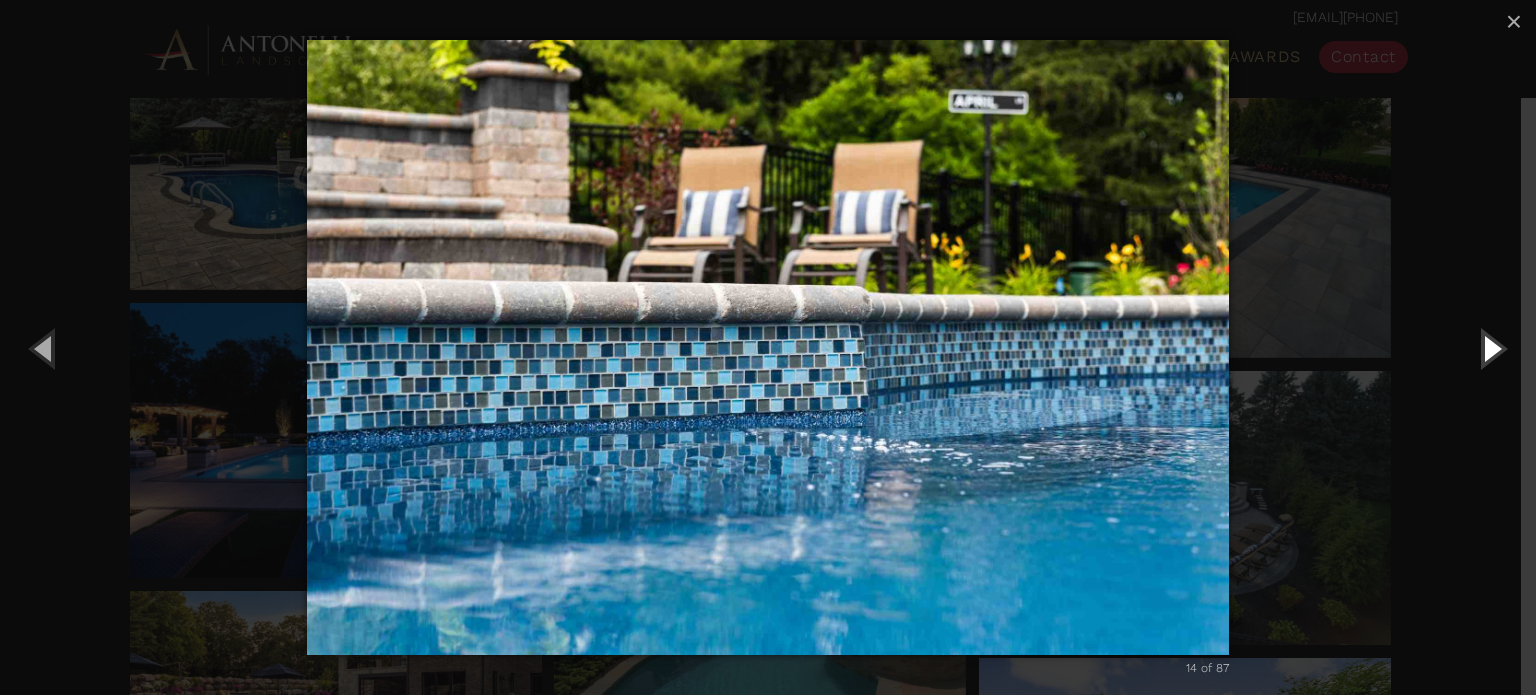 click at bounding box center (1491, 348) 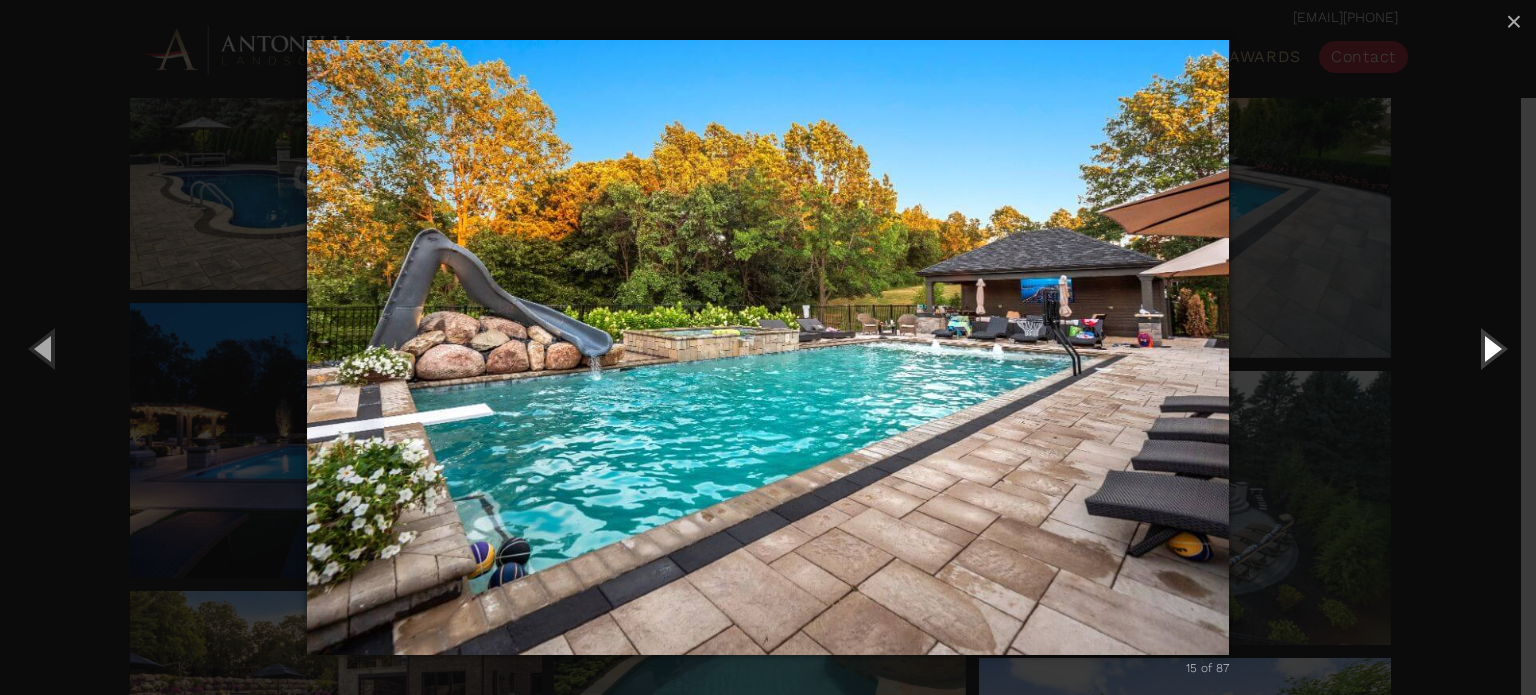 click at bounding box center [1491, 348] 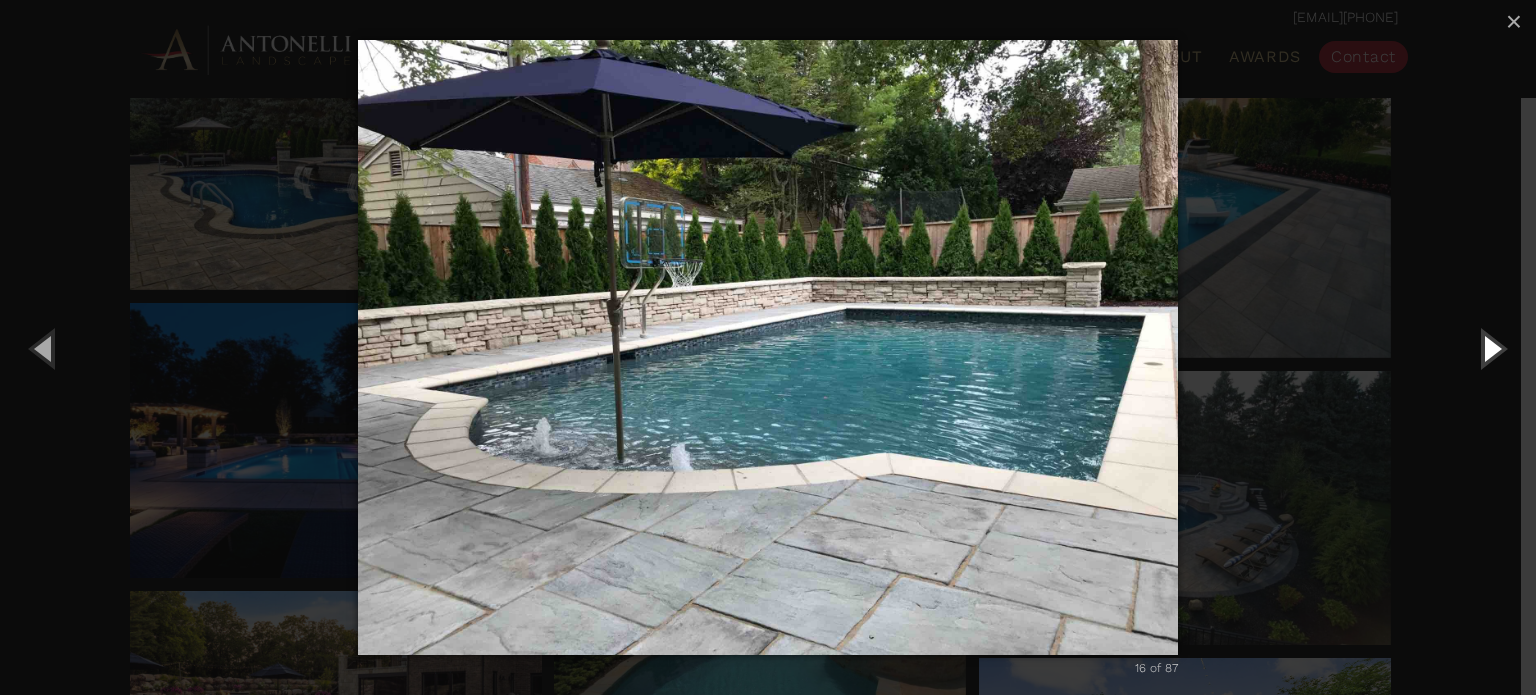 click at bounding box center (1491, 348) 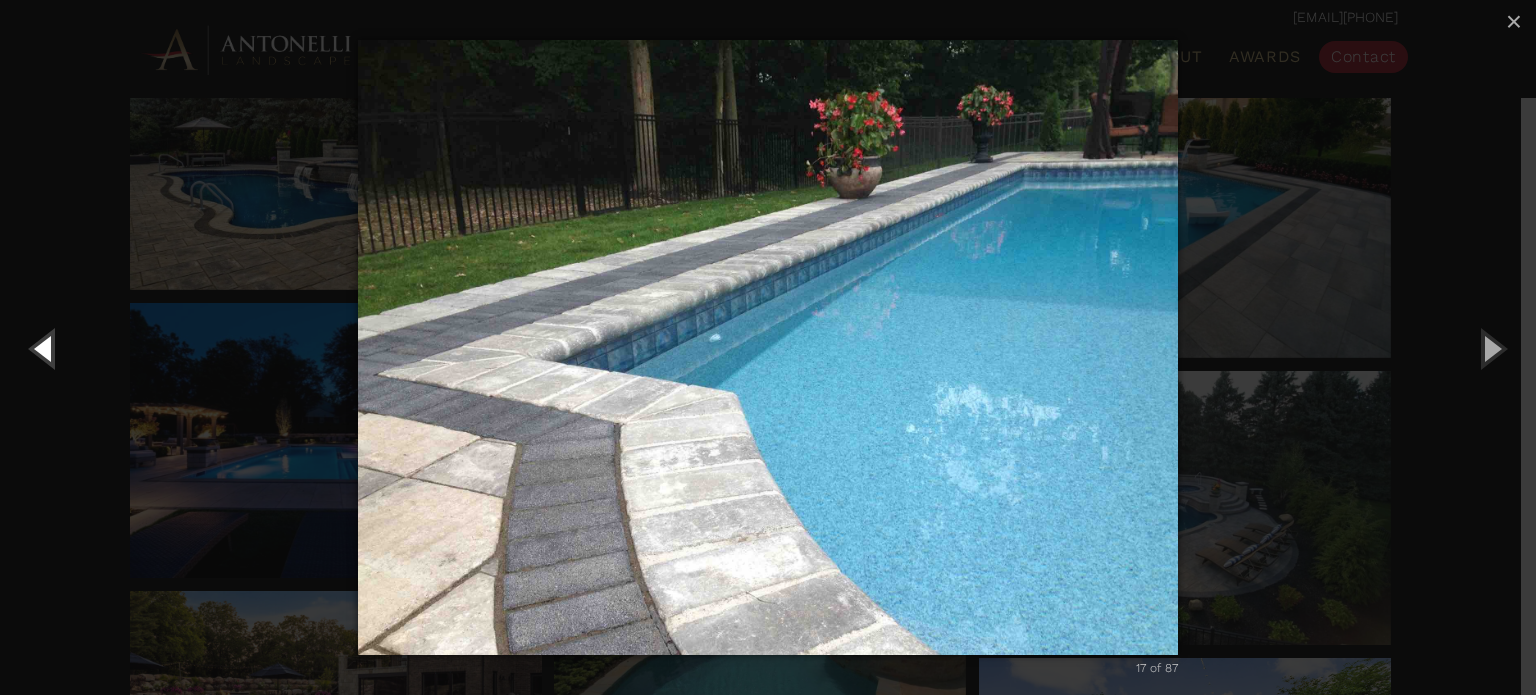 click at bounding box center (45, 348) 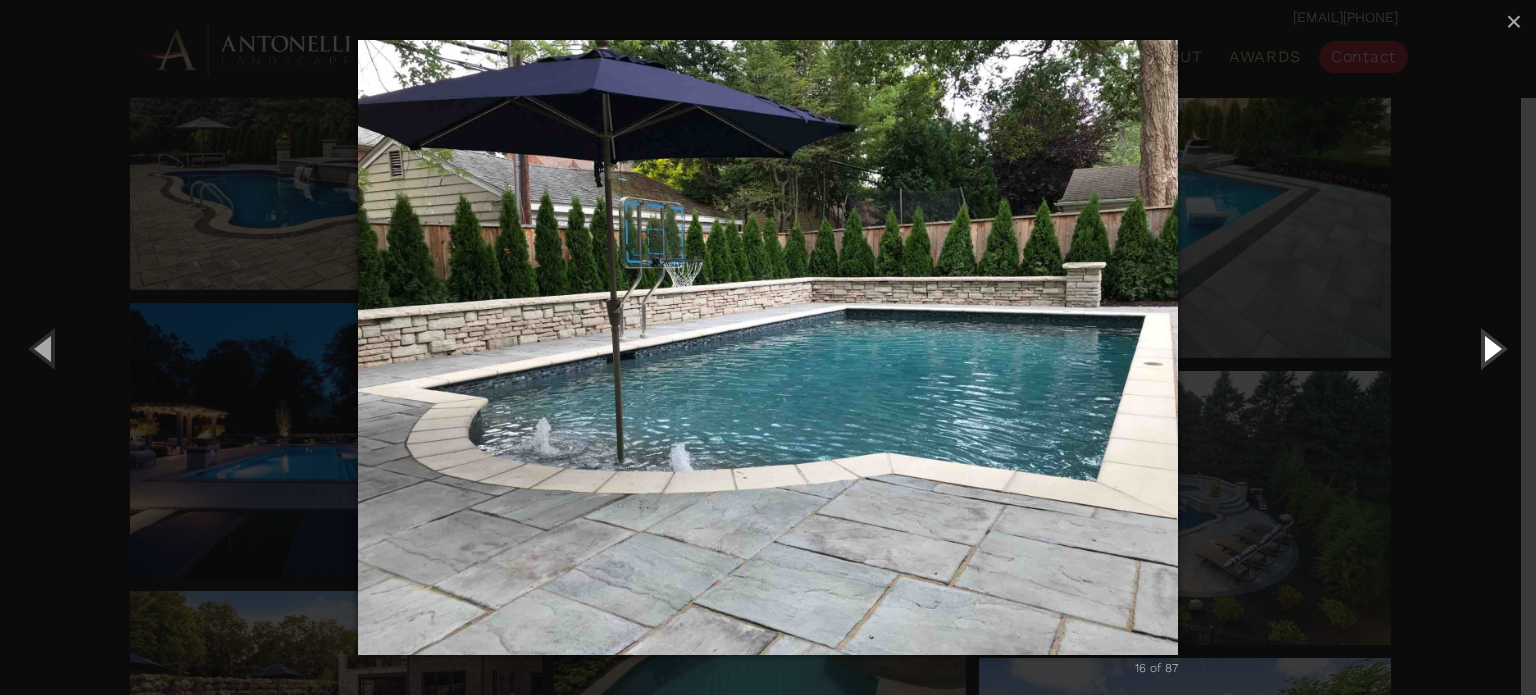 click at bounding box center [1491, 348] 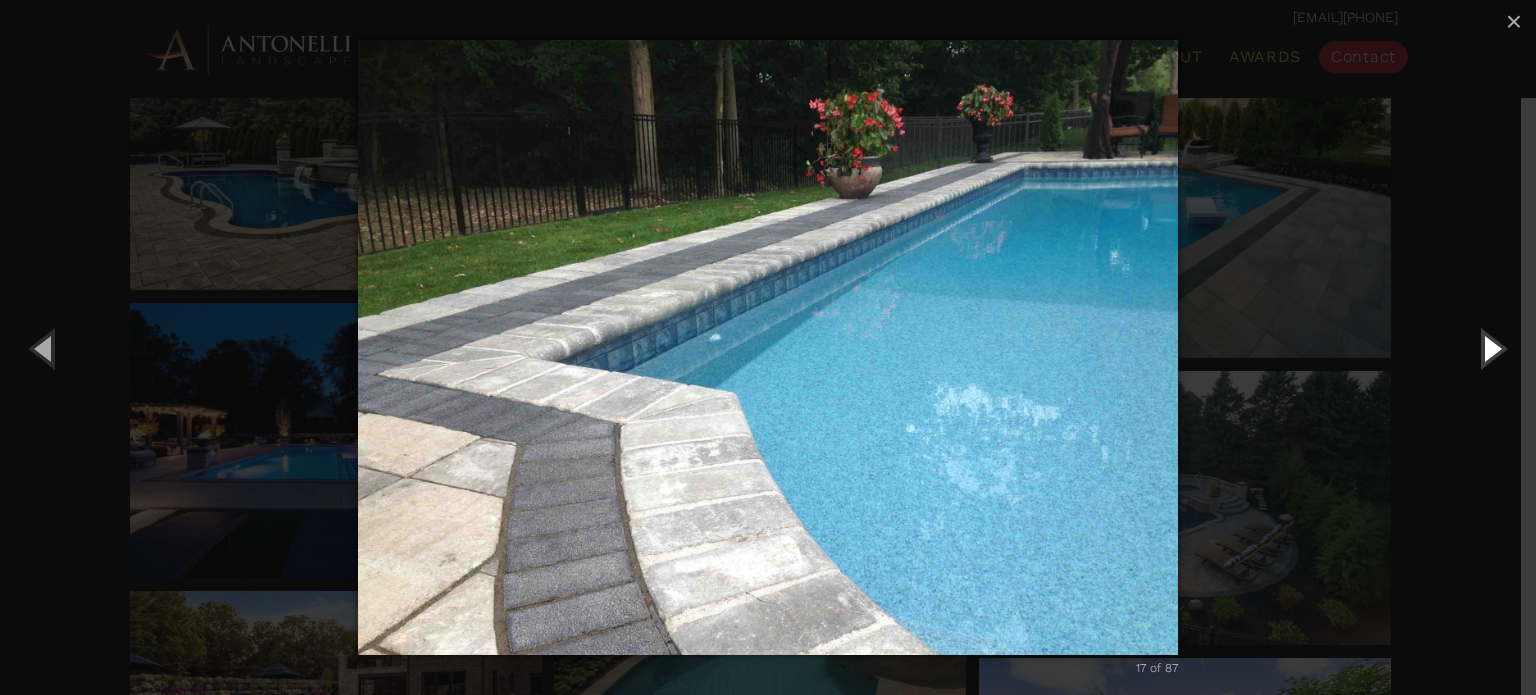 click at bounding box center [1491, 348] 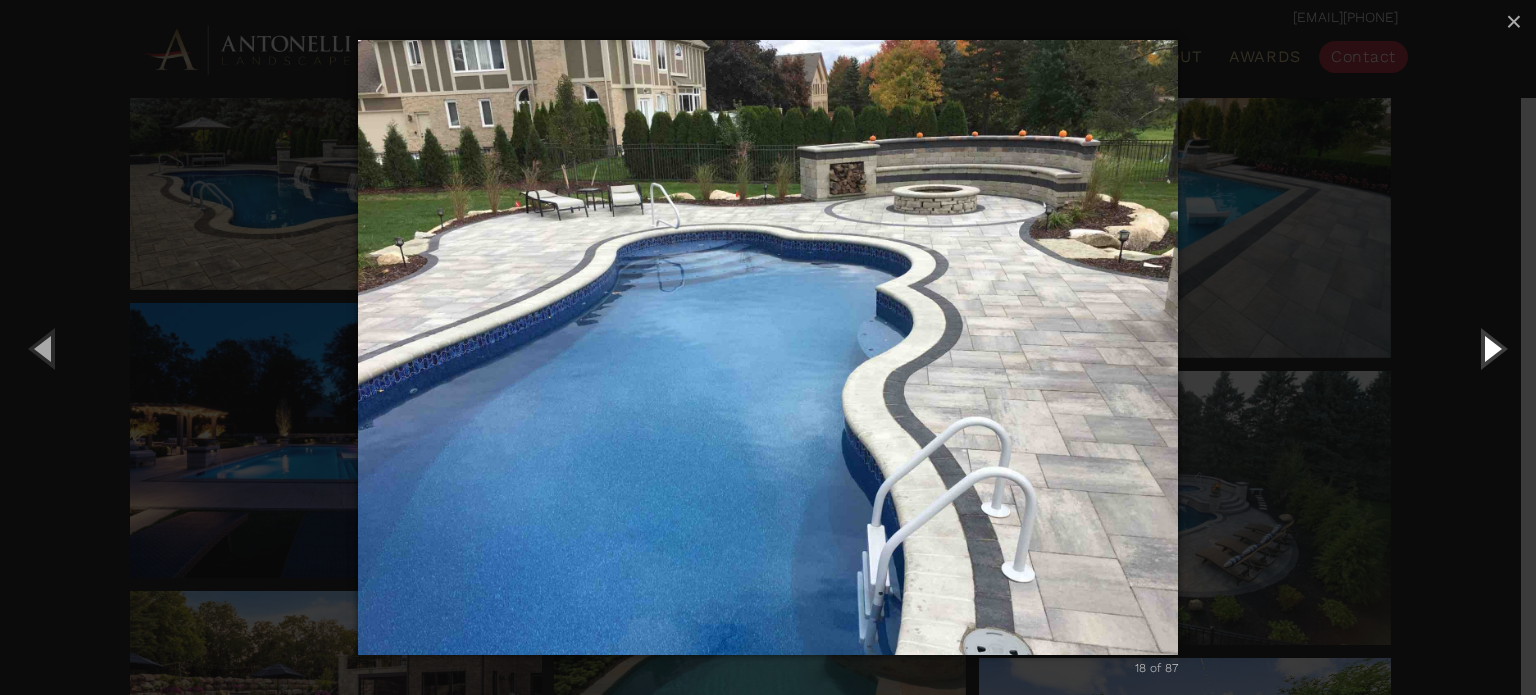 click at bounding box center [1491, 348] 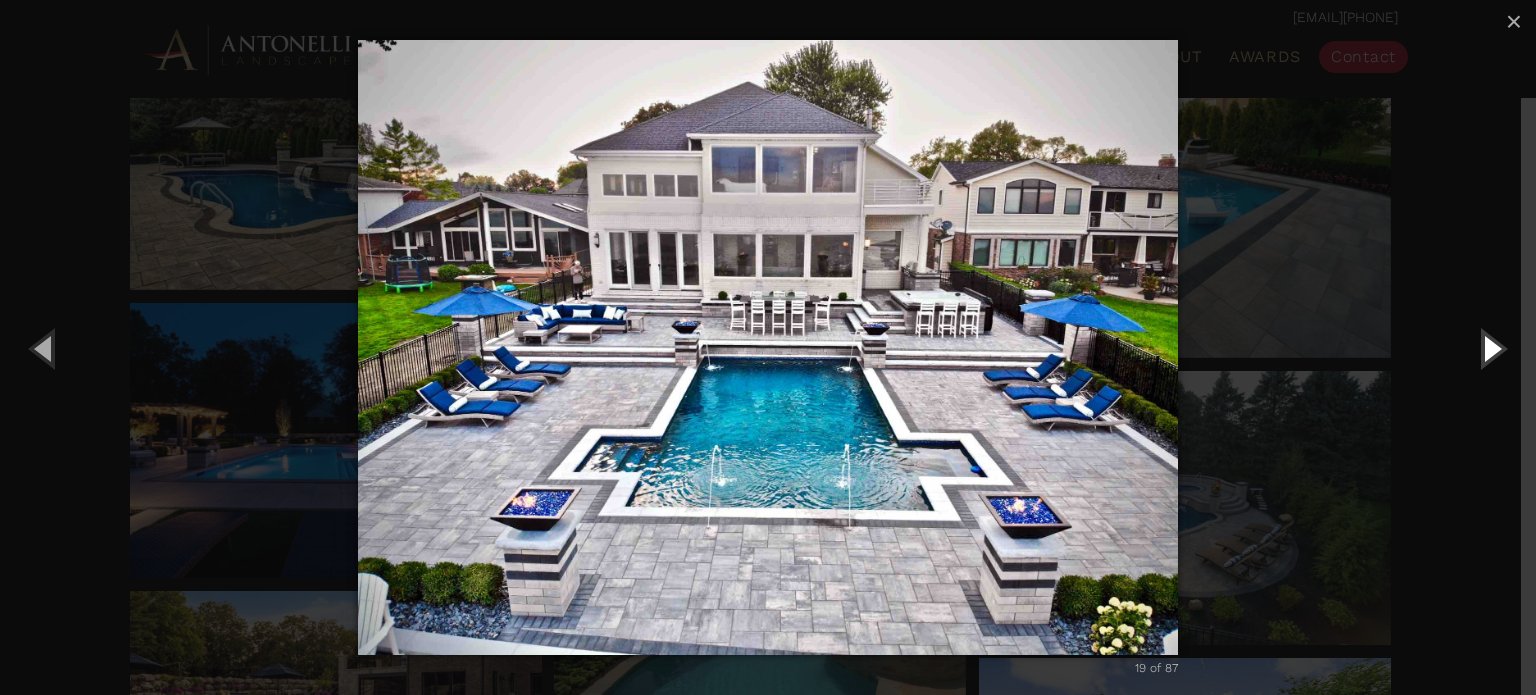 click at bounding box center (1491, 348) 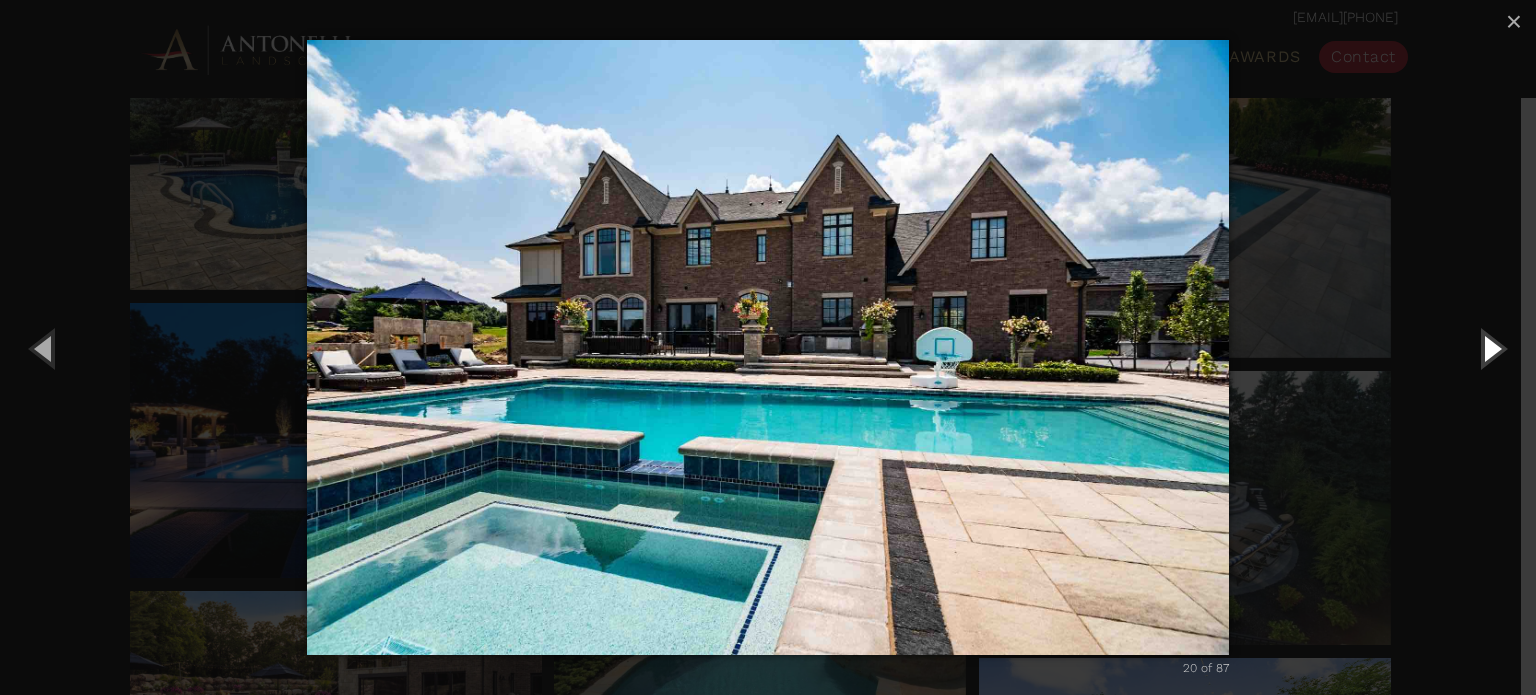 click at bounding box center [1491, 348] 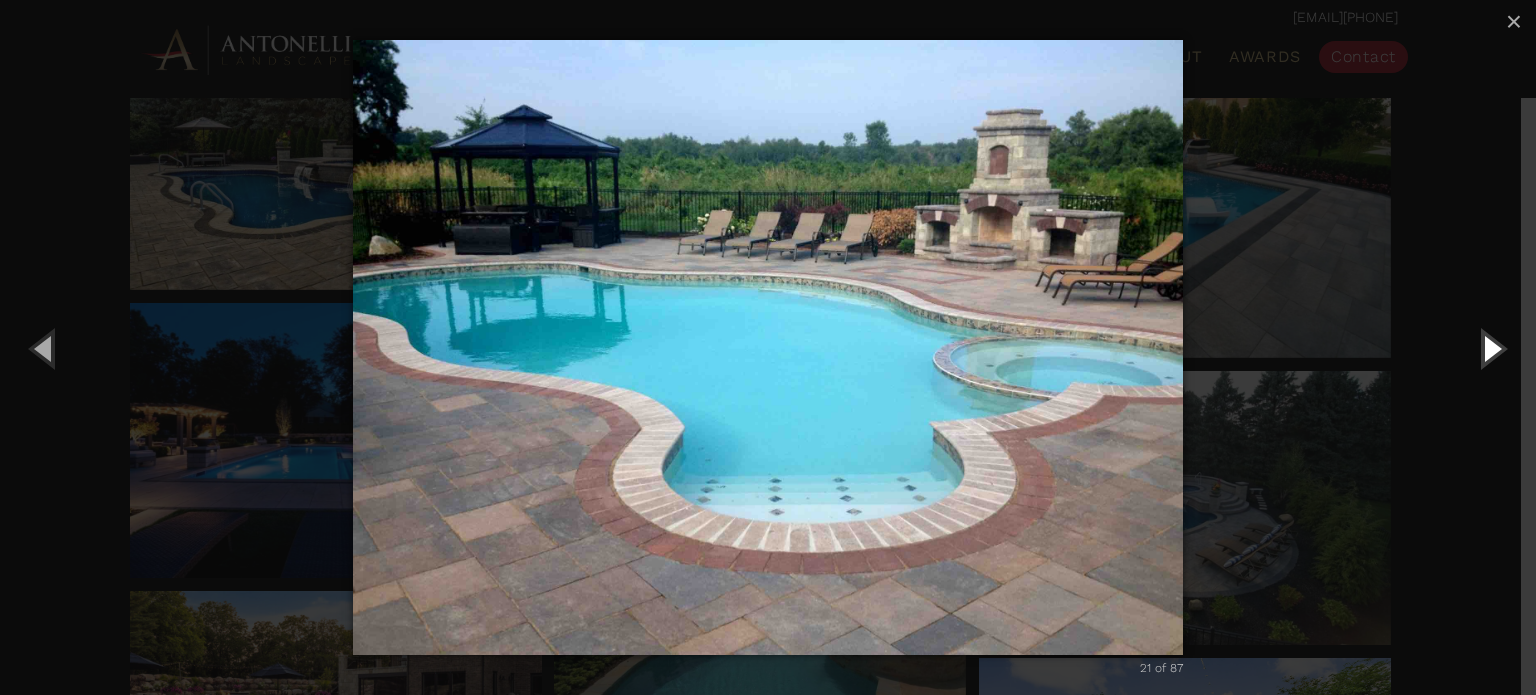 click at bounding box center (1491, 348) 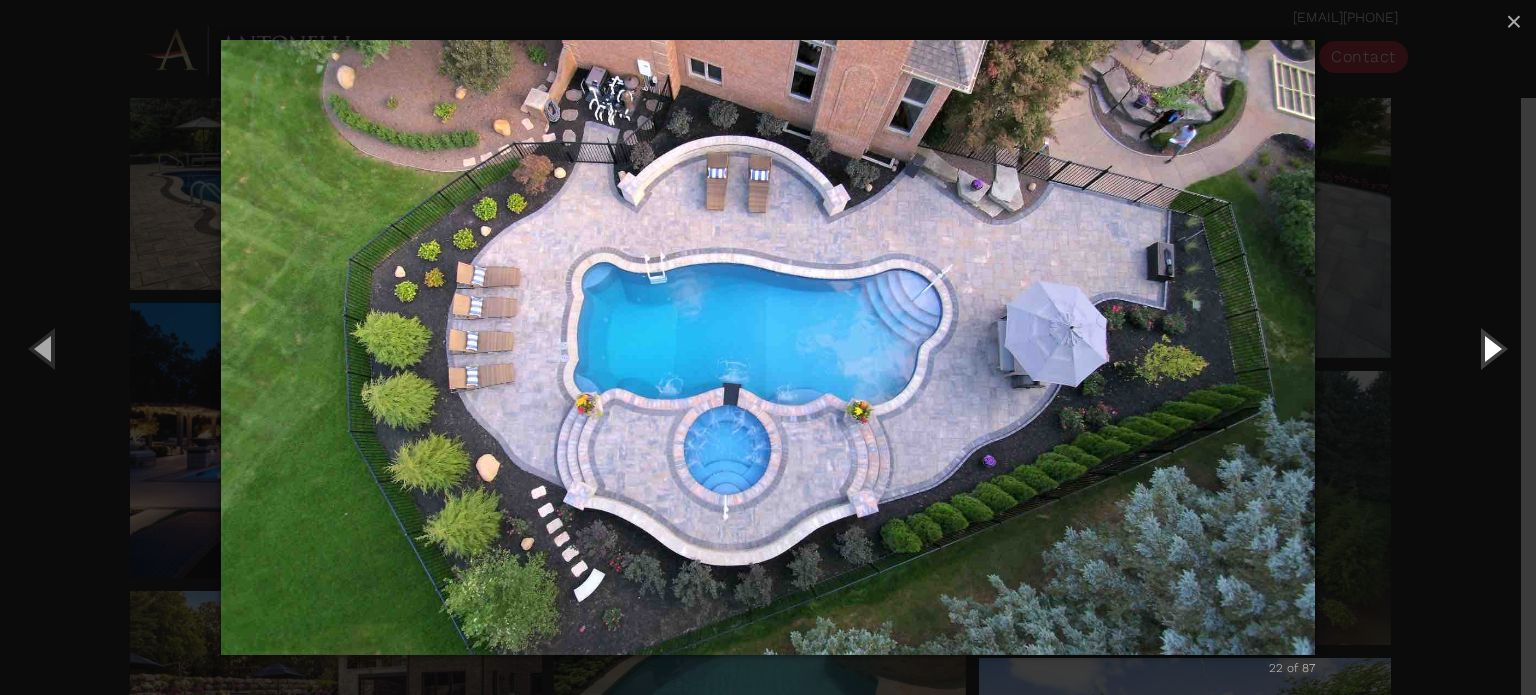 click at bounding box center (1491, 348) 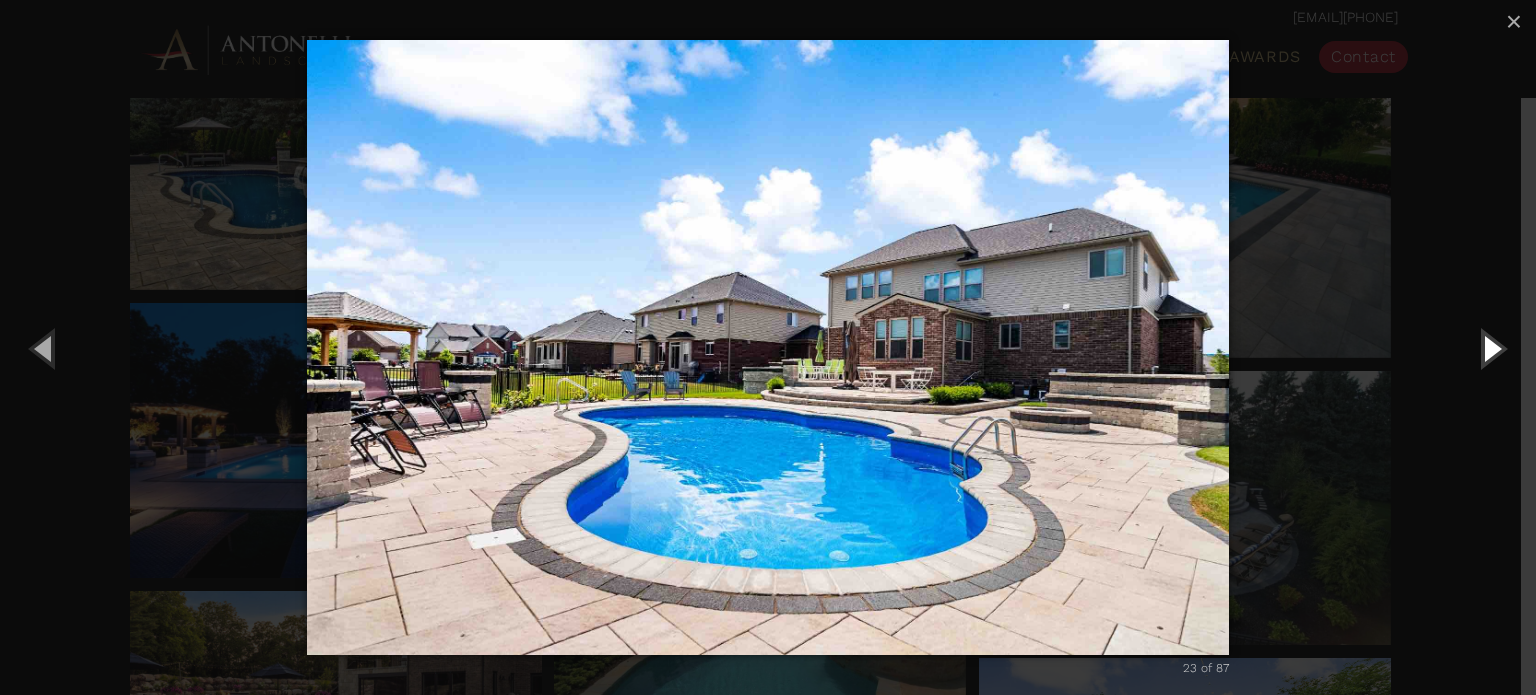 click at bounding box center [1491, 348] 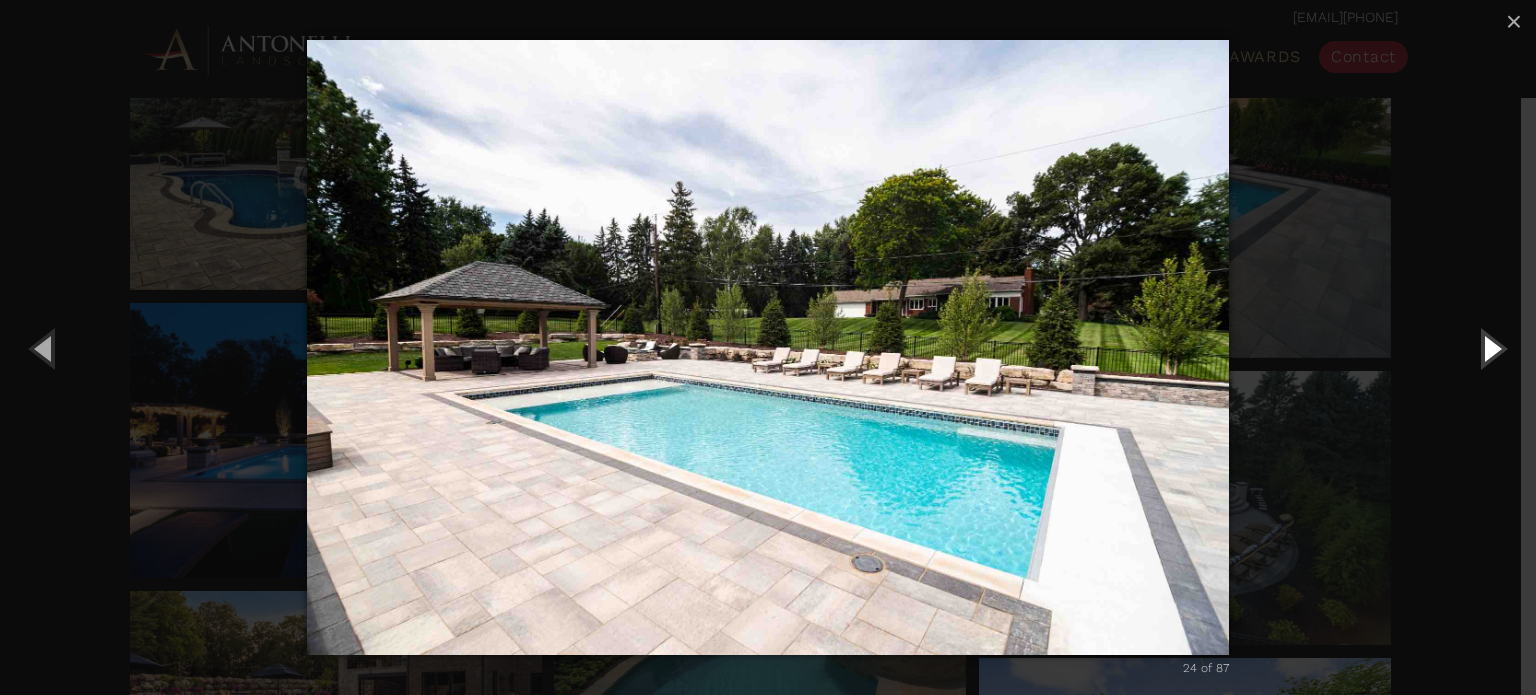 click at bounding box center (1491, 348) 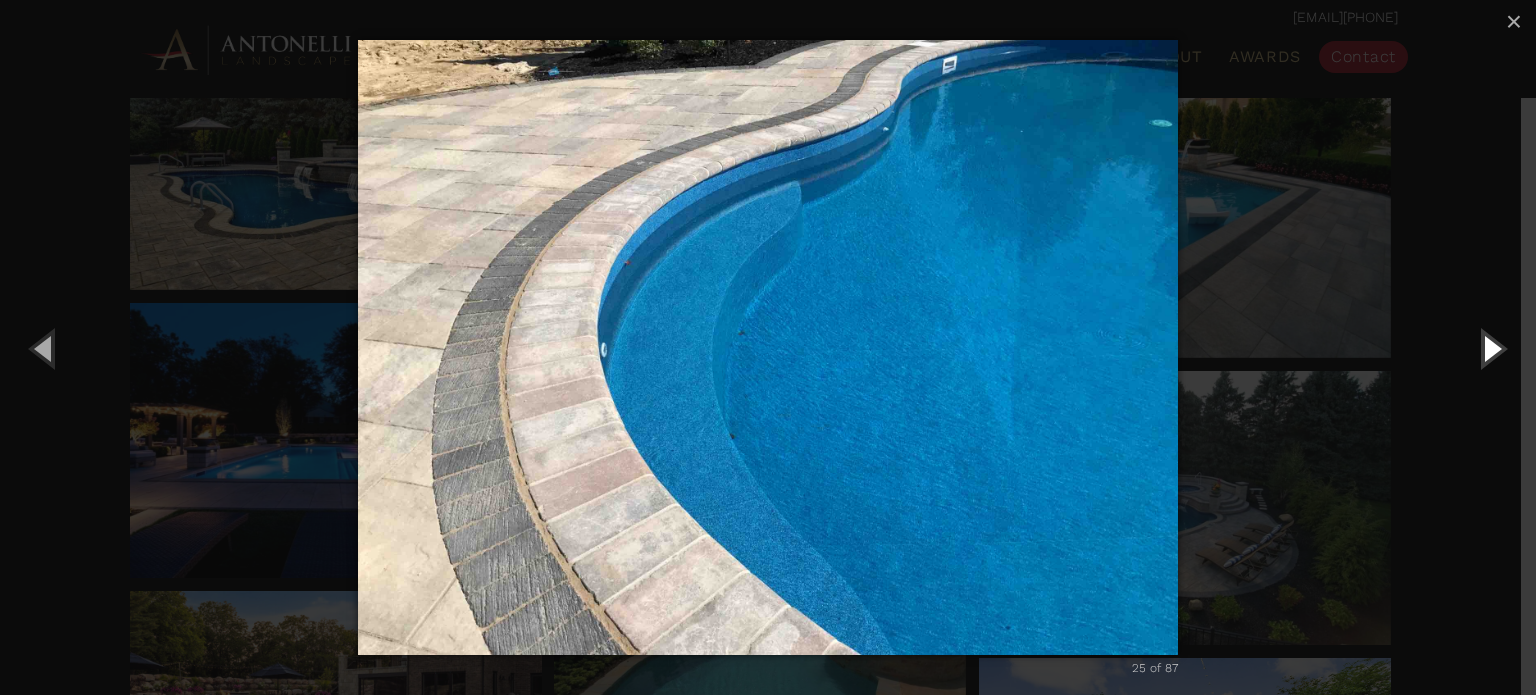 click at bounding box center (1491, 348) 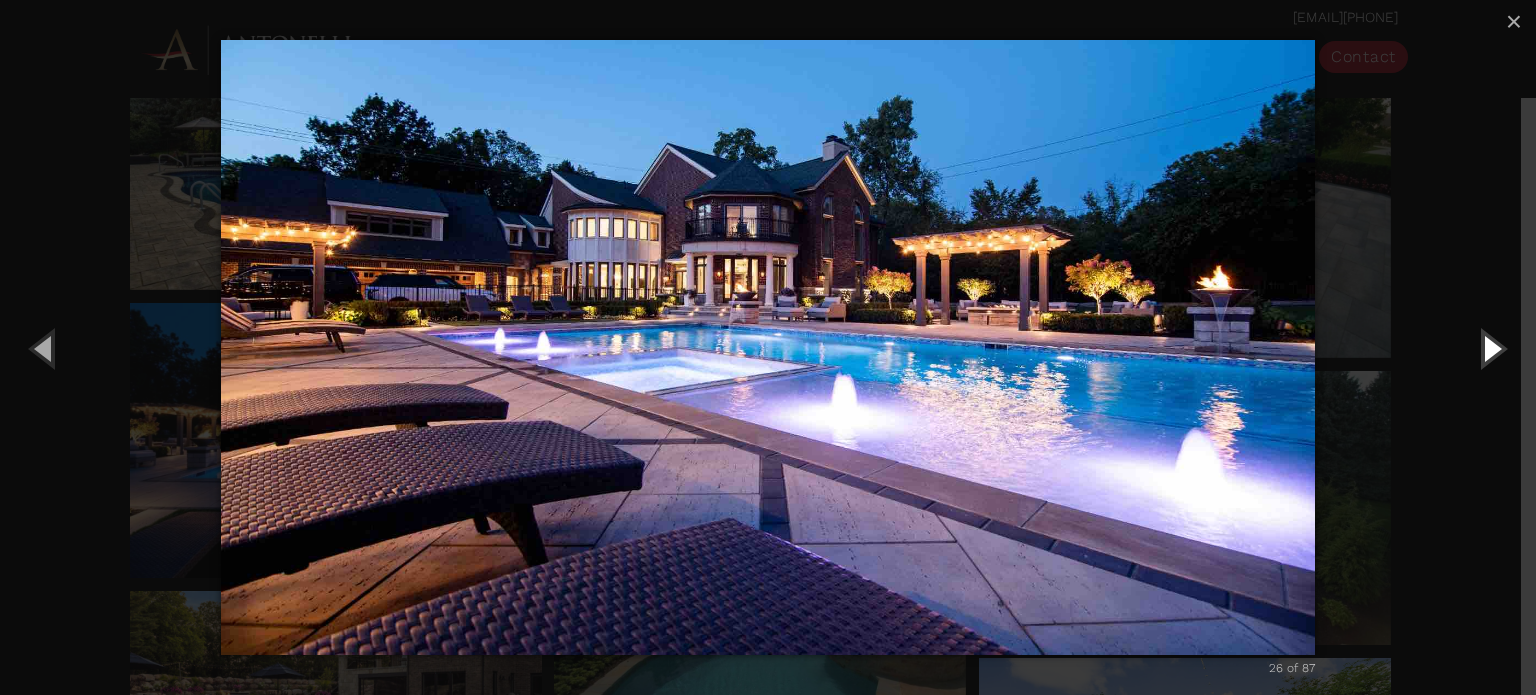 click at bounding box center (1491, 348) 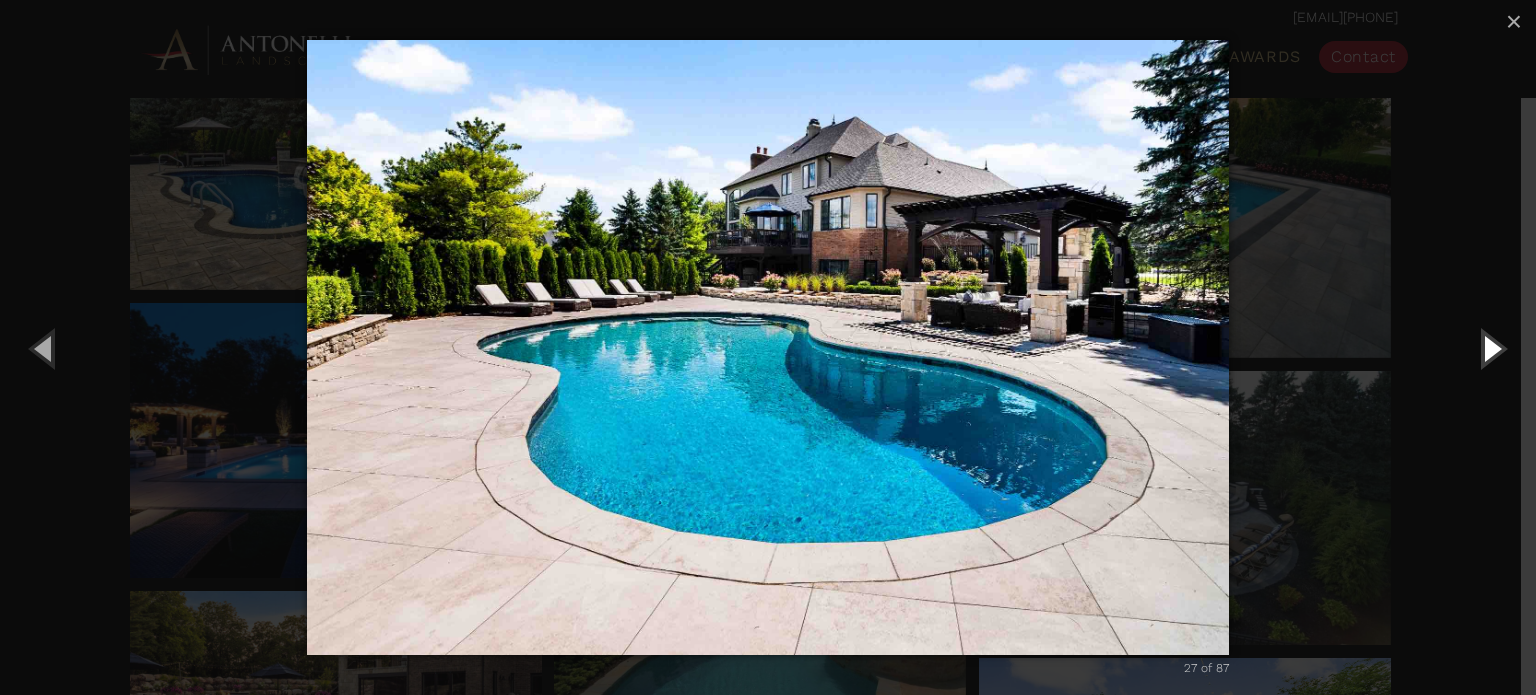 click at bounding box center [1491, 348] 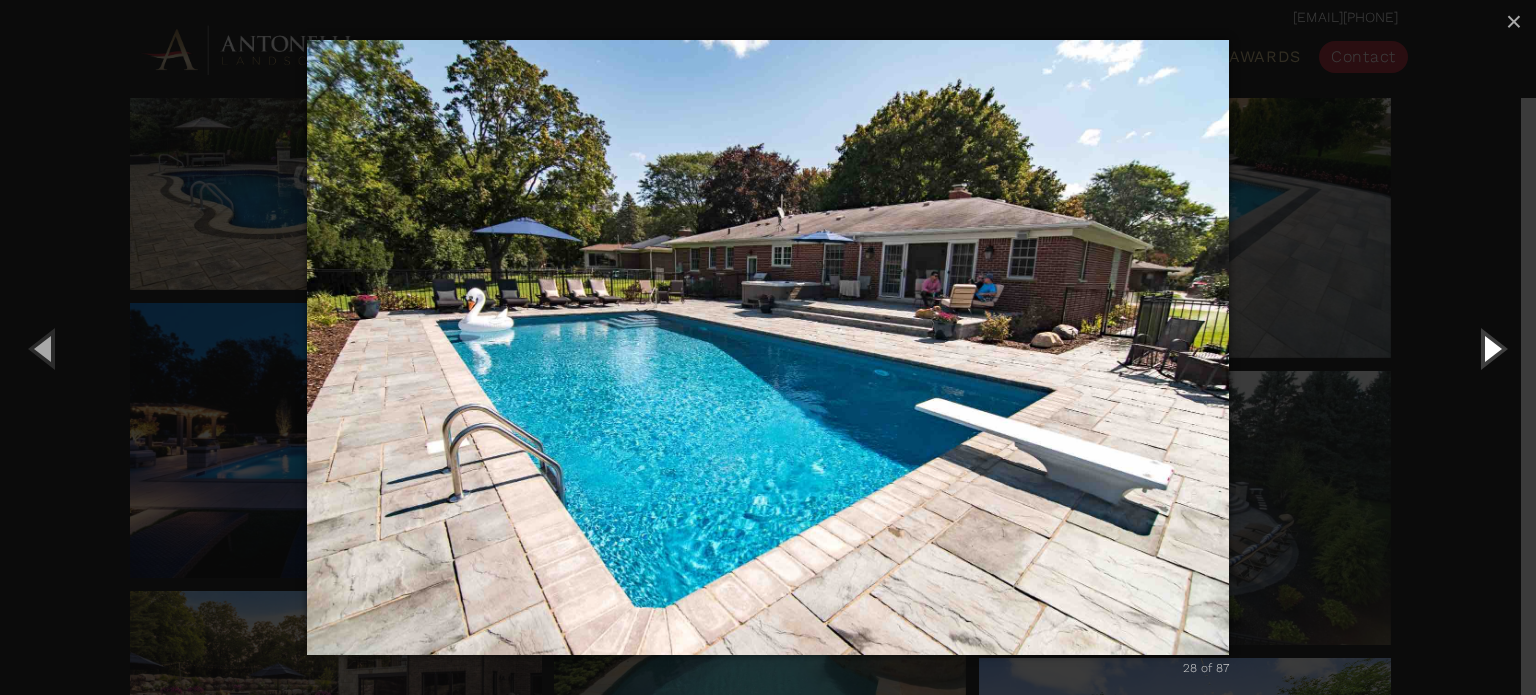click at bounding box center (1491, 348) 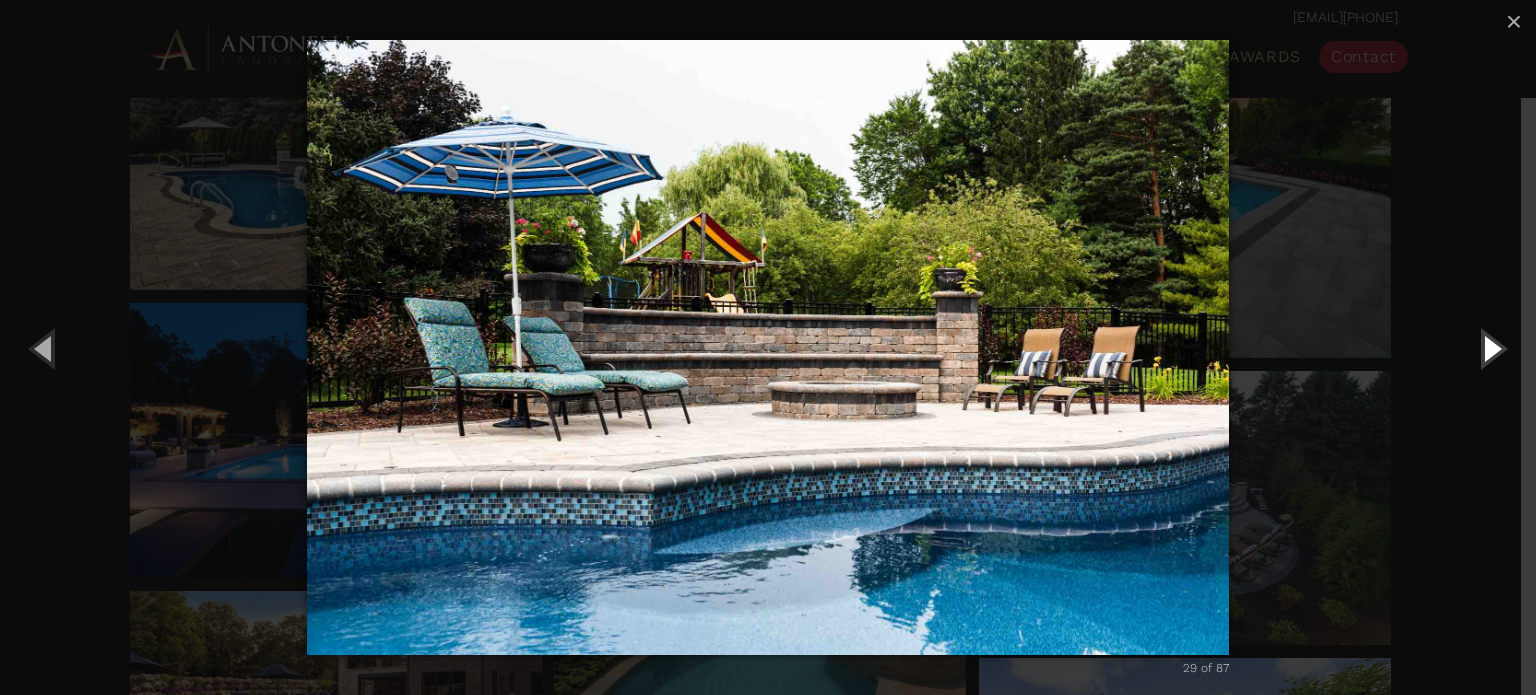 click at bounding box center (1491, 348) 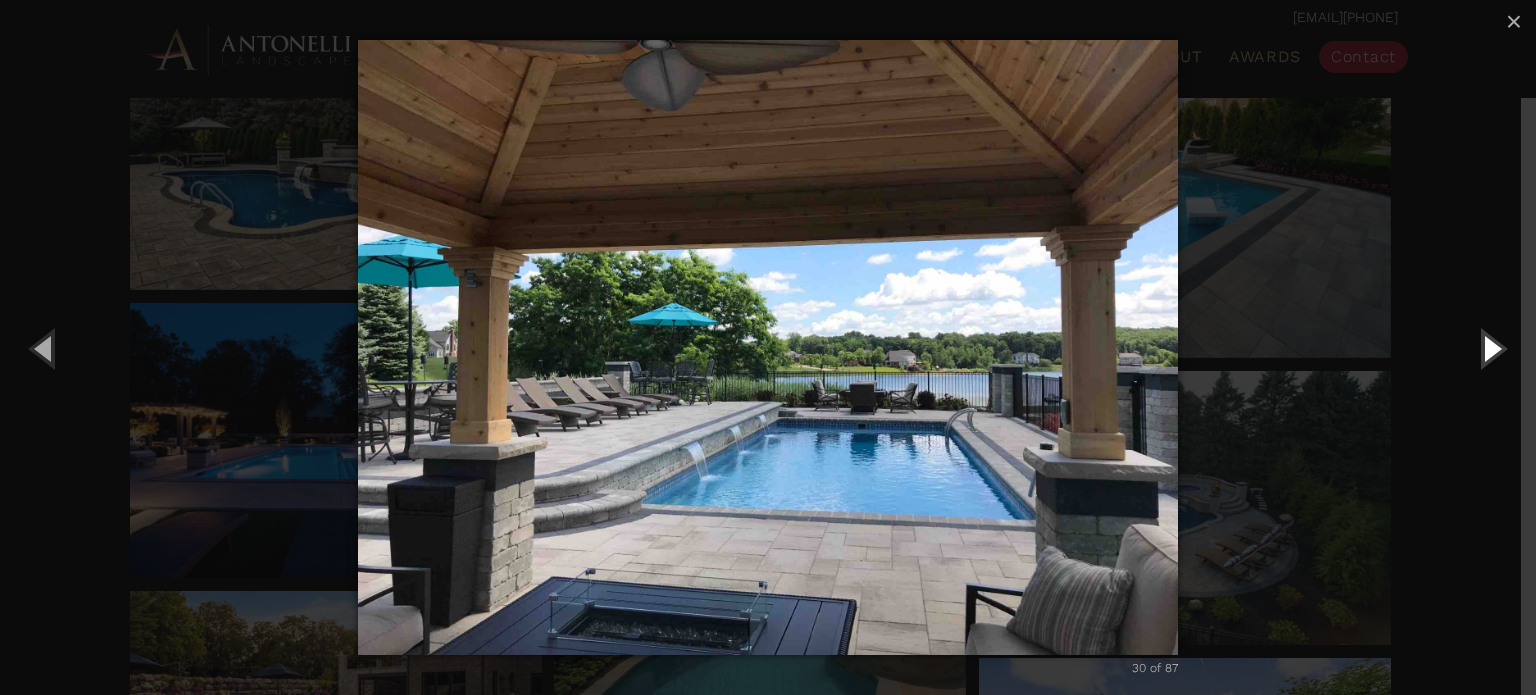 click at bounding box center (1491, 348) 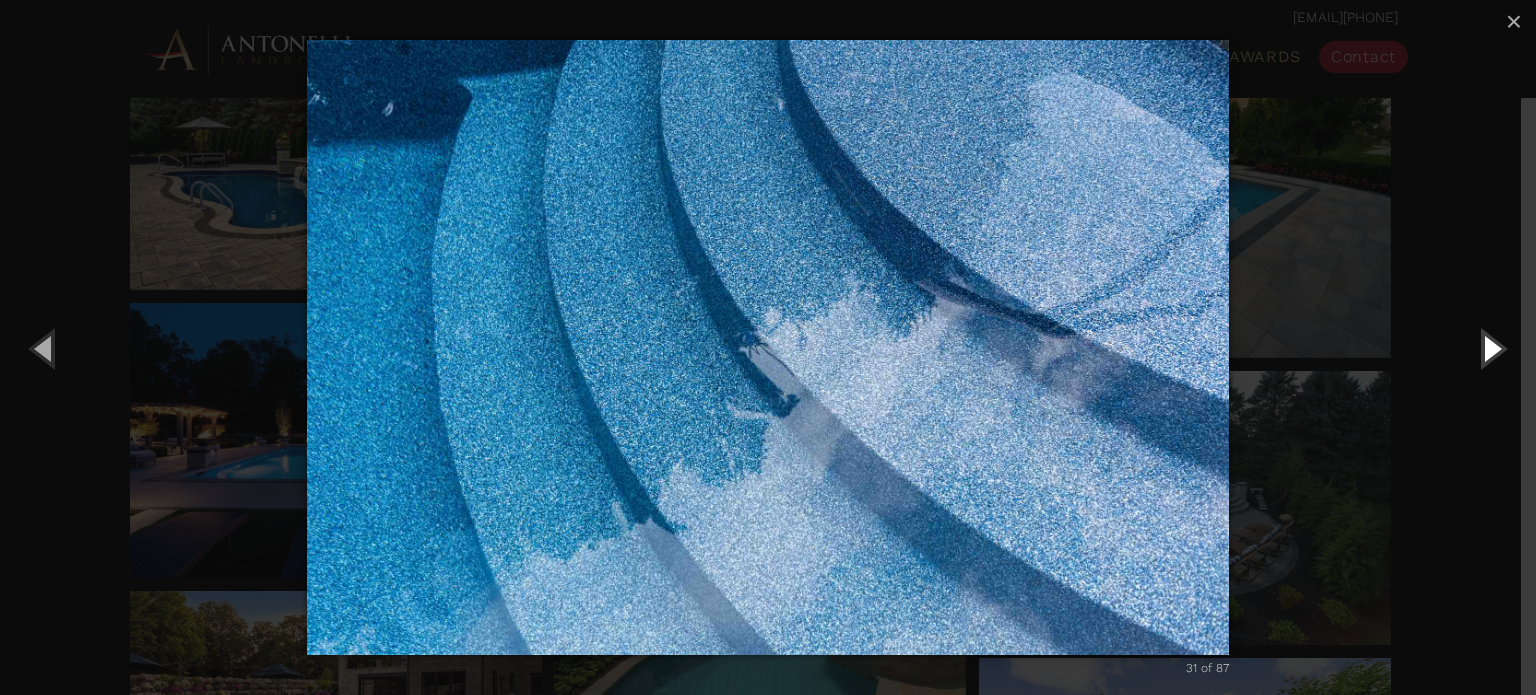 click at bounding box center (1491, 348) 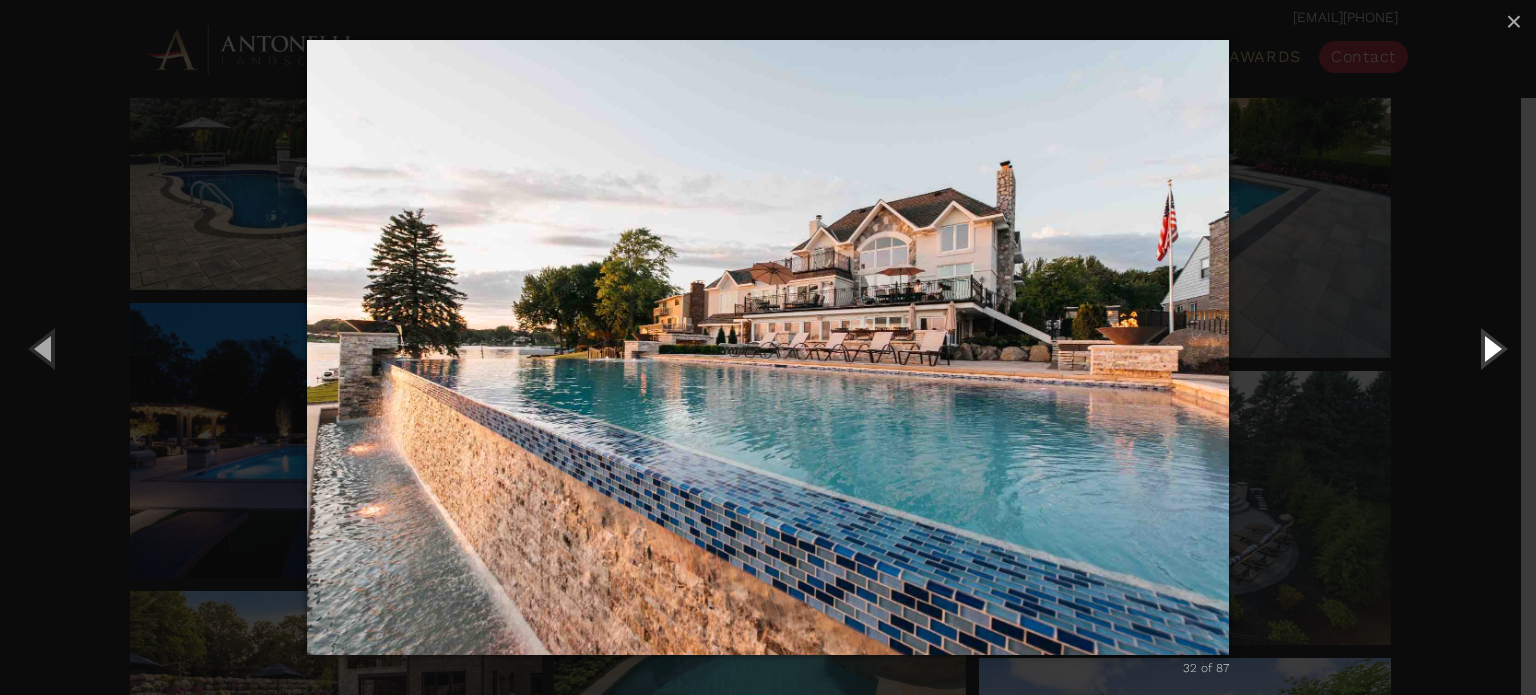 click at bounding box center (1491, 348) 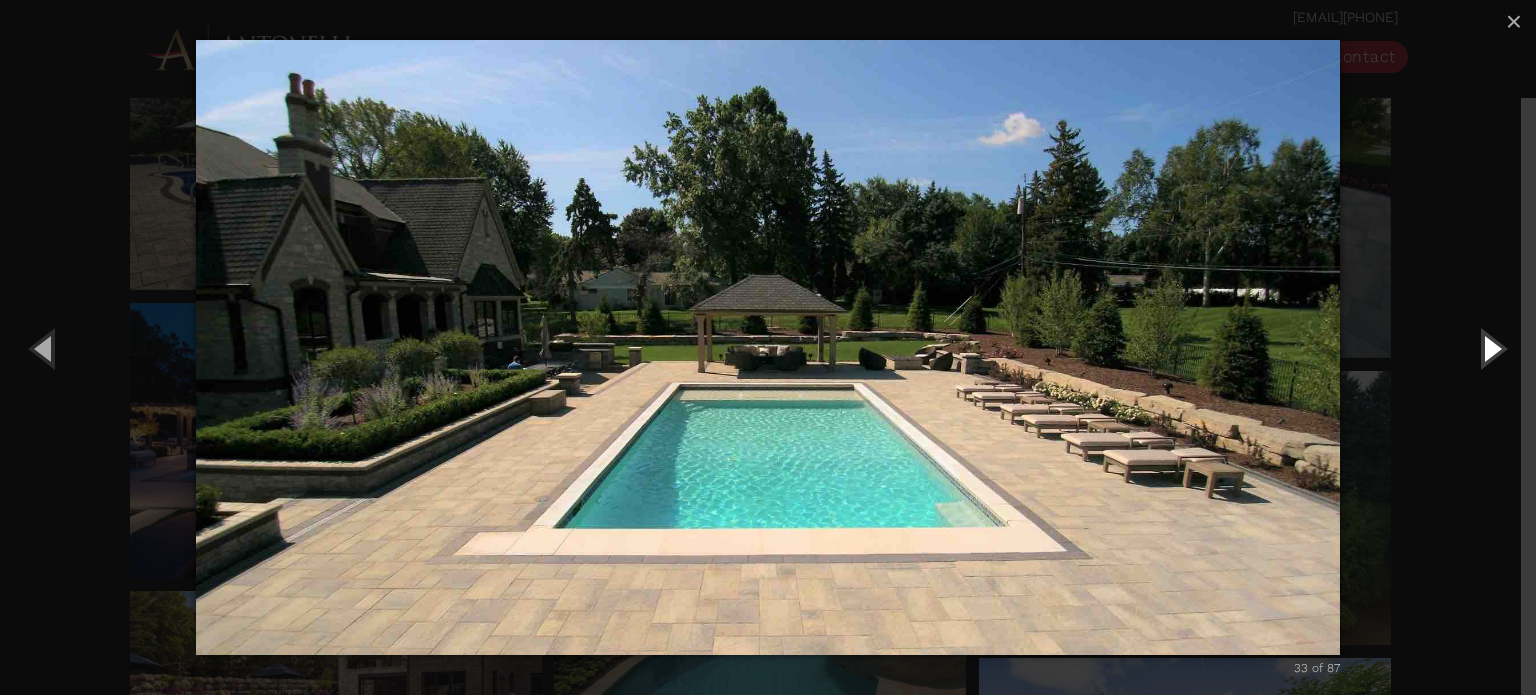 click at bounding box center [1491, 348] 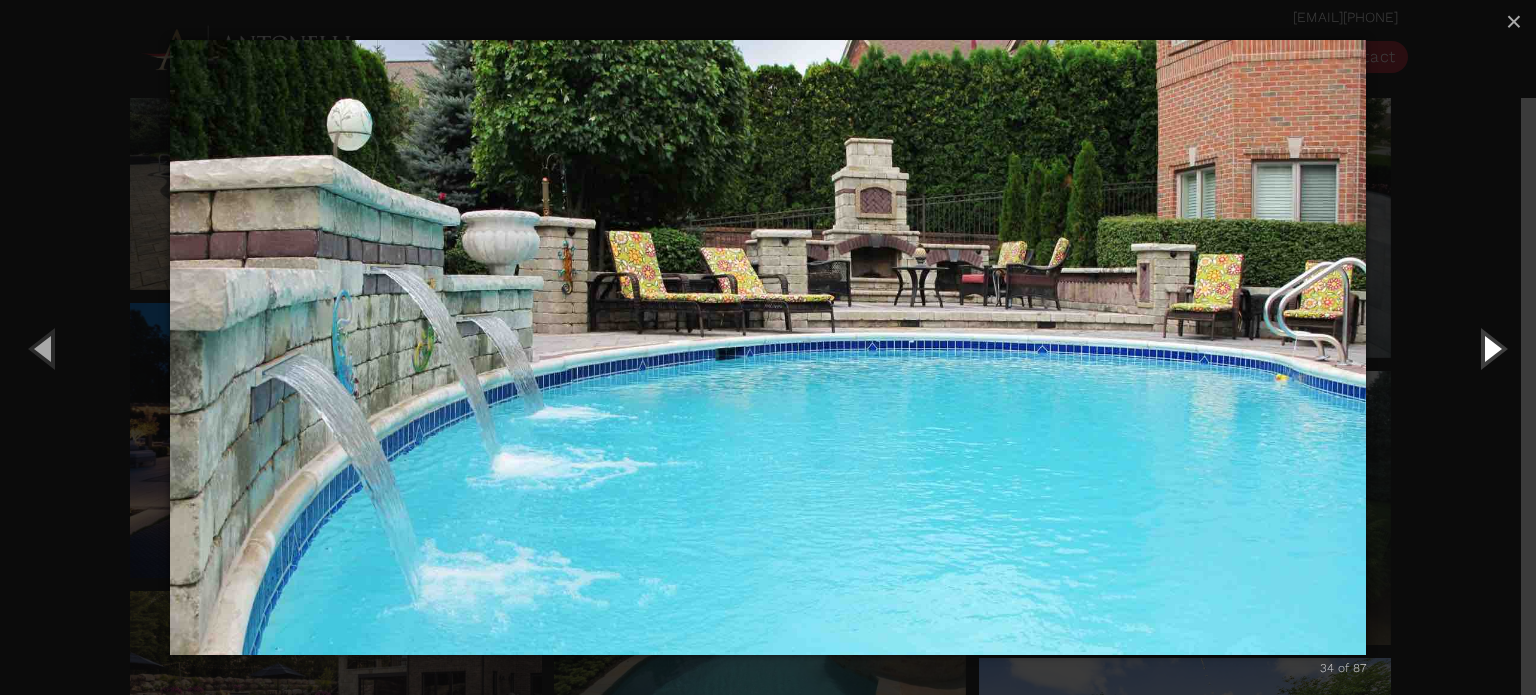 click at bounding box center (1491, 348) 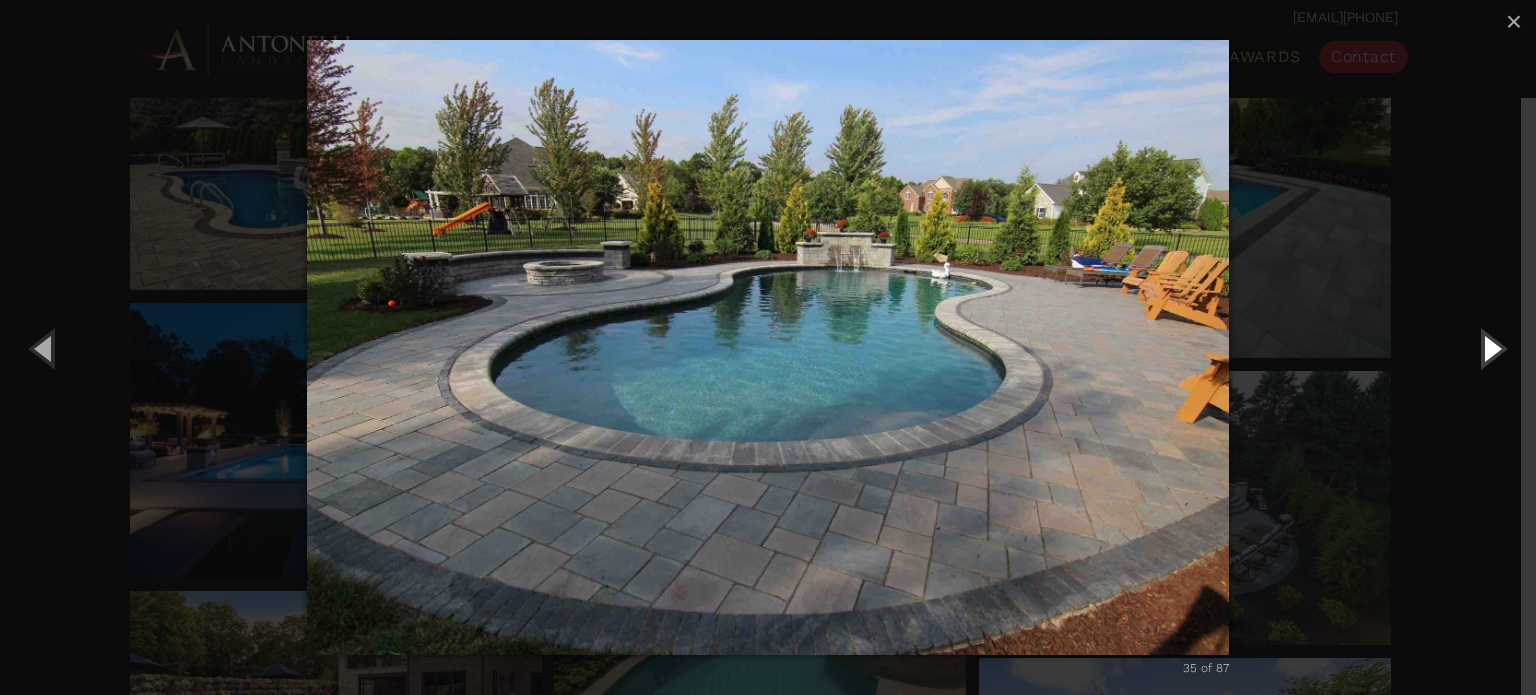 click at bounding box center [1491, 348] 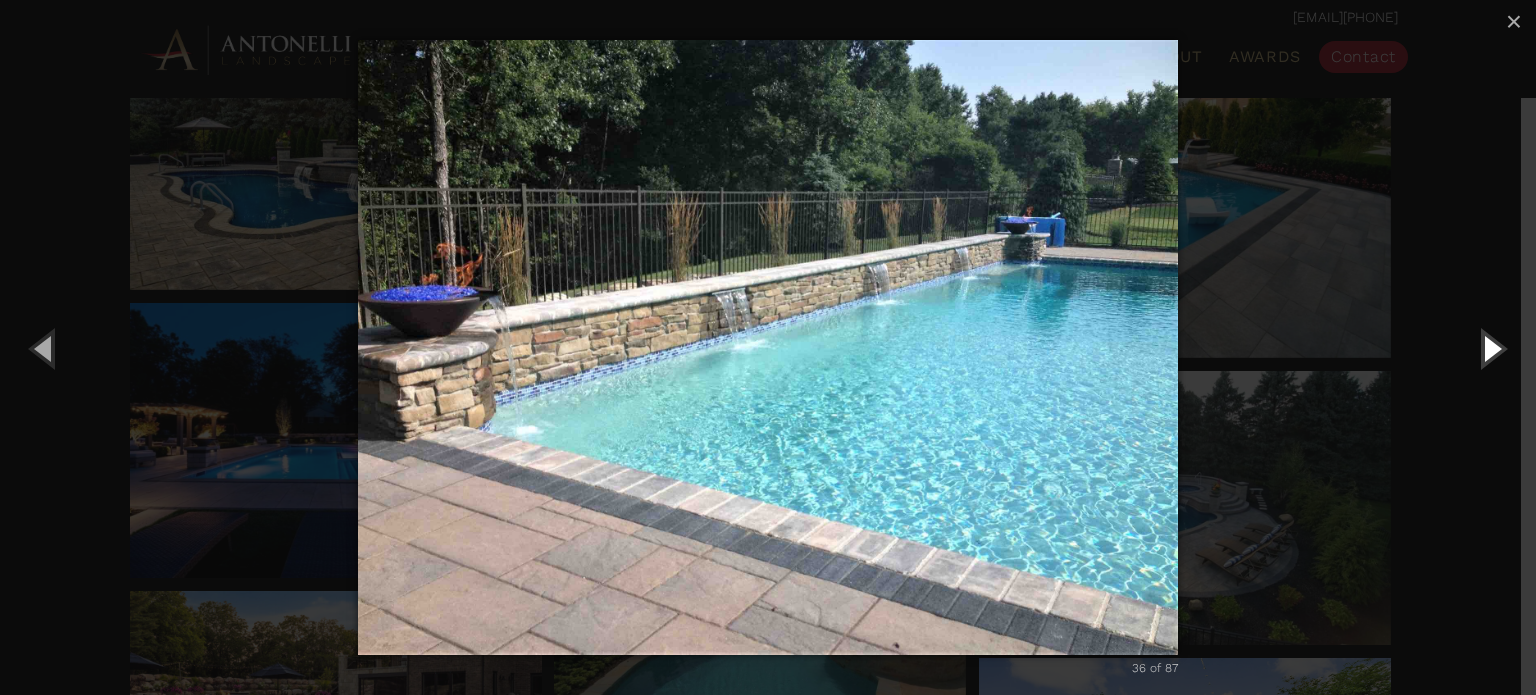 click at bounding box center (1491, 348) 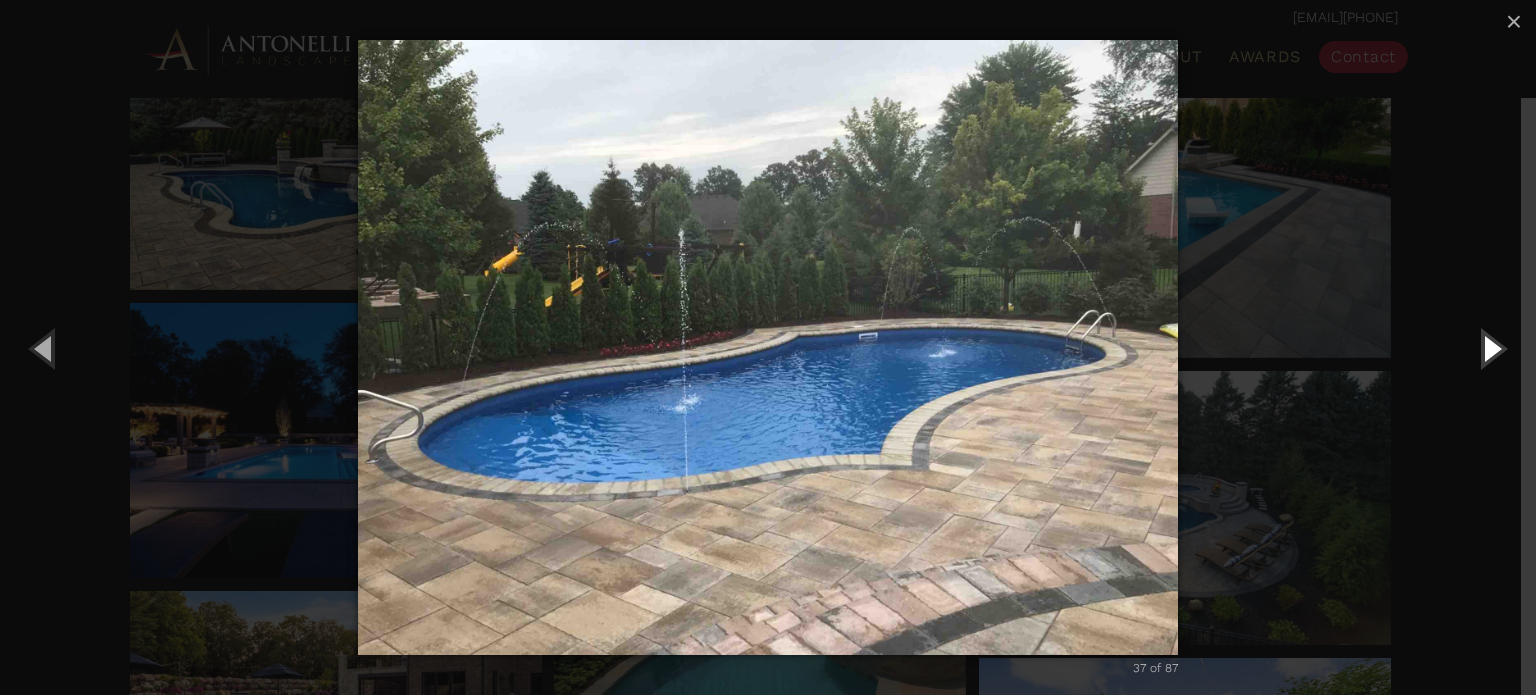 click at bounding box center (1491, 348) 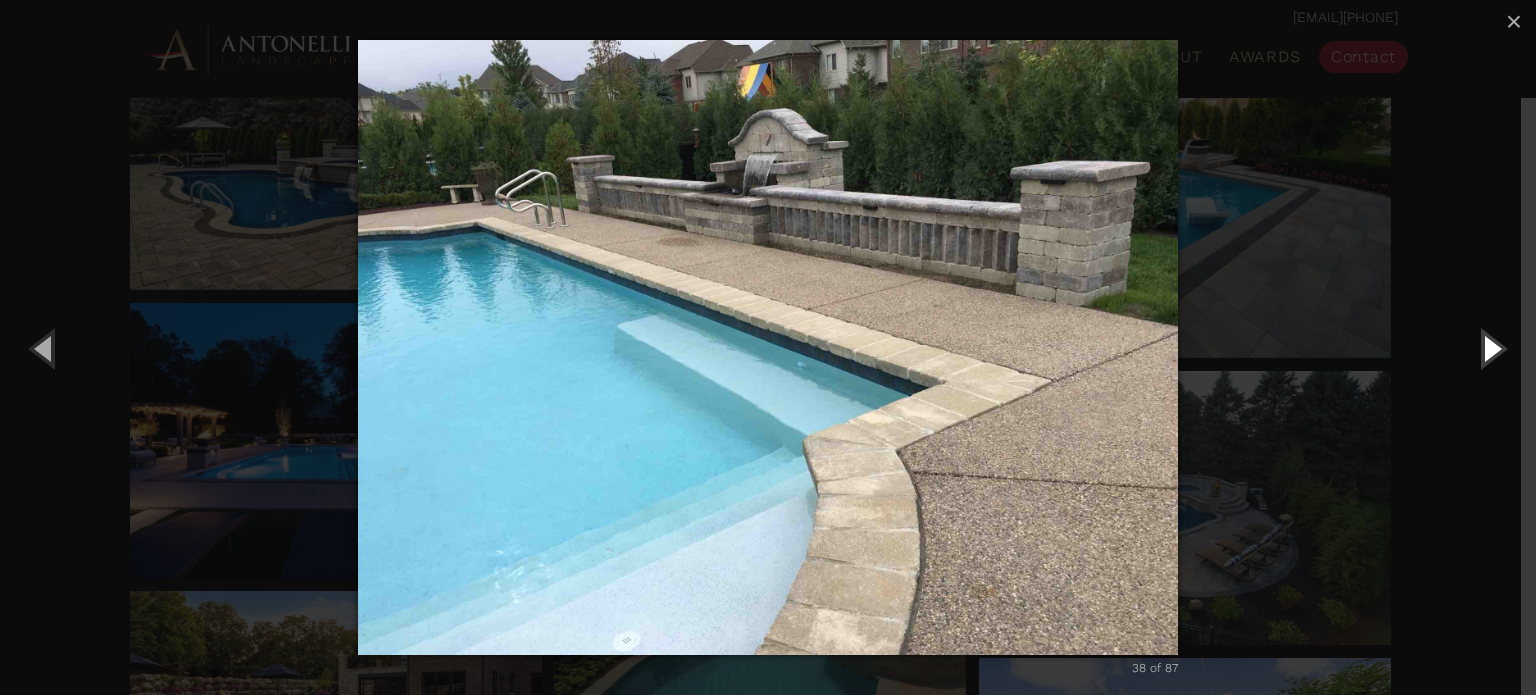 click at bounding box center (1491, 348) 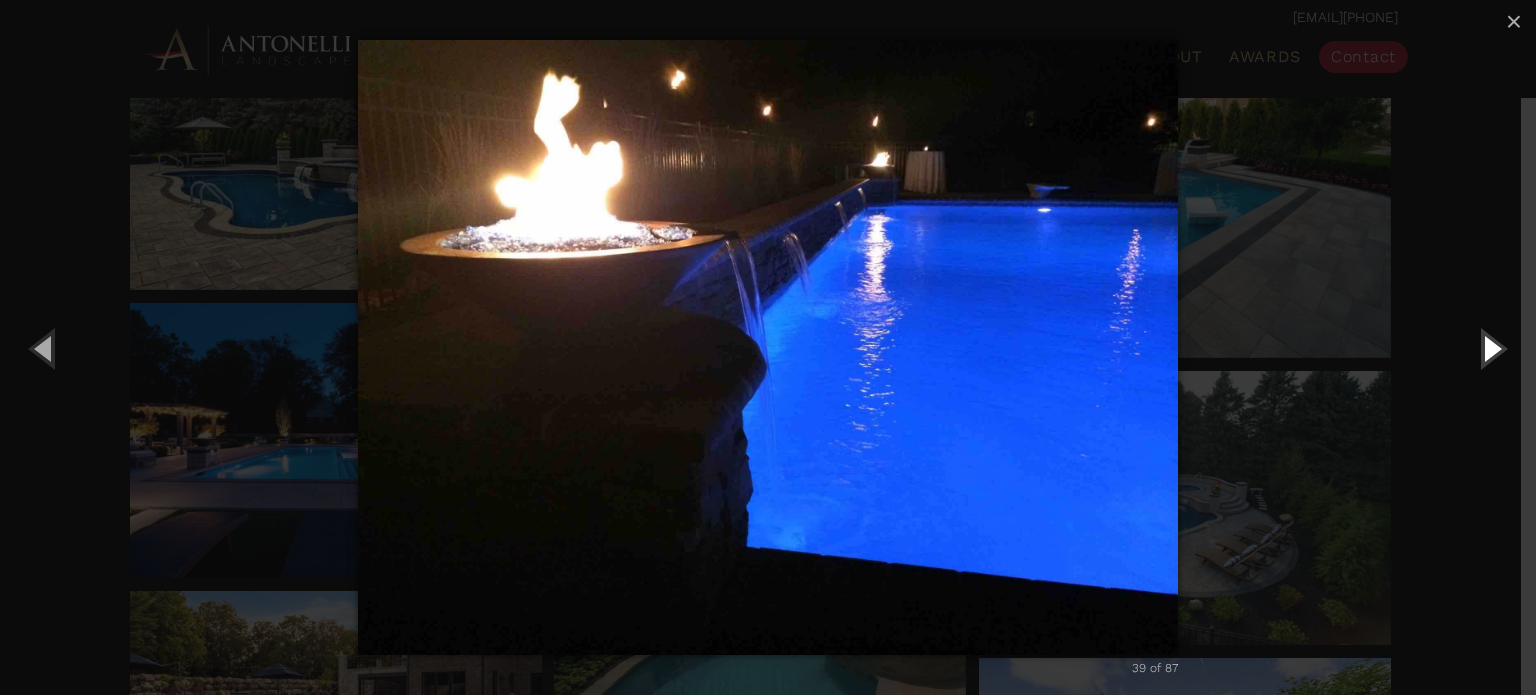 click at bounding box center [1491, 348] 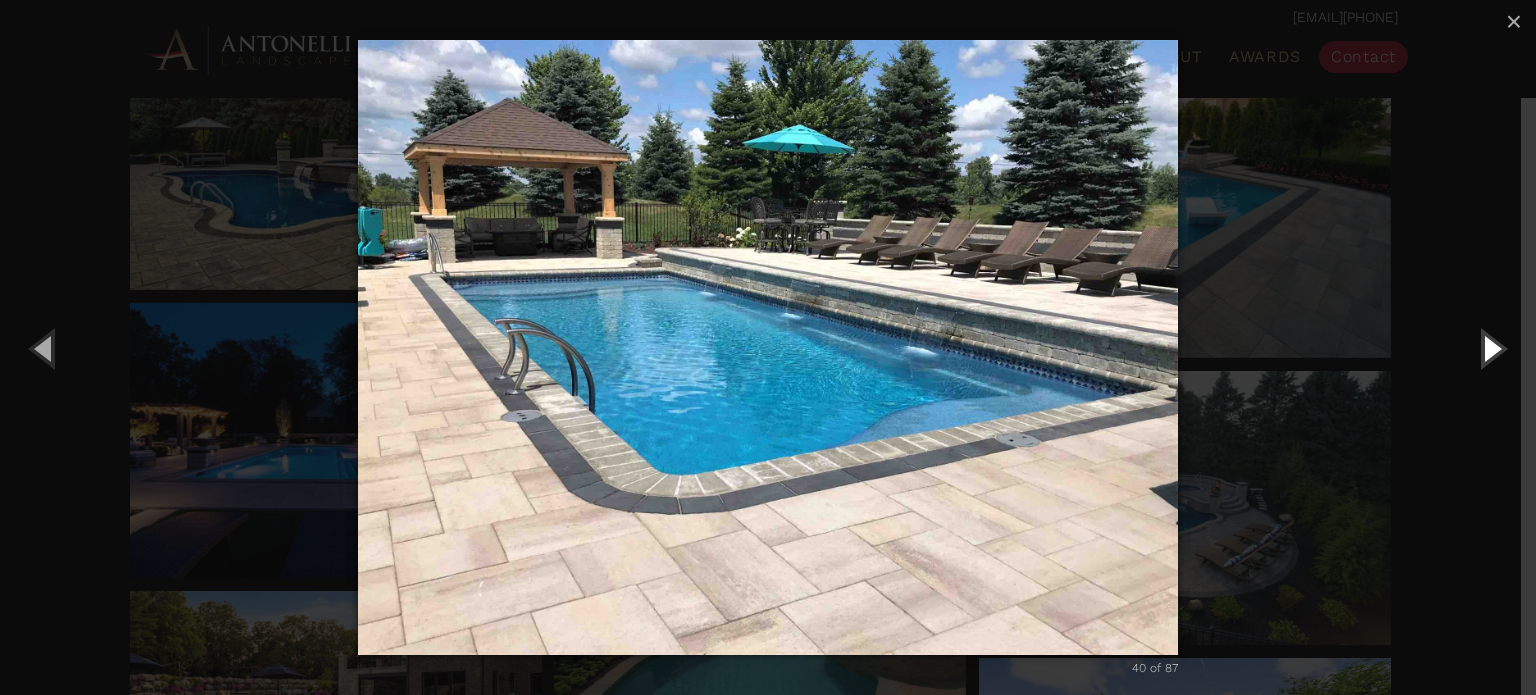 click at bounding box center [1491, 348] 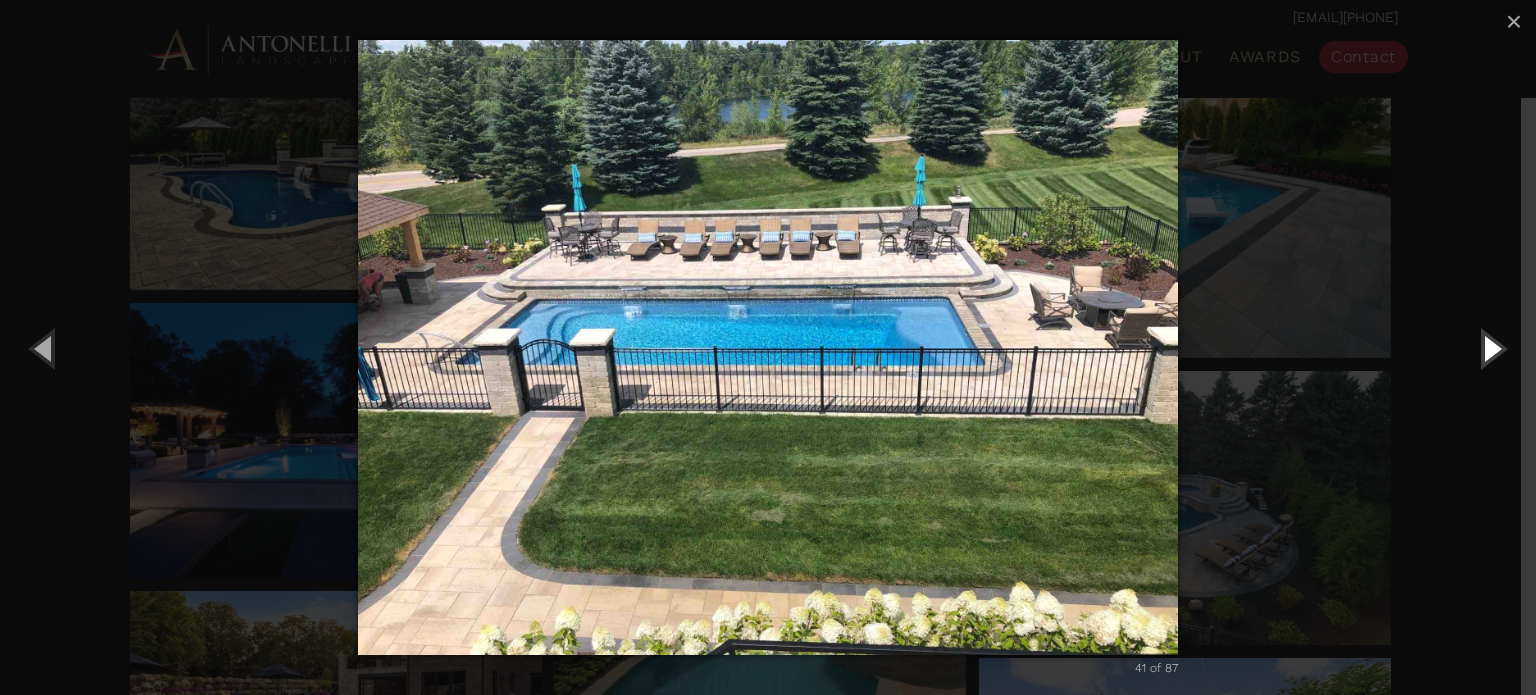 click at bounding box center [1491, 348] 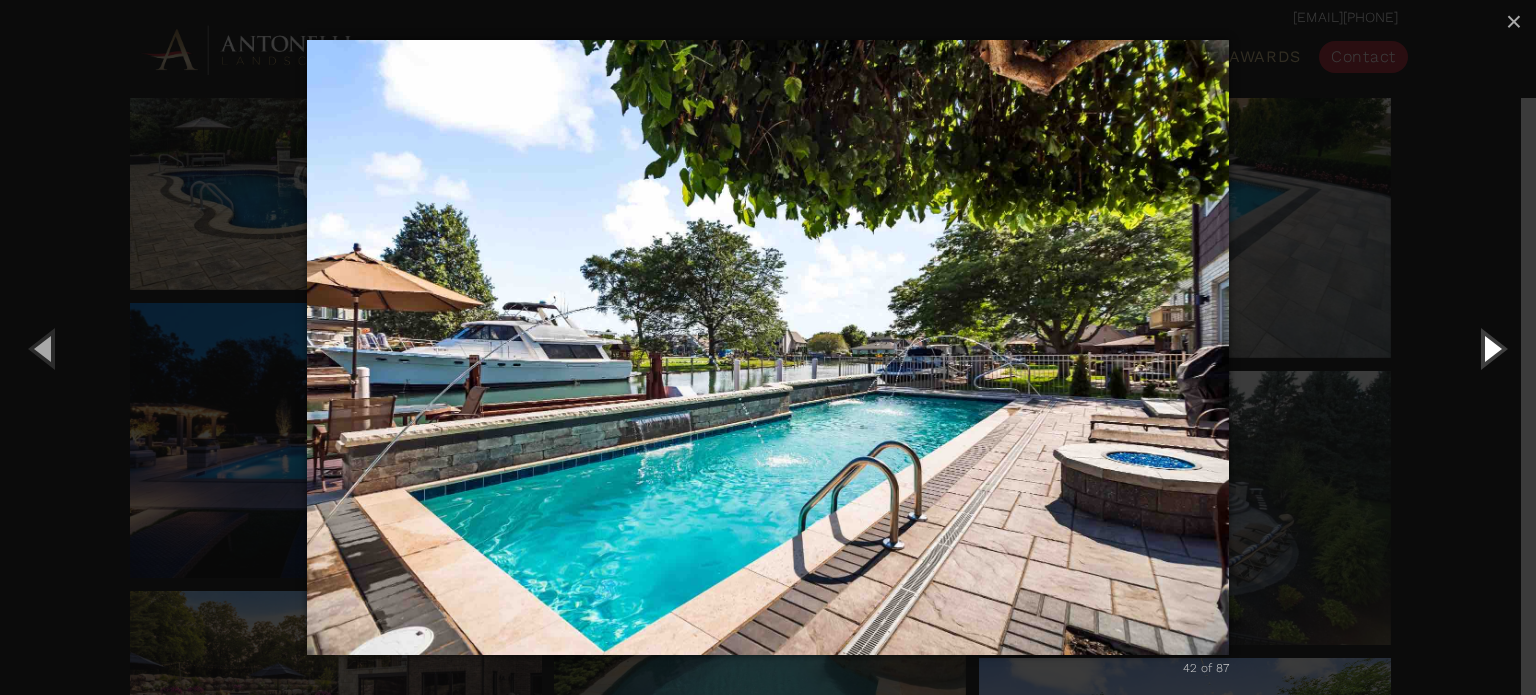click at bounding box center (1491, 348) 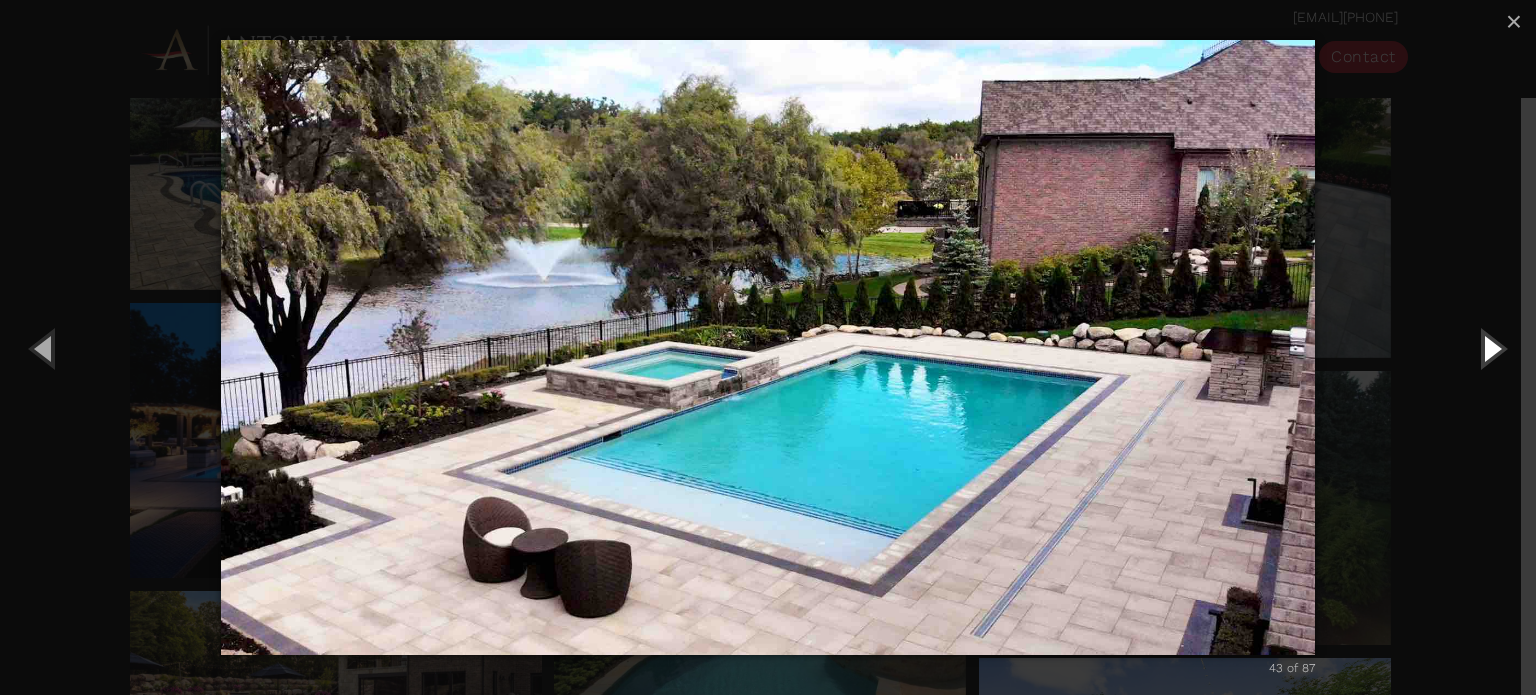 click at bounding box center (1491, 348) 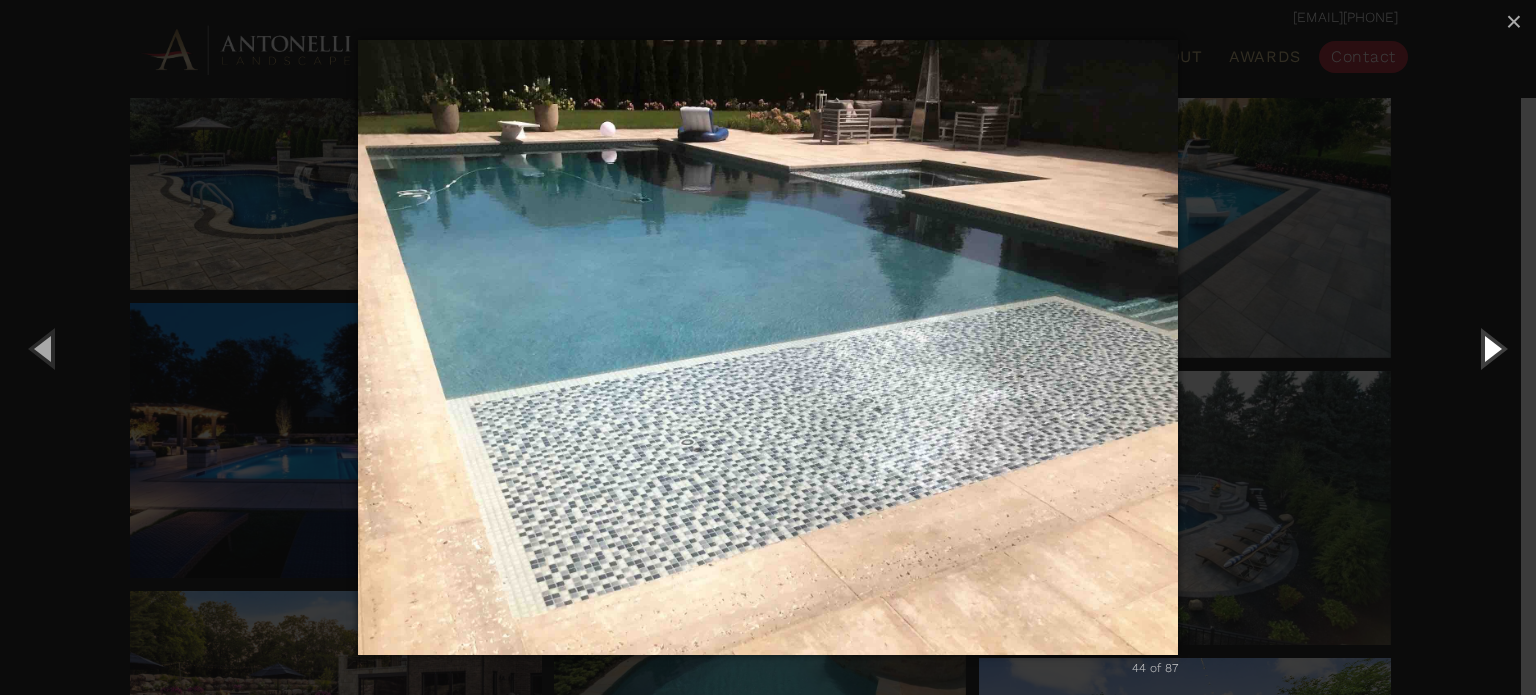click at bounding box center [1491, 348] 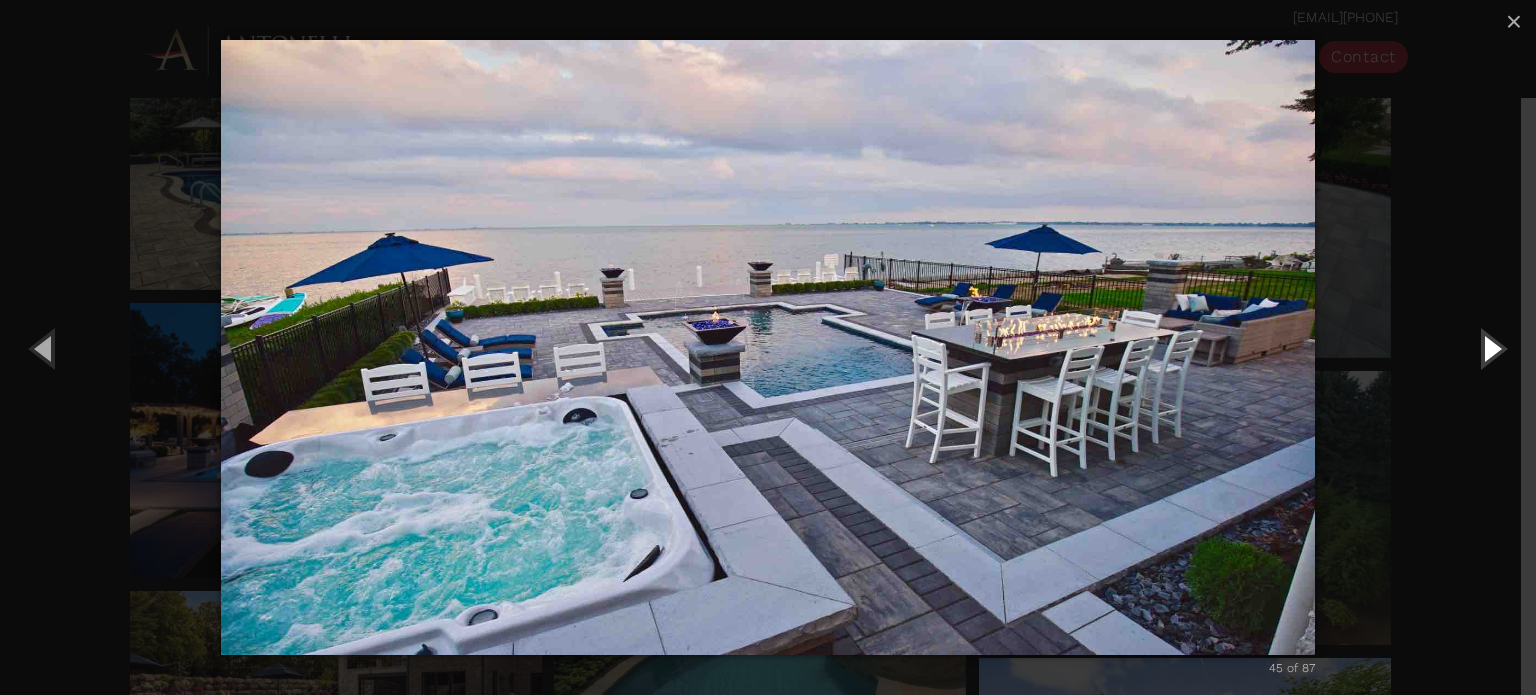 click at bounding box center (1491, 348) 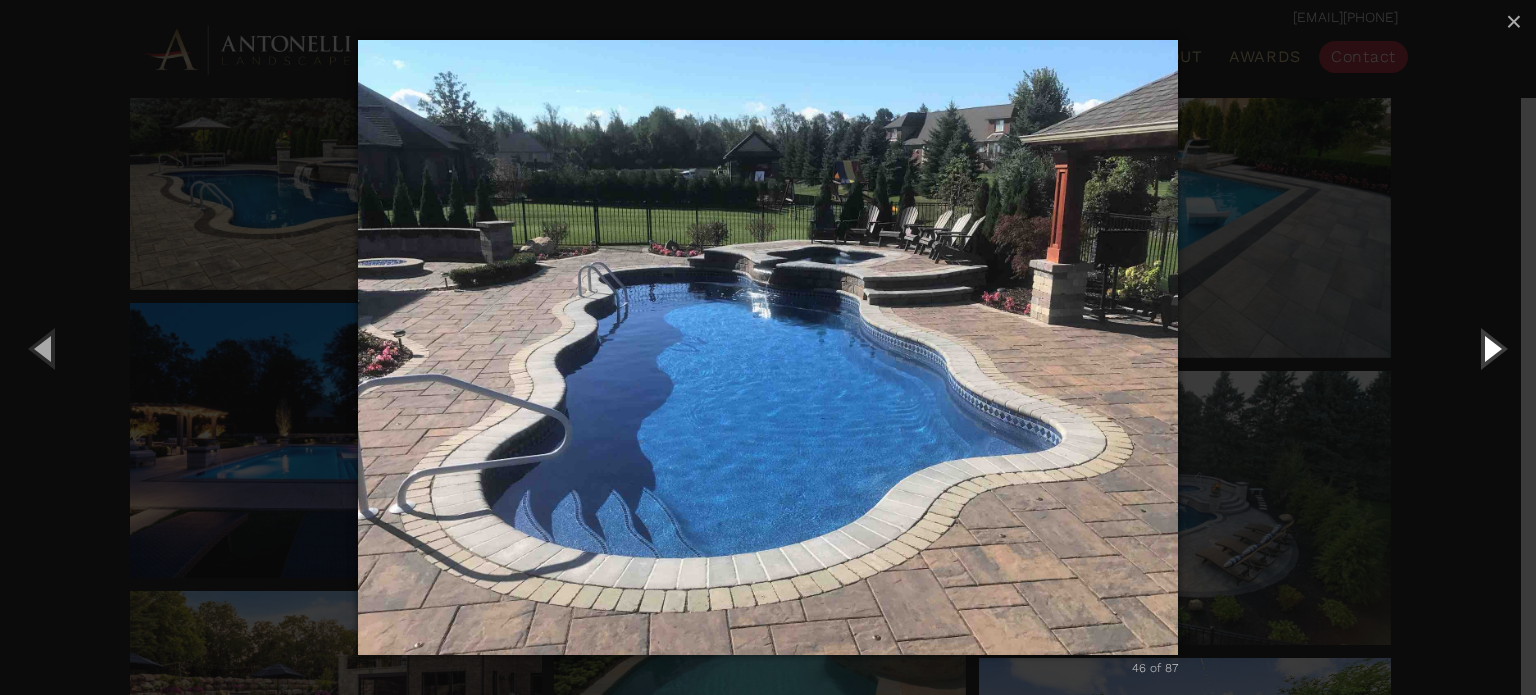 click at bounding box center [1491, 348] 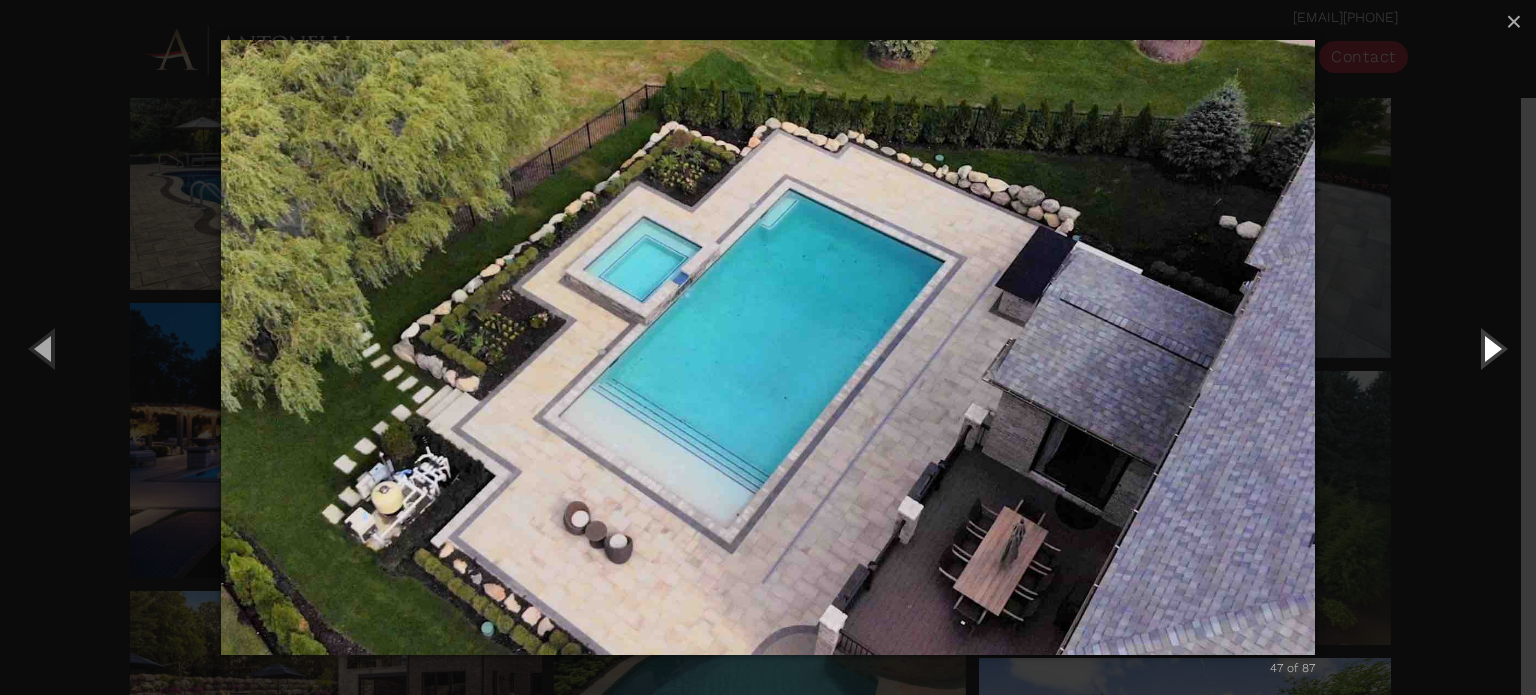 click at bounding box center [1491, 348] 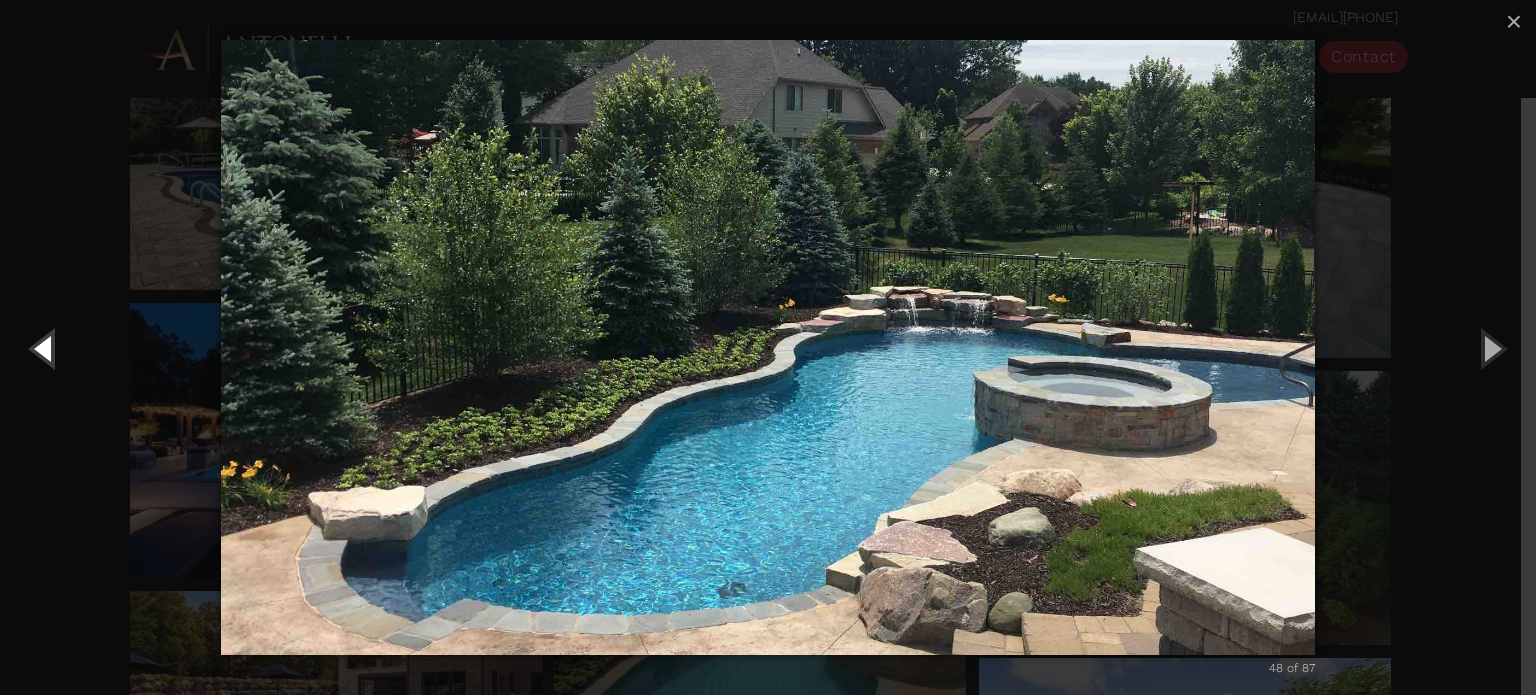 click at bounding box center [45, 348] 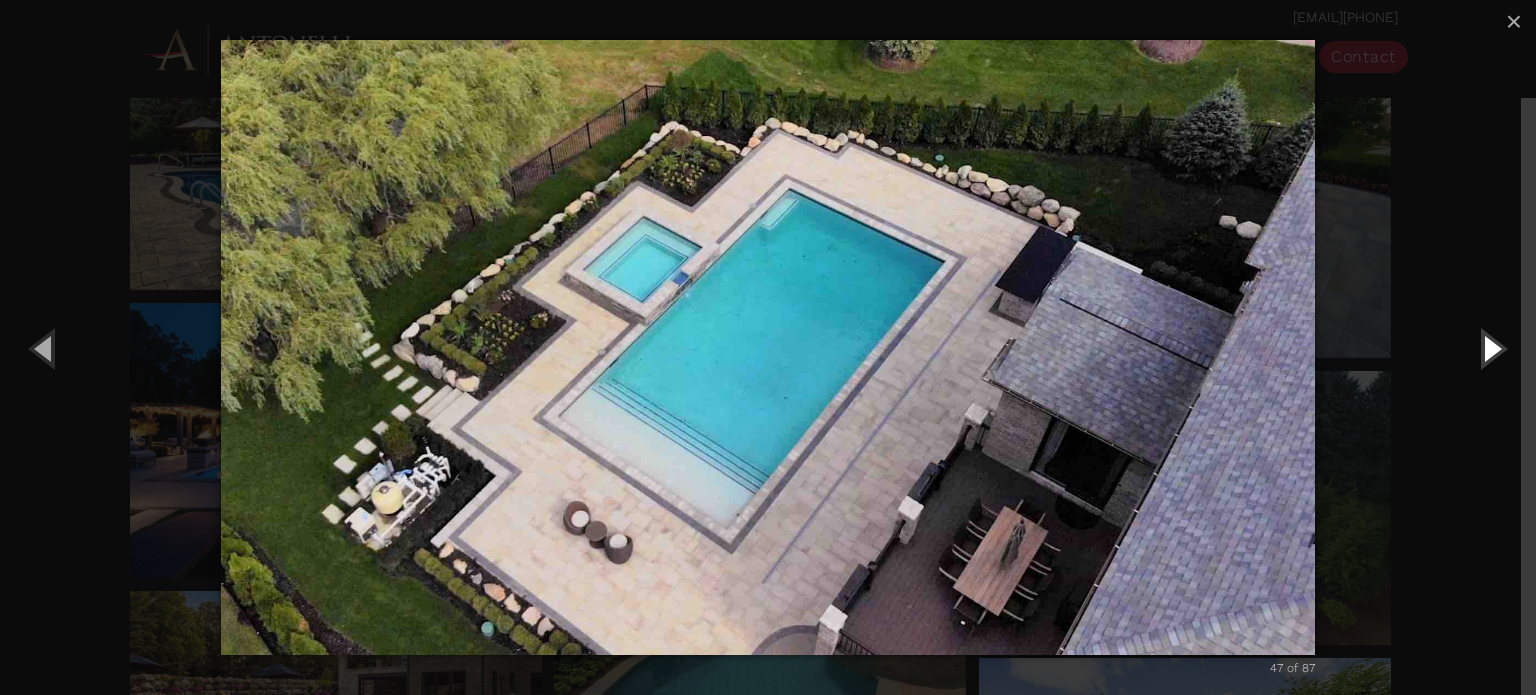 click at bounding box center (1491, 348) 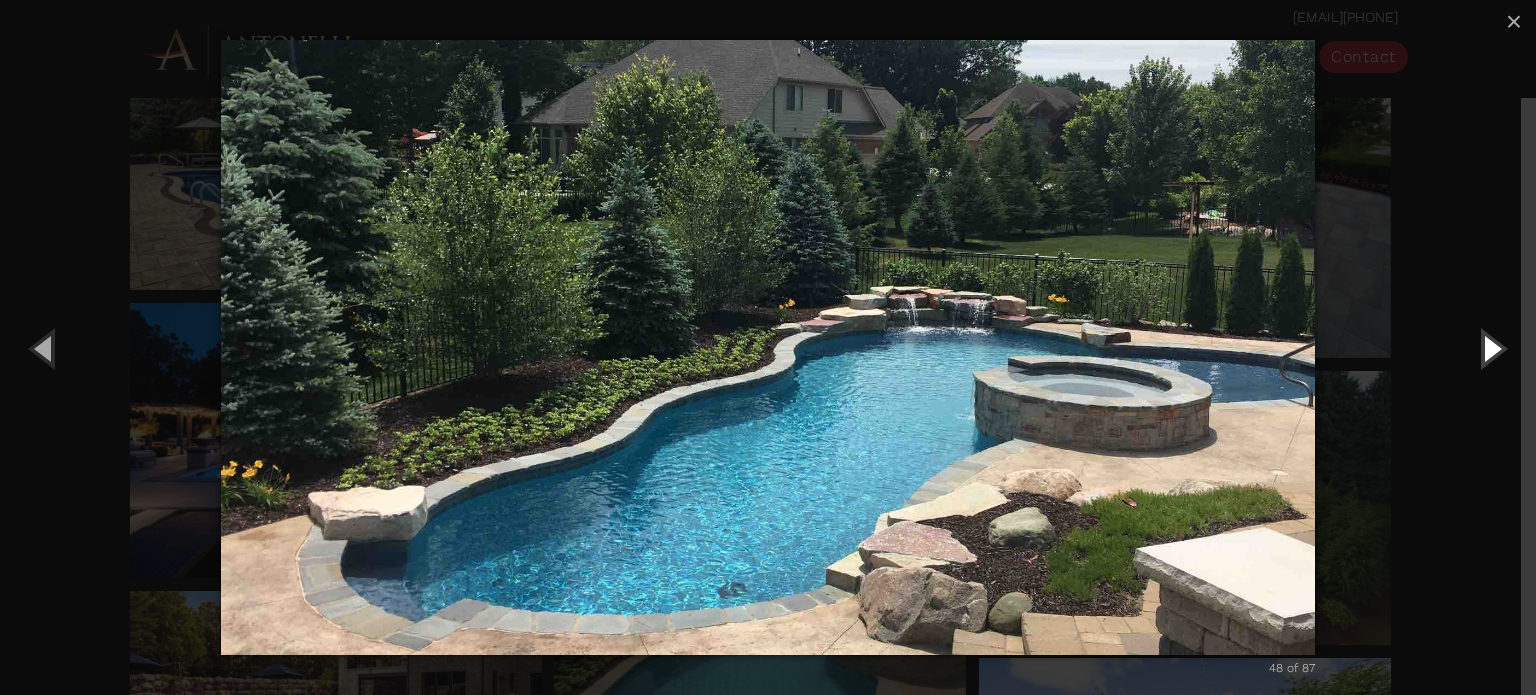 click at bounding box center [1491, 348] 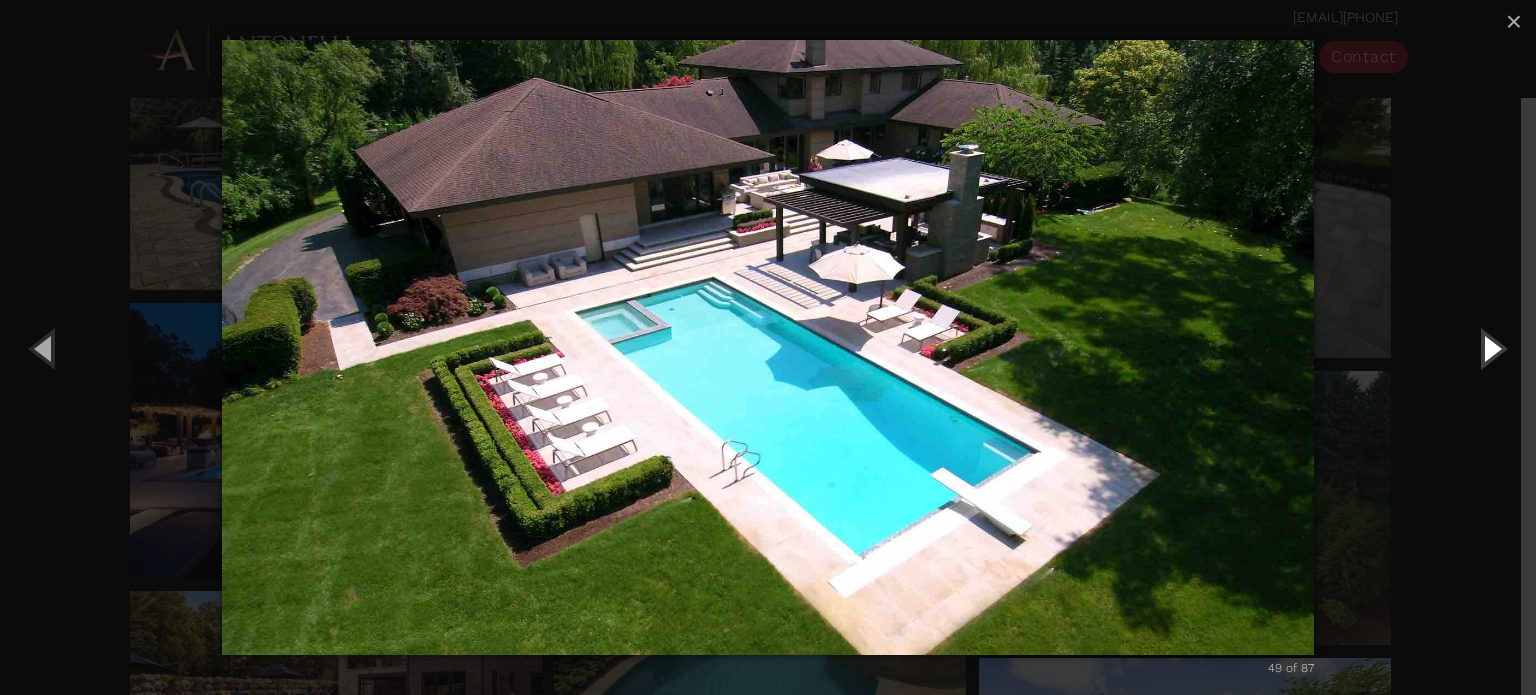click at bounding box center (1491, 348) 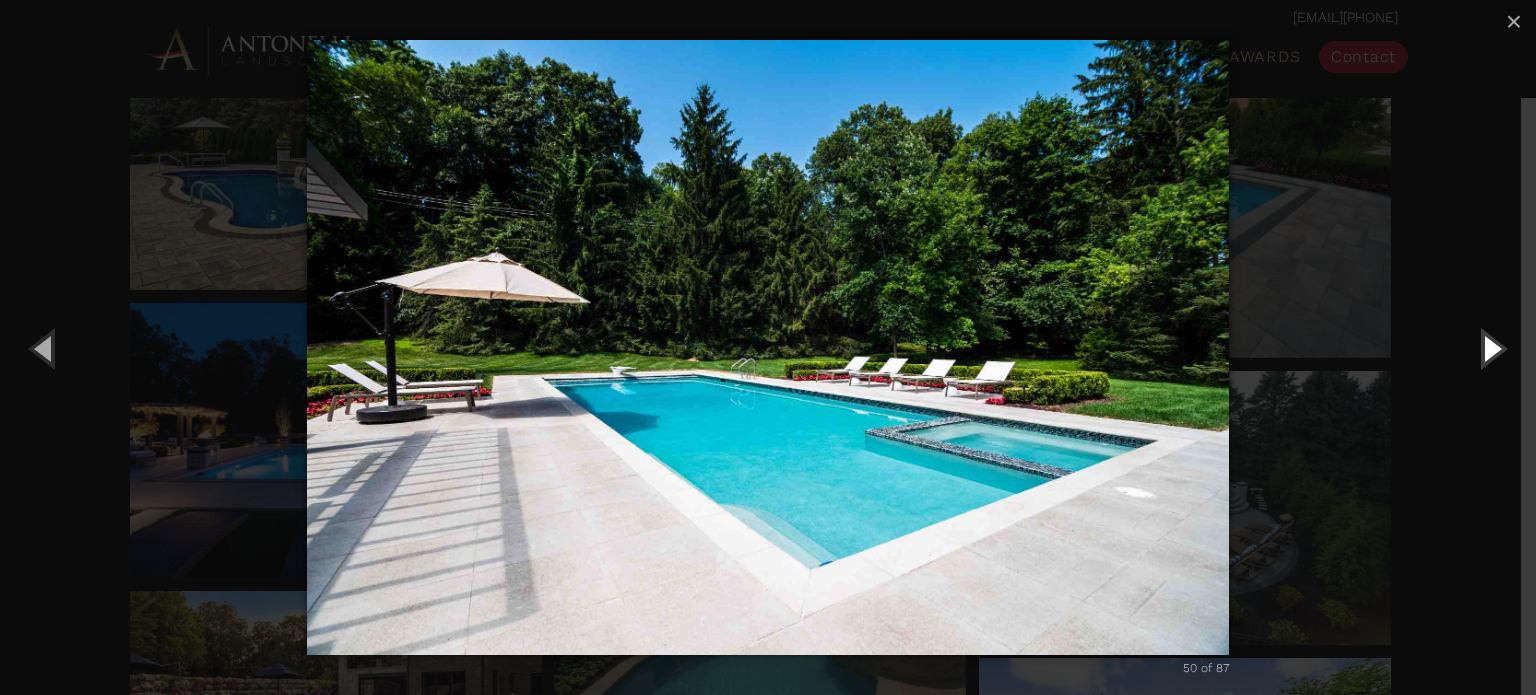 click at bounding box center (1491, 348) 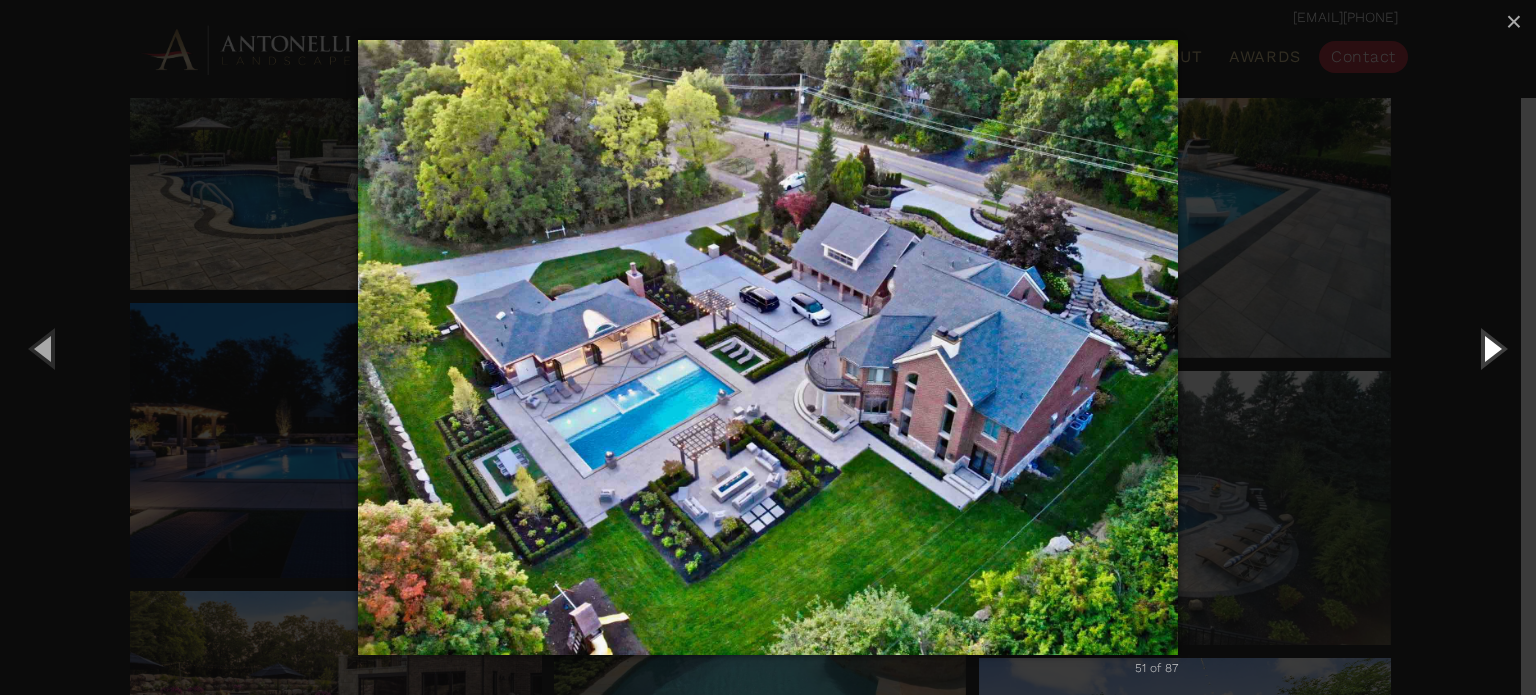 click at bounding box center [1491, 348] 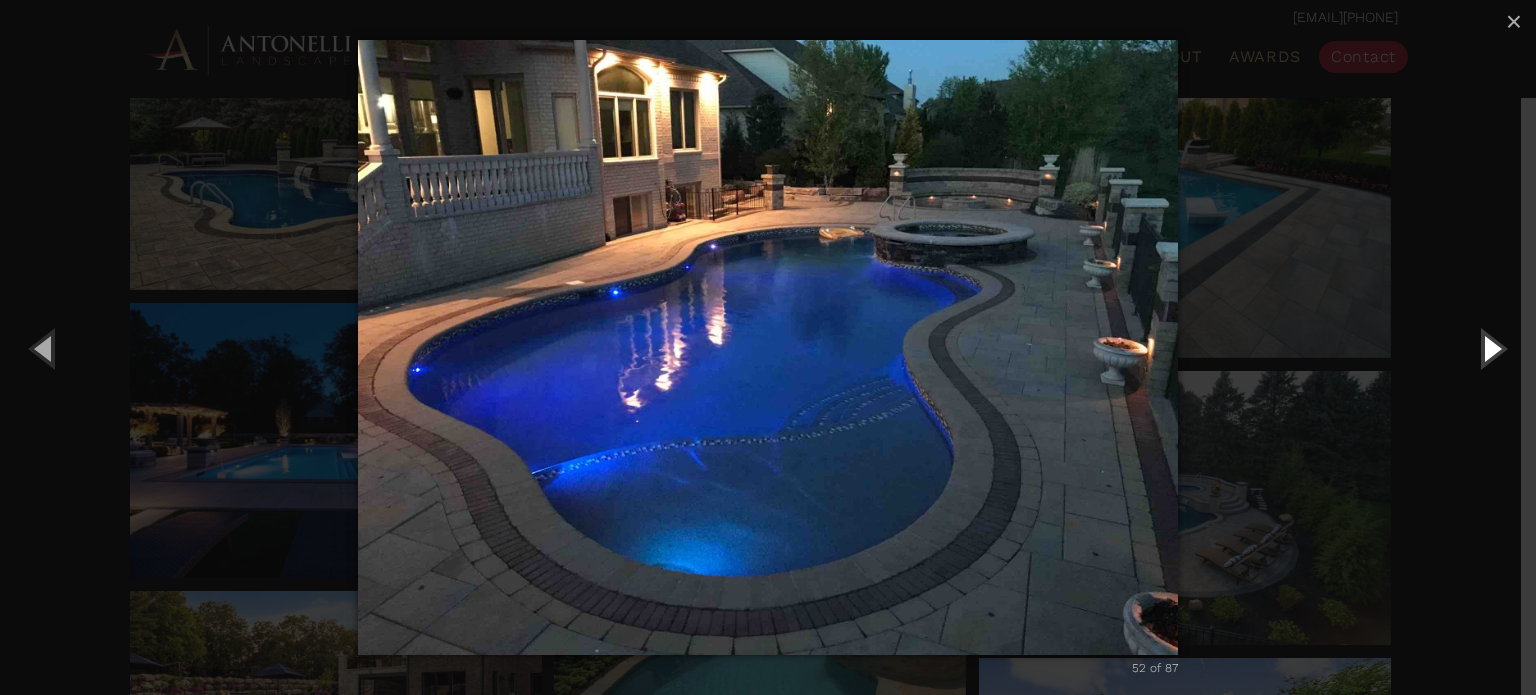 click at bounding box center (1491, 348) 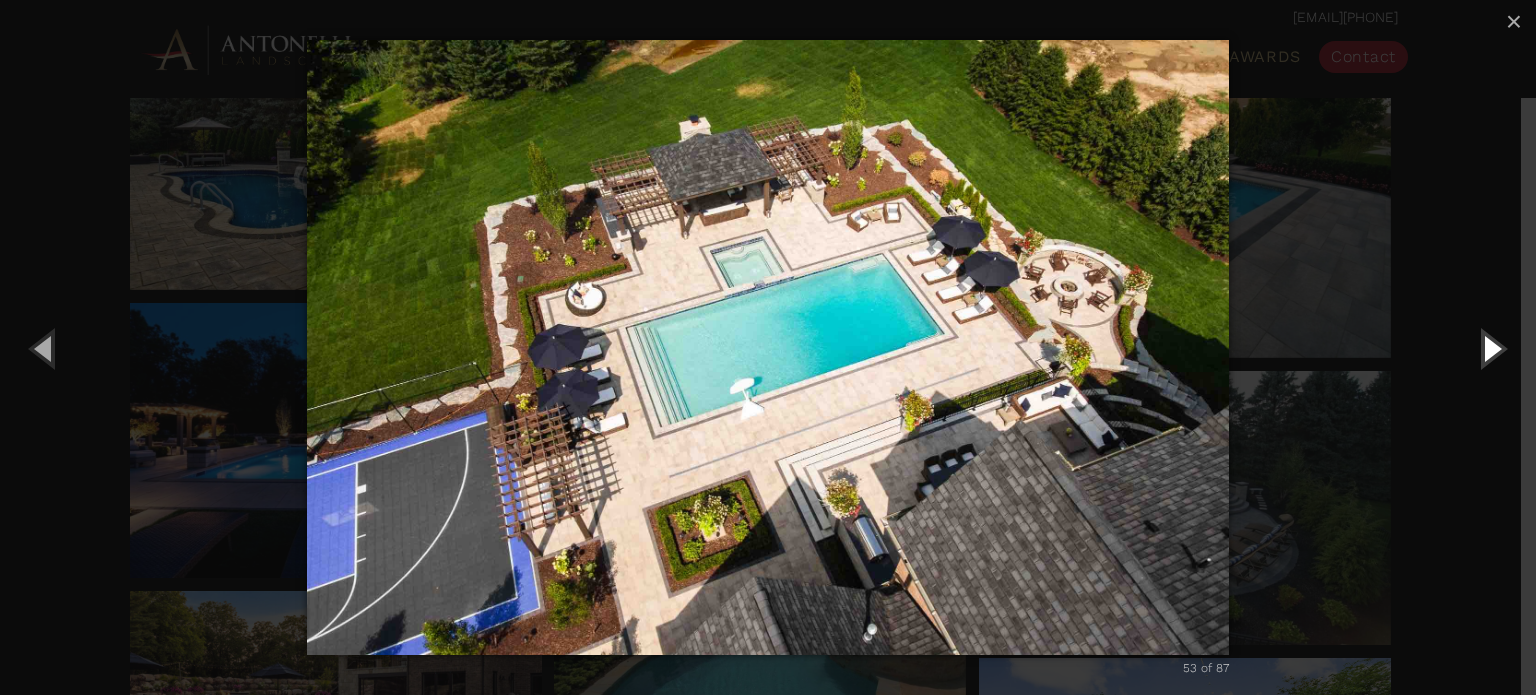 click at bounding box center (1491, 348) 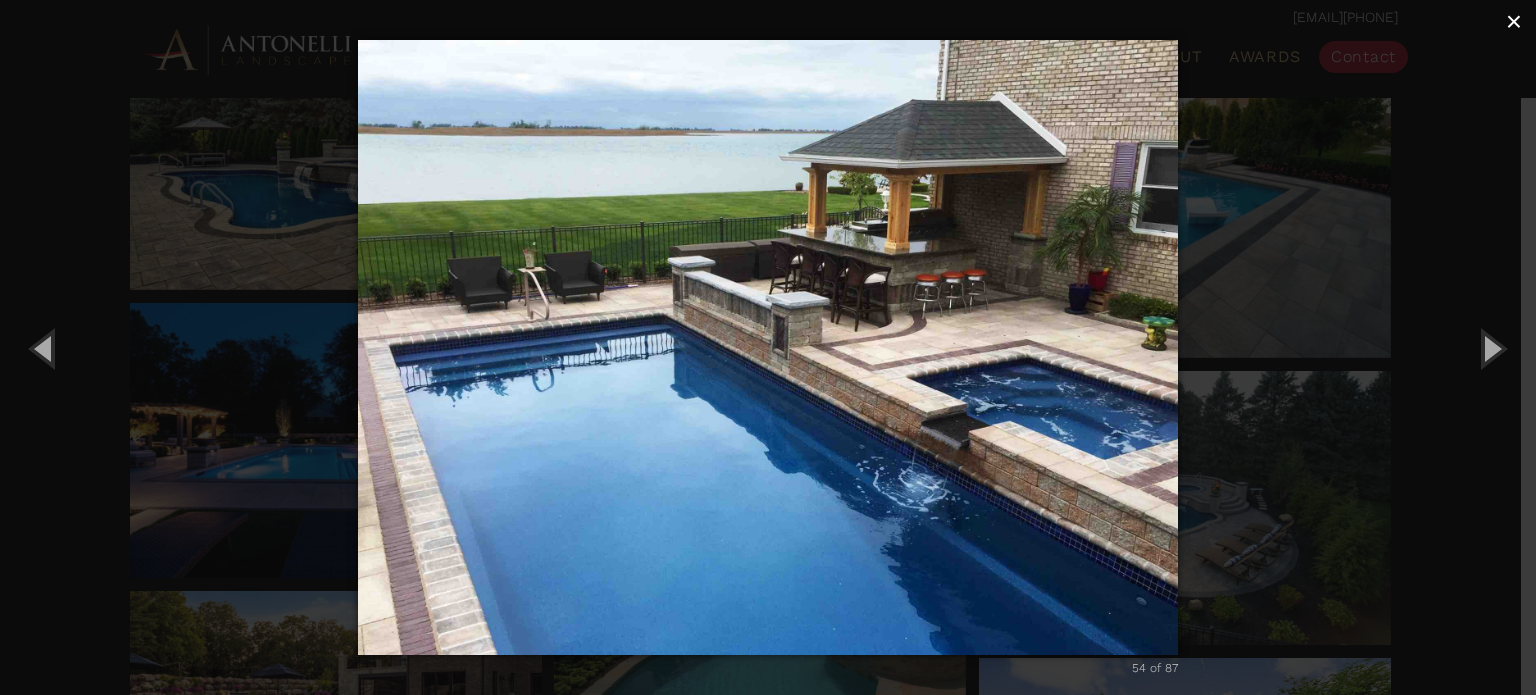 click on "×" at bounding box center (1514, 21) 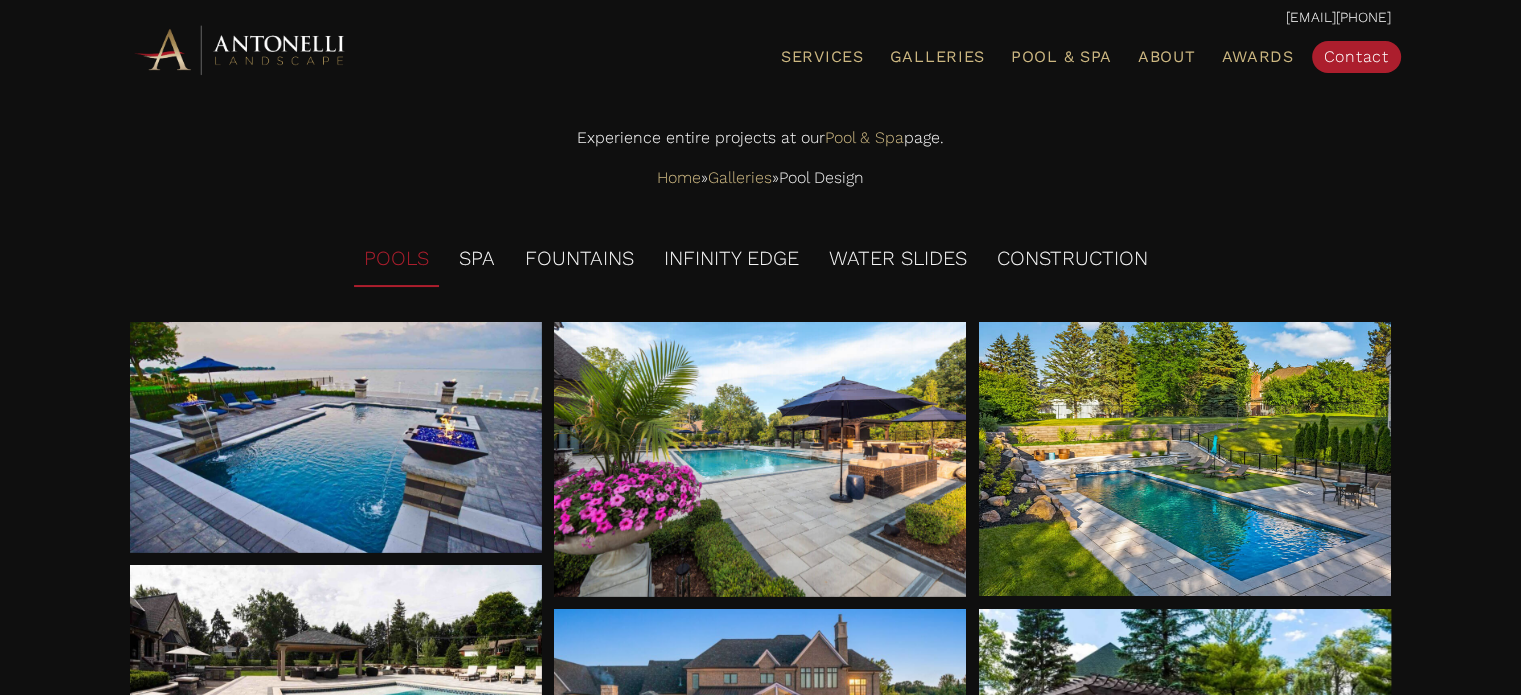 scroll, scrollTop: 0, scrollLeft: 0, axis: both 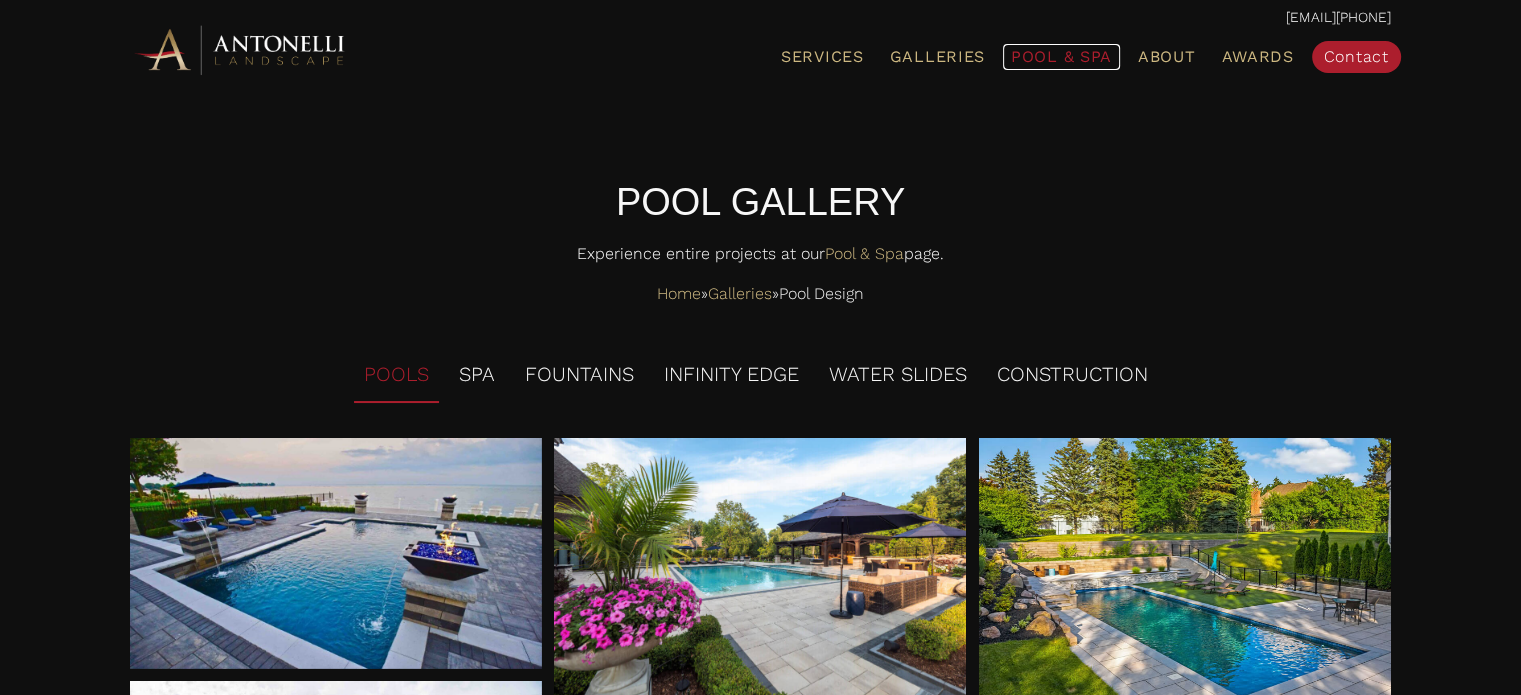 click on "Pool & Spa" at bounding box center (1061, 56) 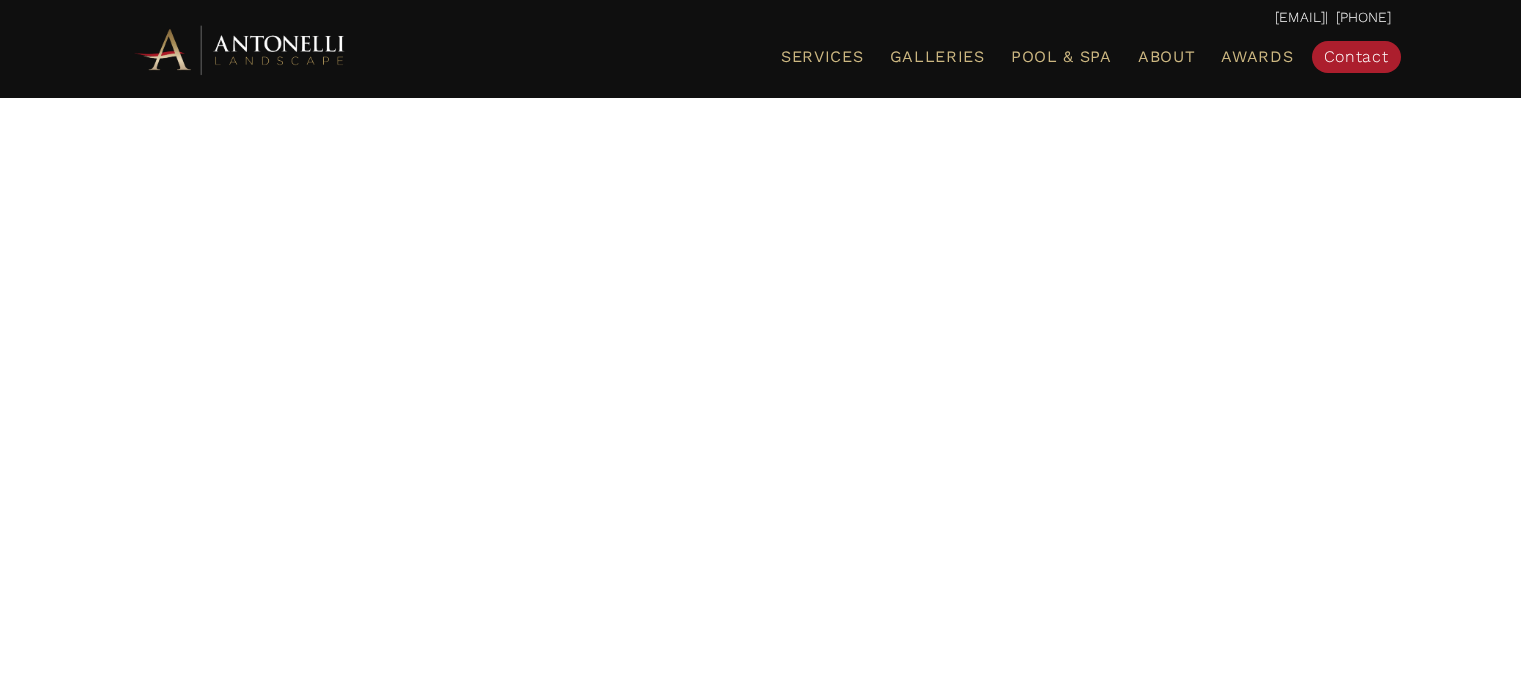 scroll, scrollTop: 0, scrollLeft: 0, axis: both 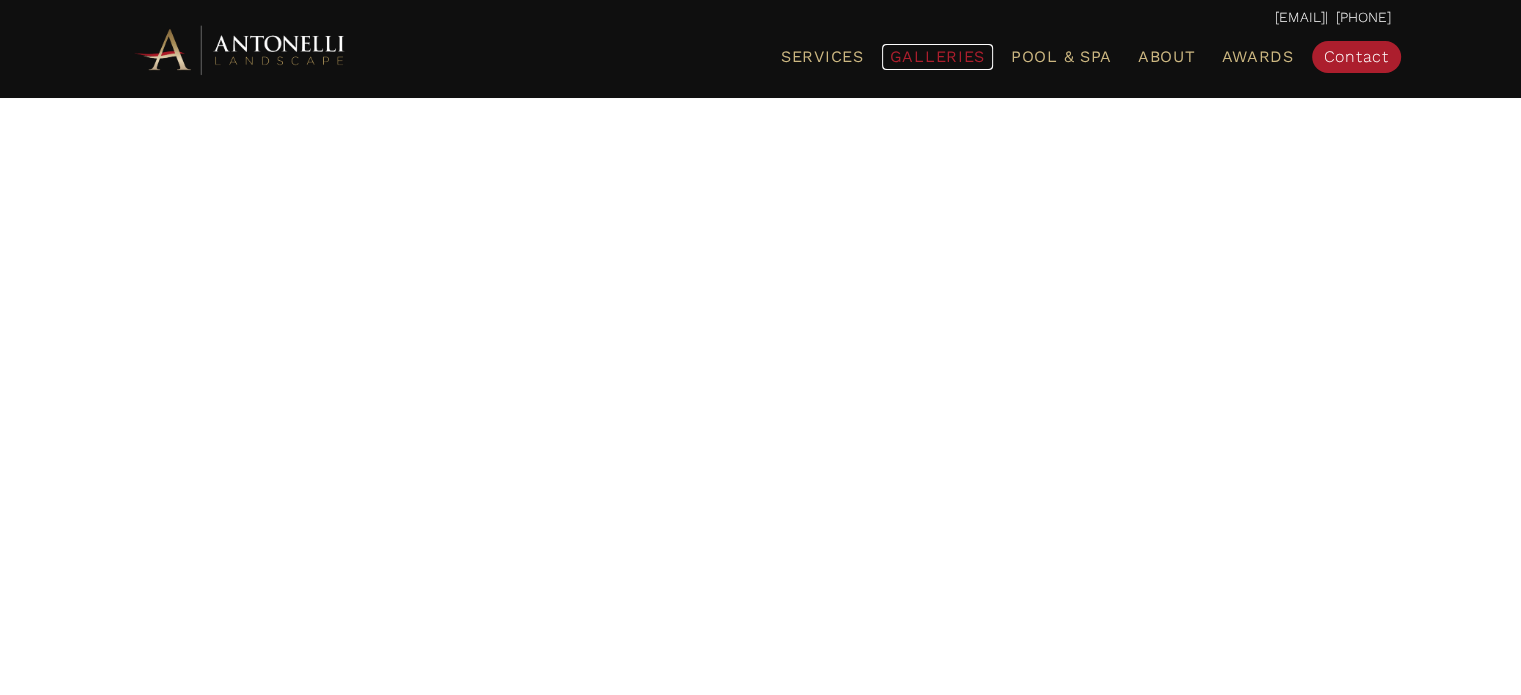 click on "Galleries" at bounding box center (937, 56) 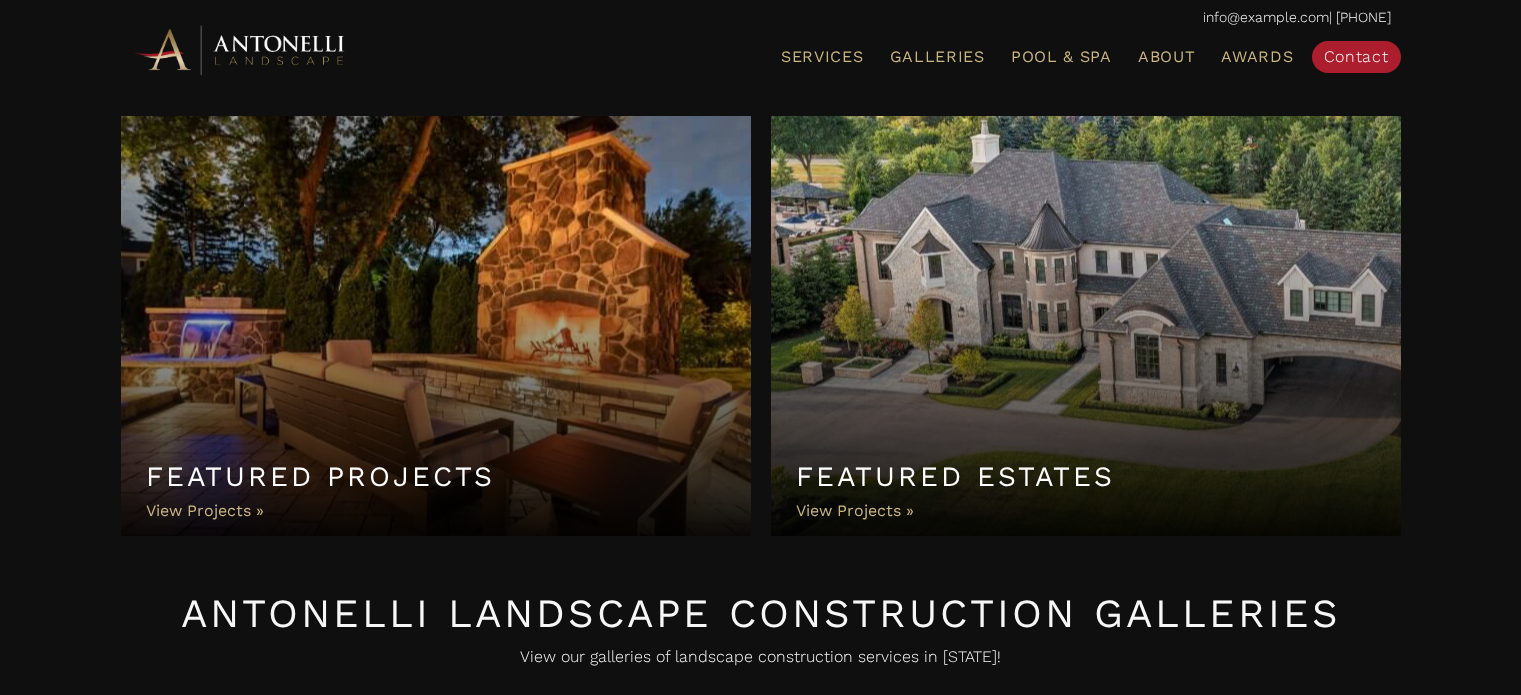 scroll, scrollTop: 0, scrollLeft: 0, axis: both 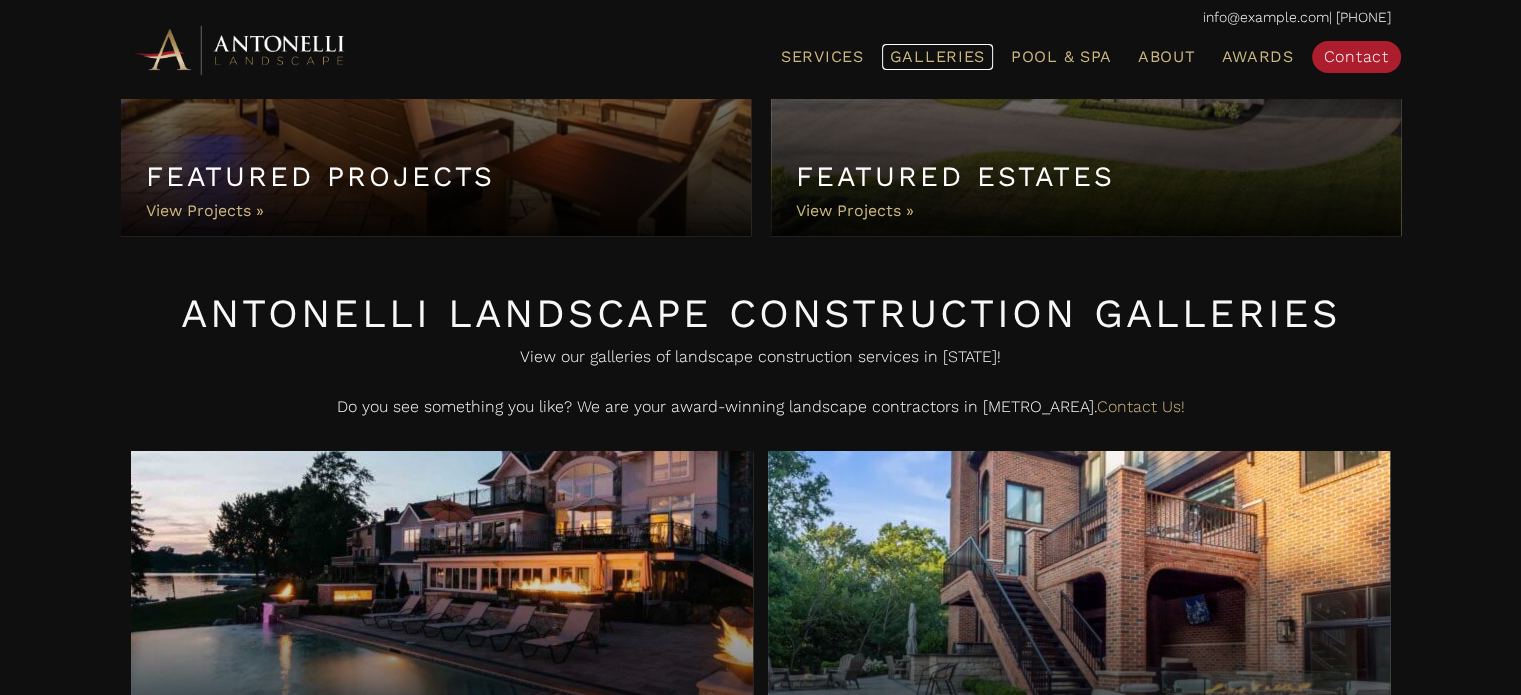 click on "Galleries" at bounding box center (937, 56) 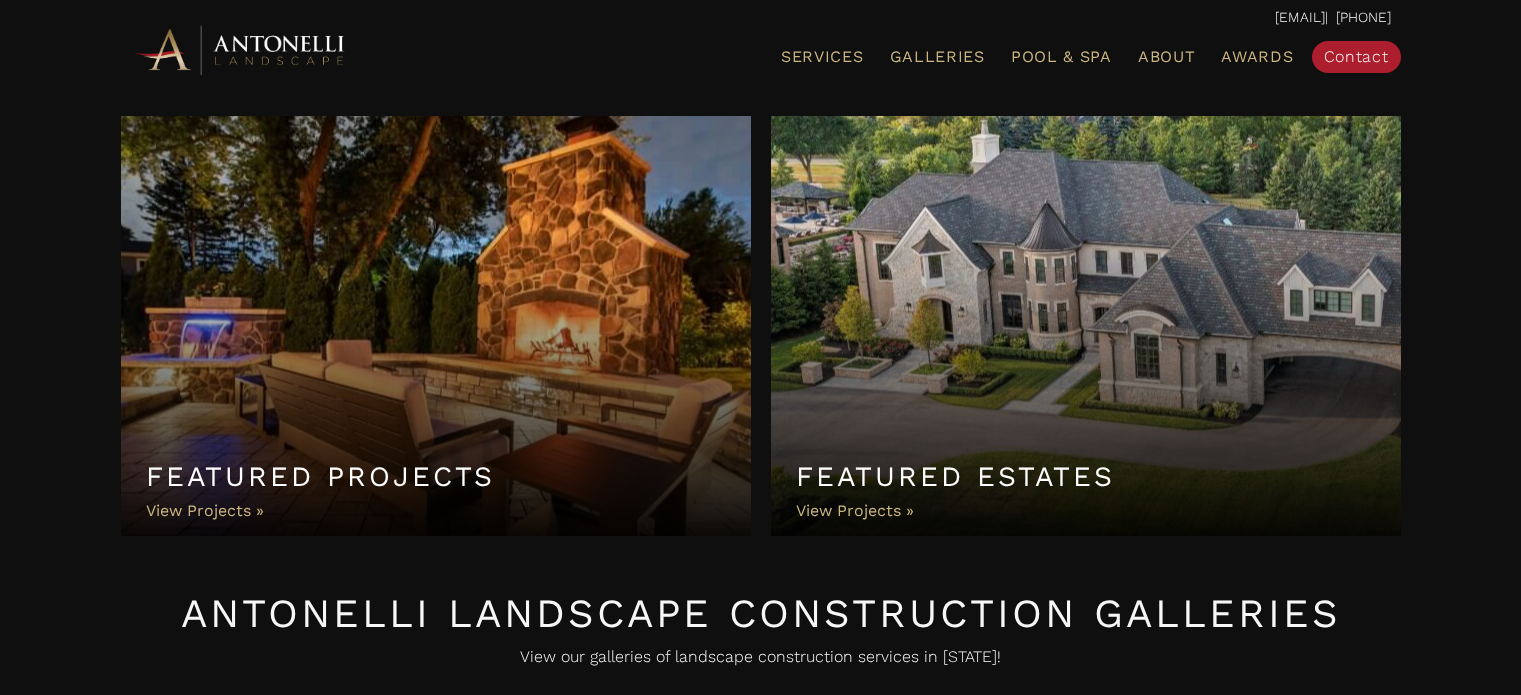 scroll, scrollTop: 0, scrollLeft: 0, axis: both 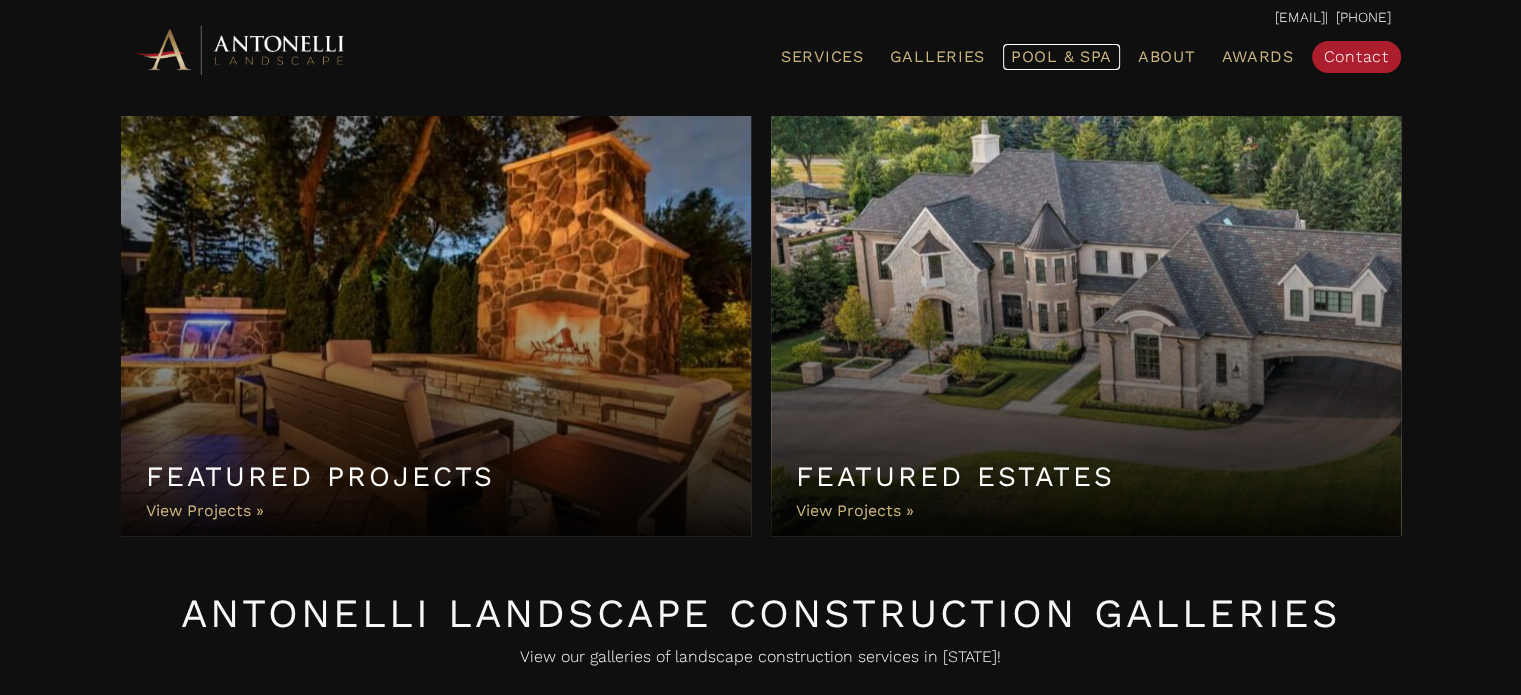 click on "Pool & Spa" at bounding box center (1061, 56) 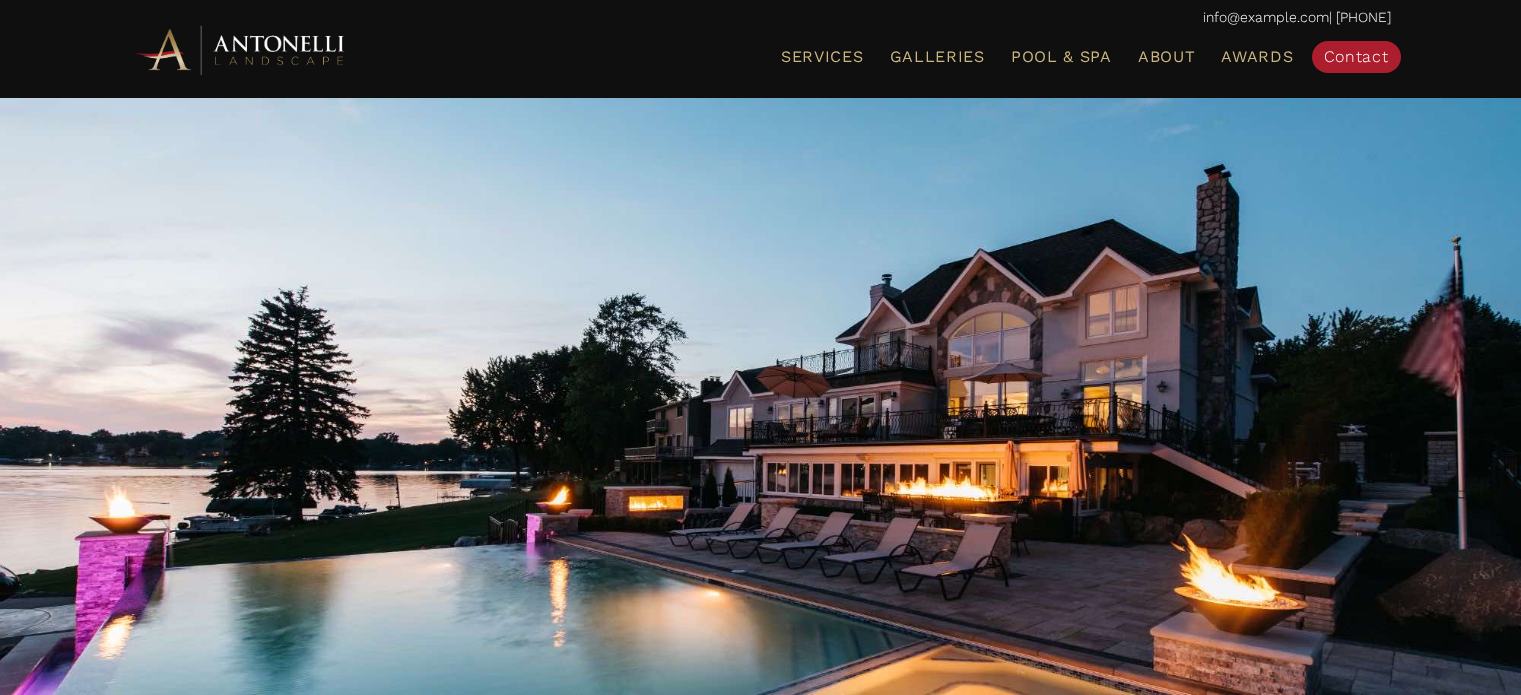 scroll, scrollTop: 0, scrollLeft: 0, axis: both 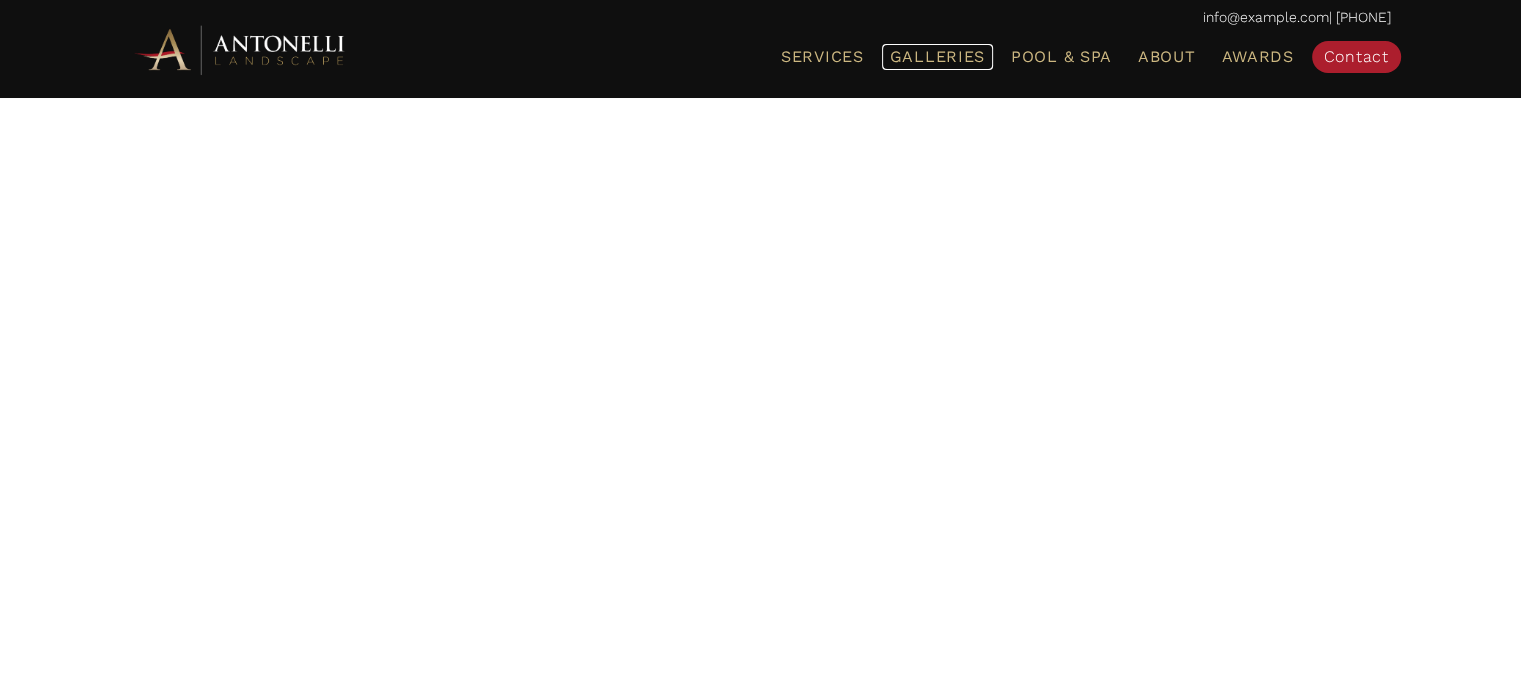 click on "Galleries" at bounding box center (937, 56) 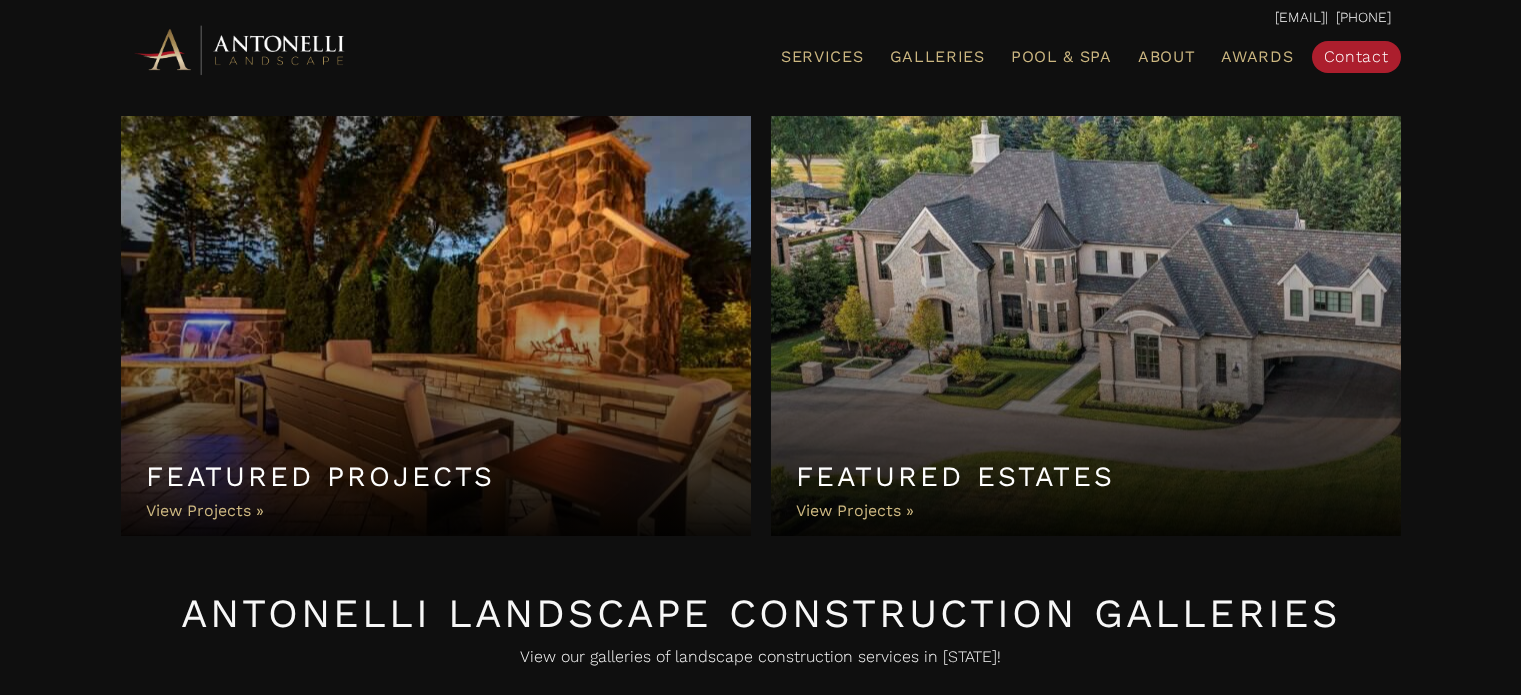 scroll, scrollTop: 0, scrollLeft: 0, axis: both 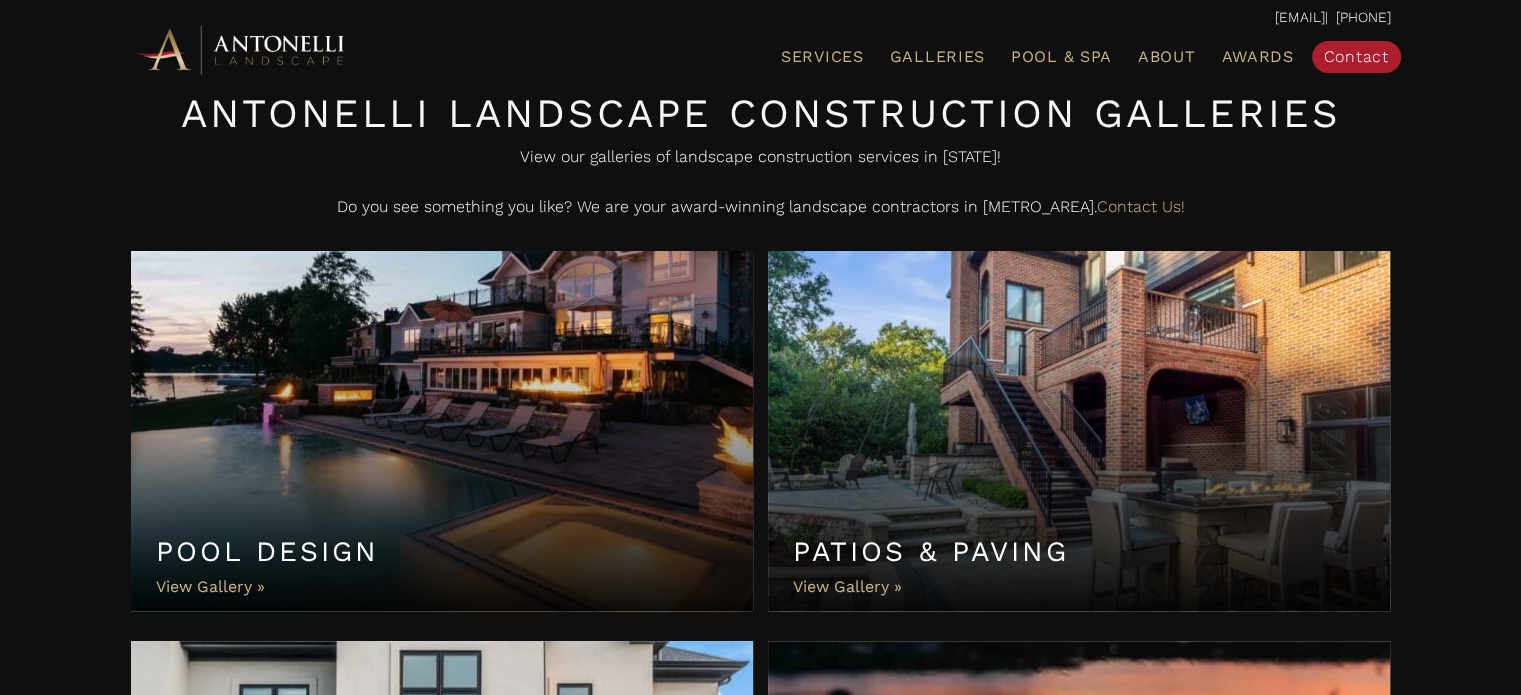 click on "Pool Design" at bounding box center [442, 431] 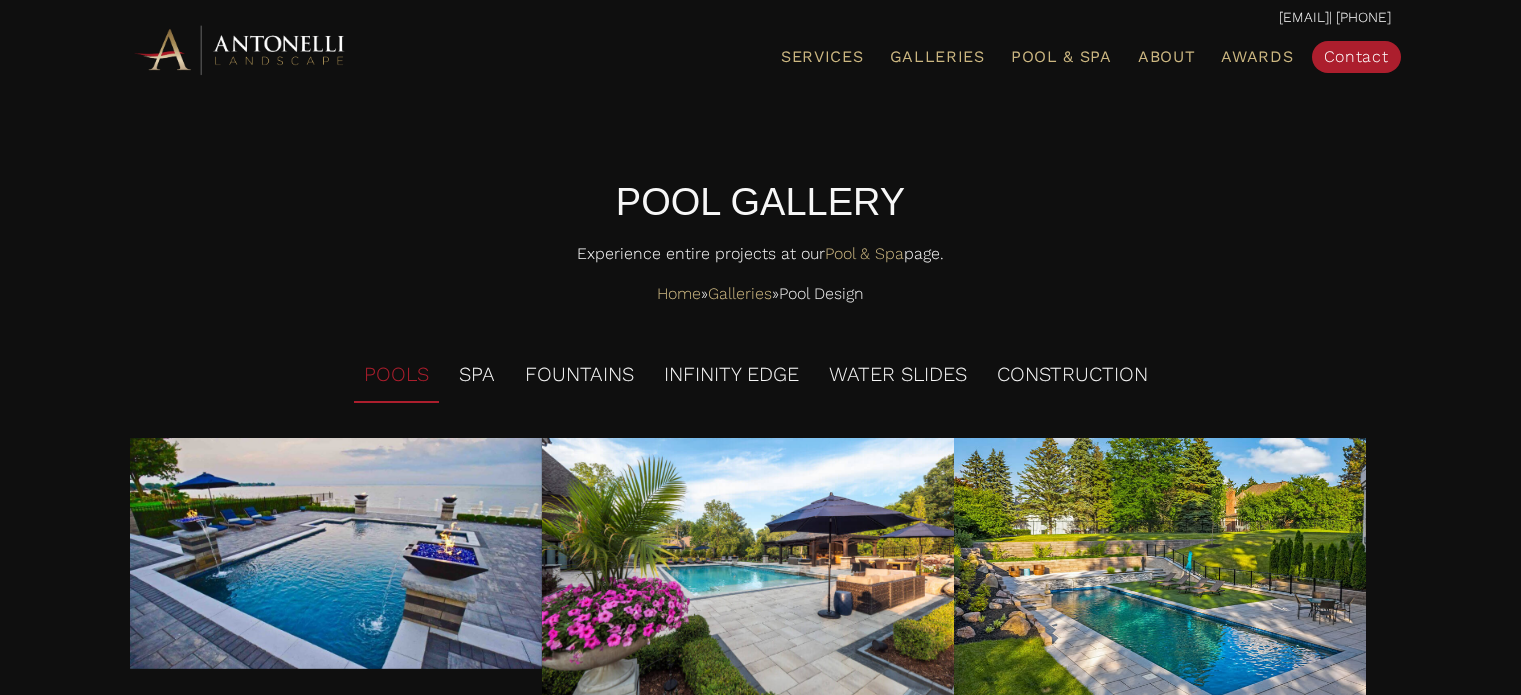 scroll, scrollTop: 0, scrollLeft: 0, axis: both 